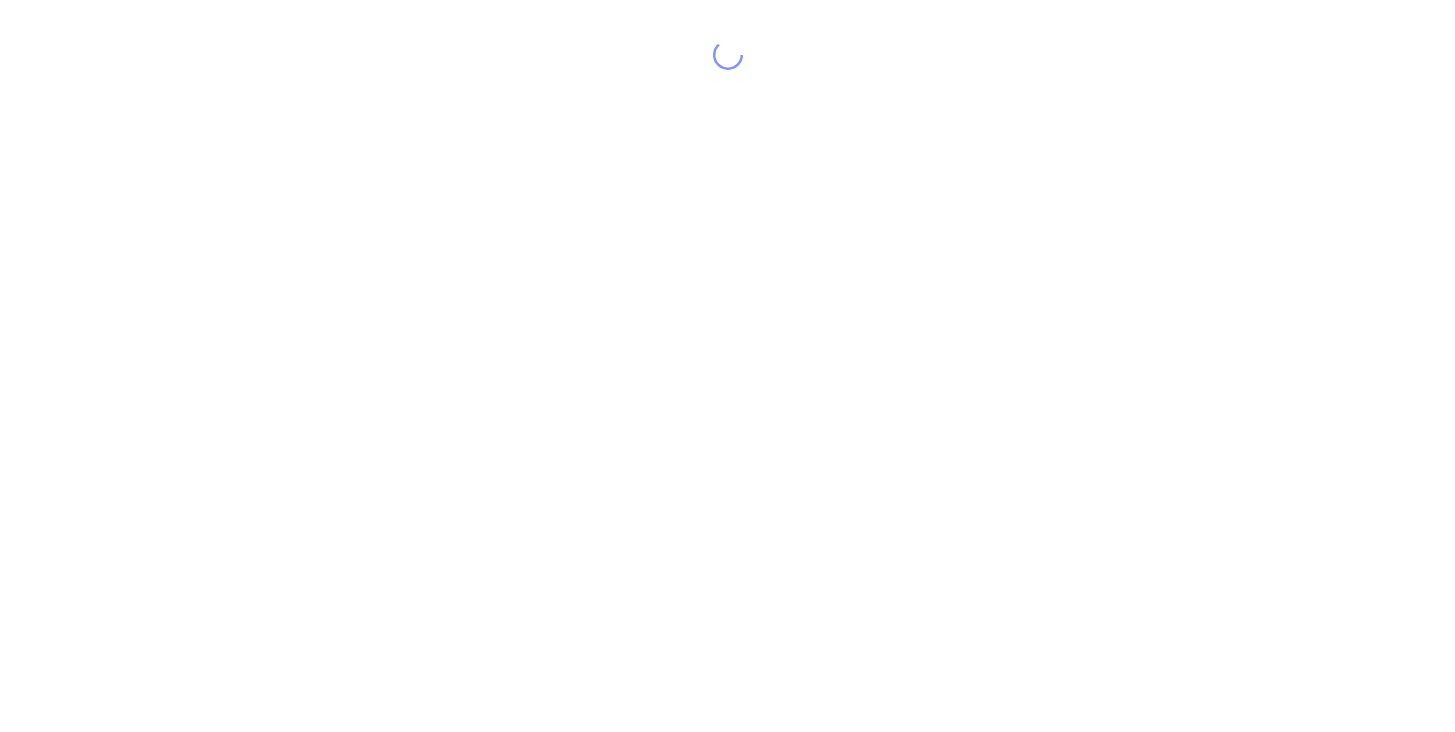 scroll, scrollTop: 0, scrollLeft: 0, axis: both 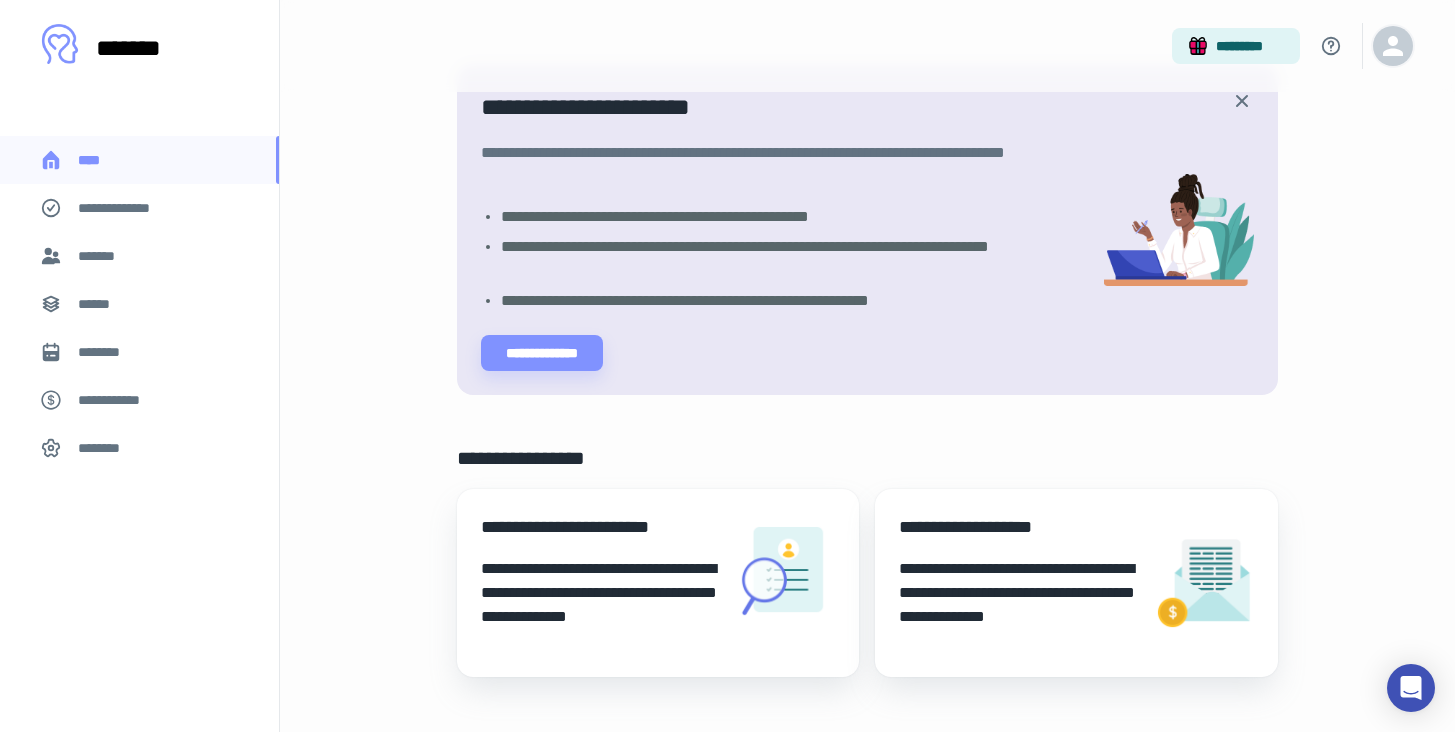 click 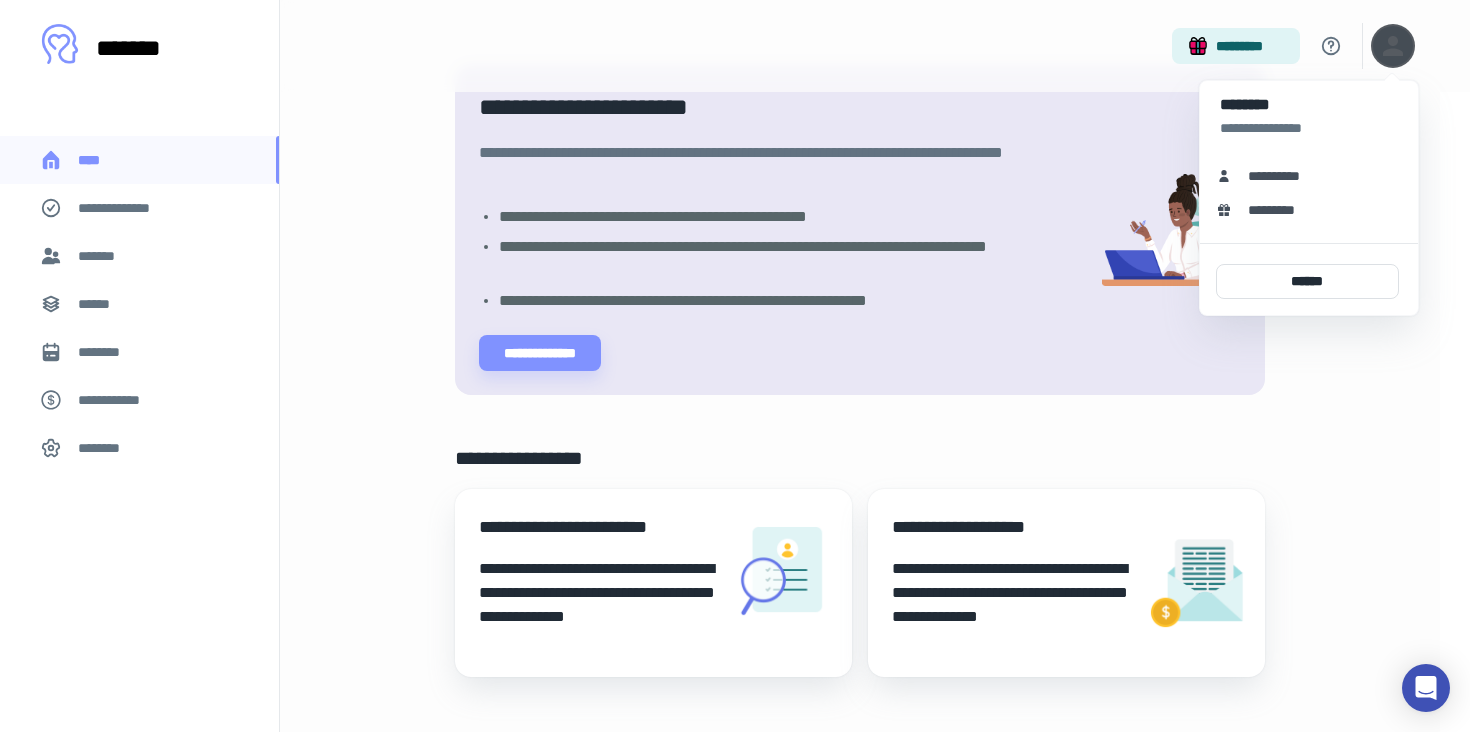 click at bounding box center (735, 366) 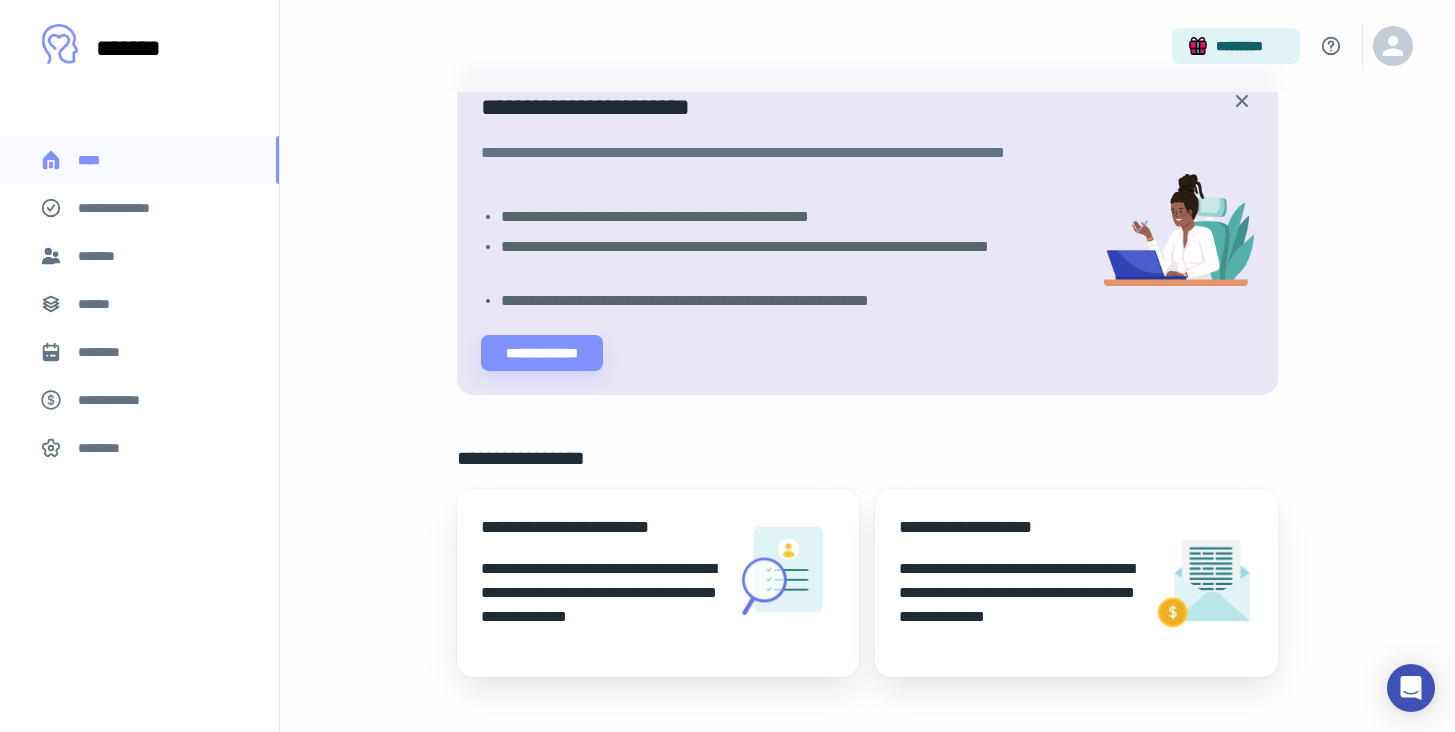 scroll, scrollTop: 377, scrollLeft: 0, axis: vertical 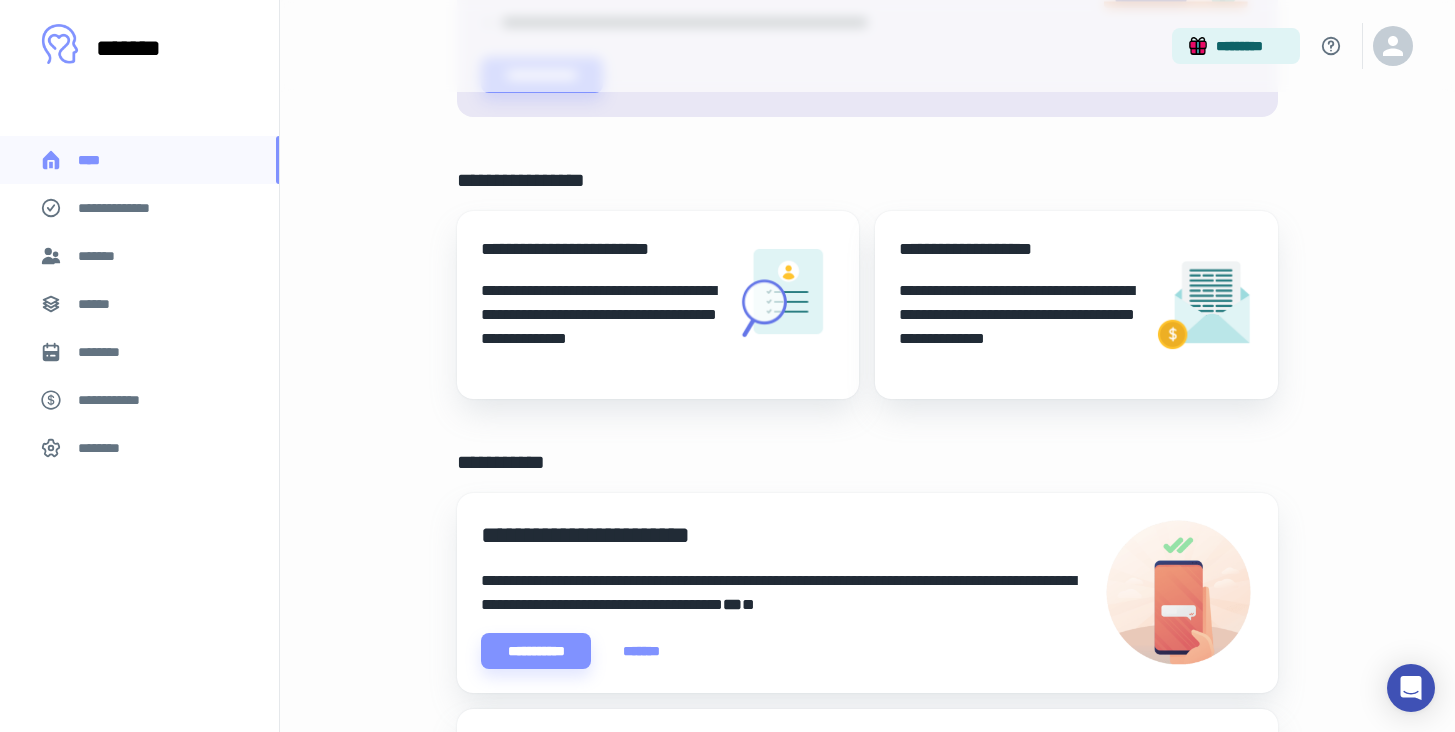 click on "*******" at bounding box center (139, 256) 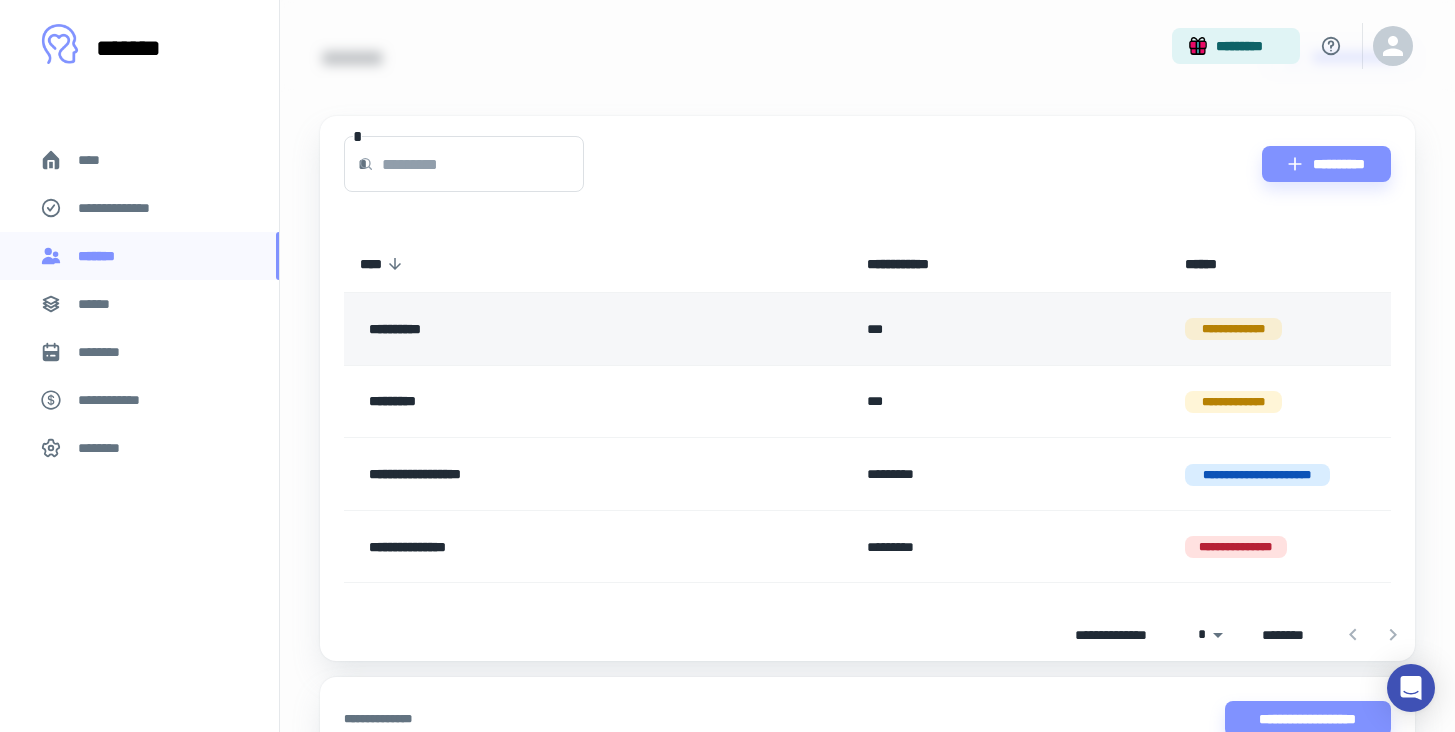 scroll, scrollTop: 147, scrollLeft: 0, axis: vertical 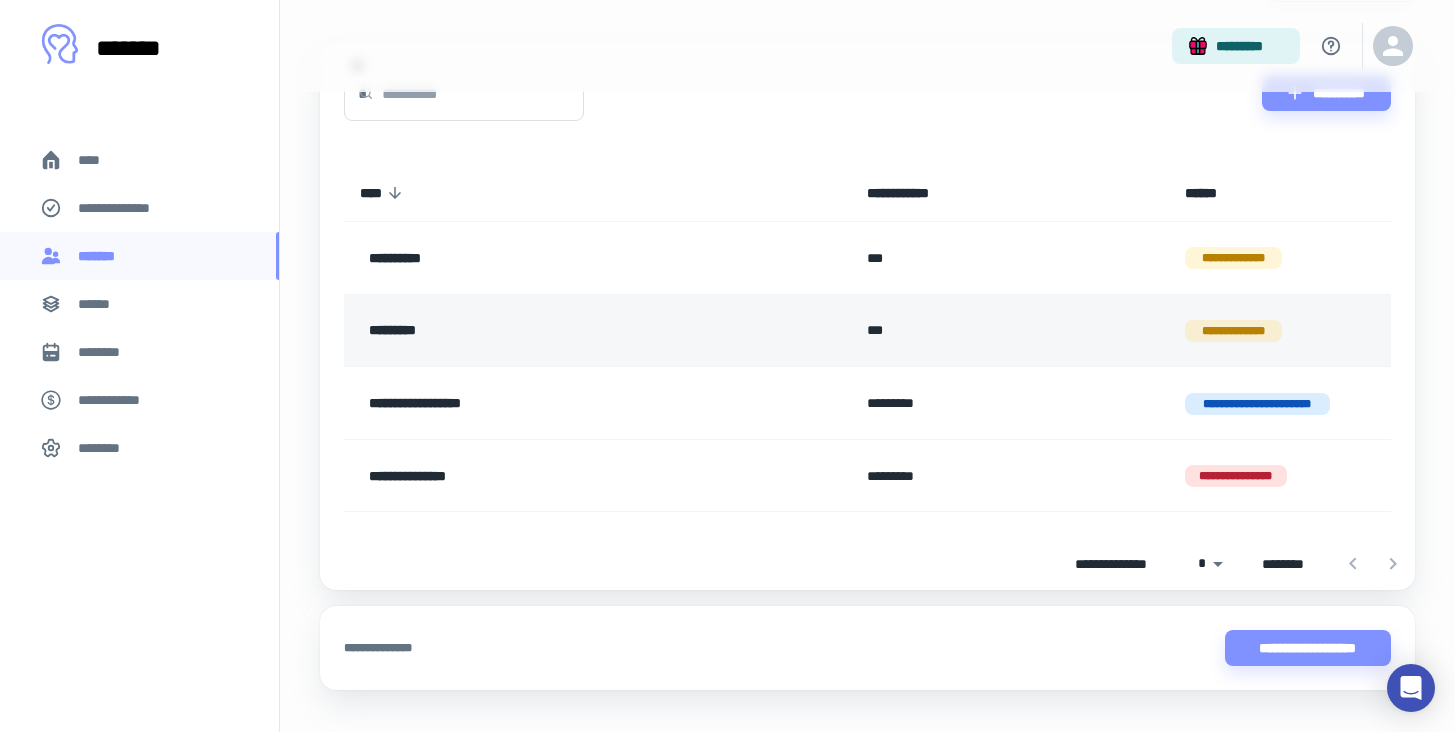 click on "**********" at bounding box center [1234, 331] 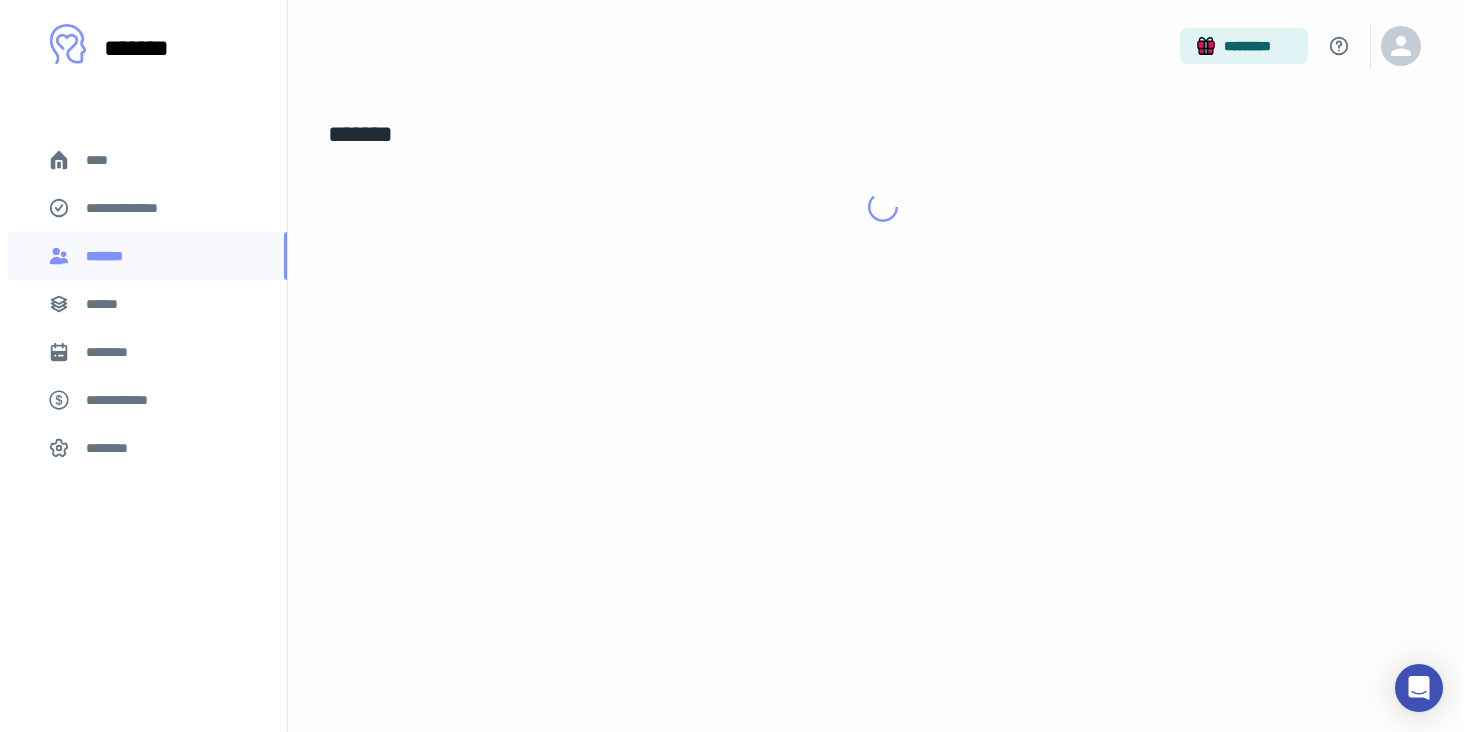 scroll, scrollTop: 0, scrollLeft: 0, axis: both 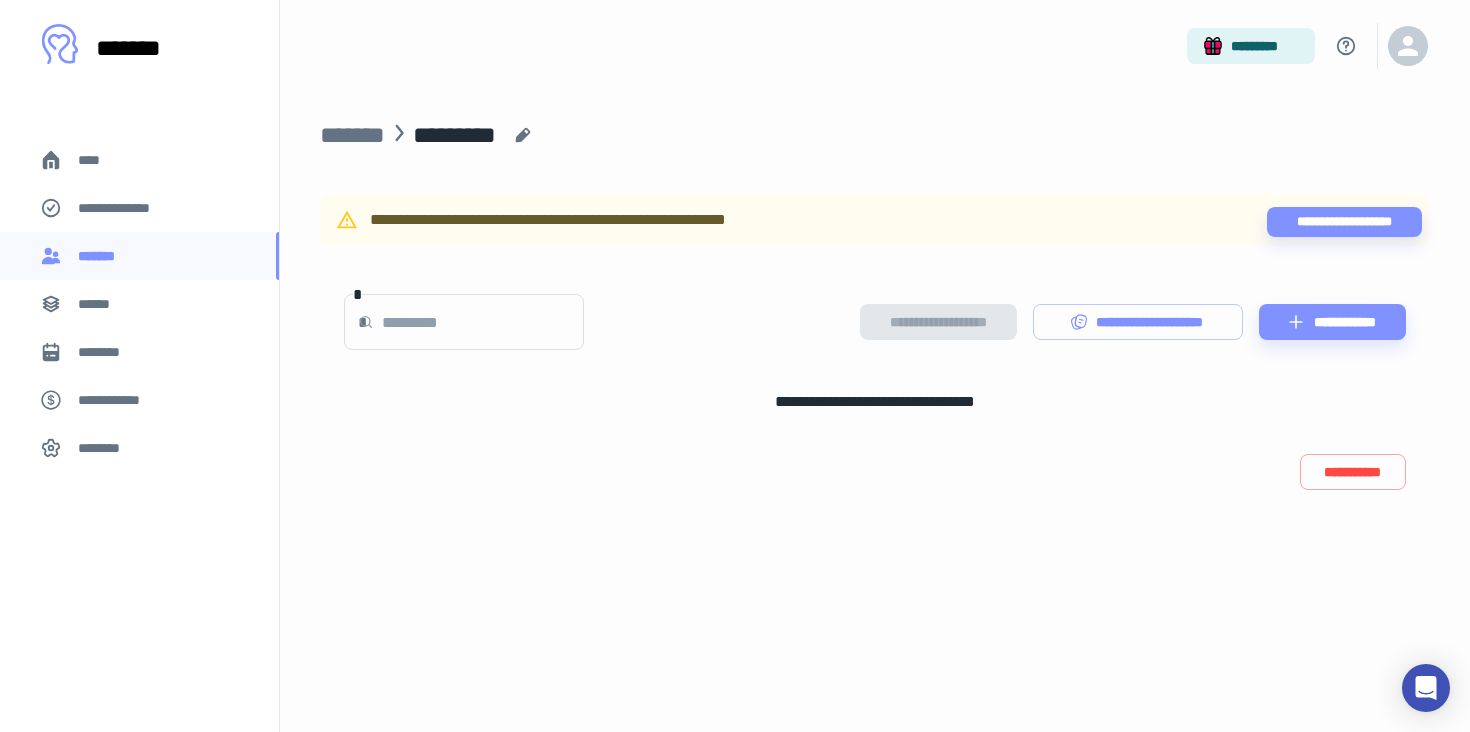 click at bounding box center (483, 322) 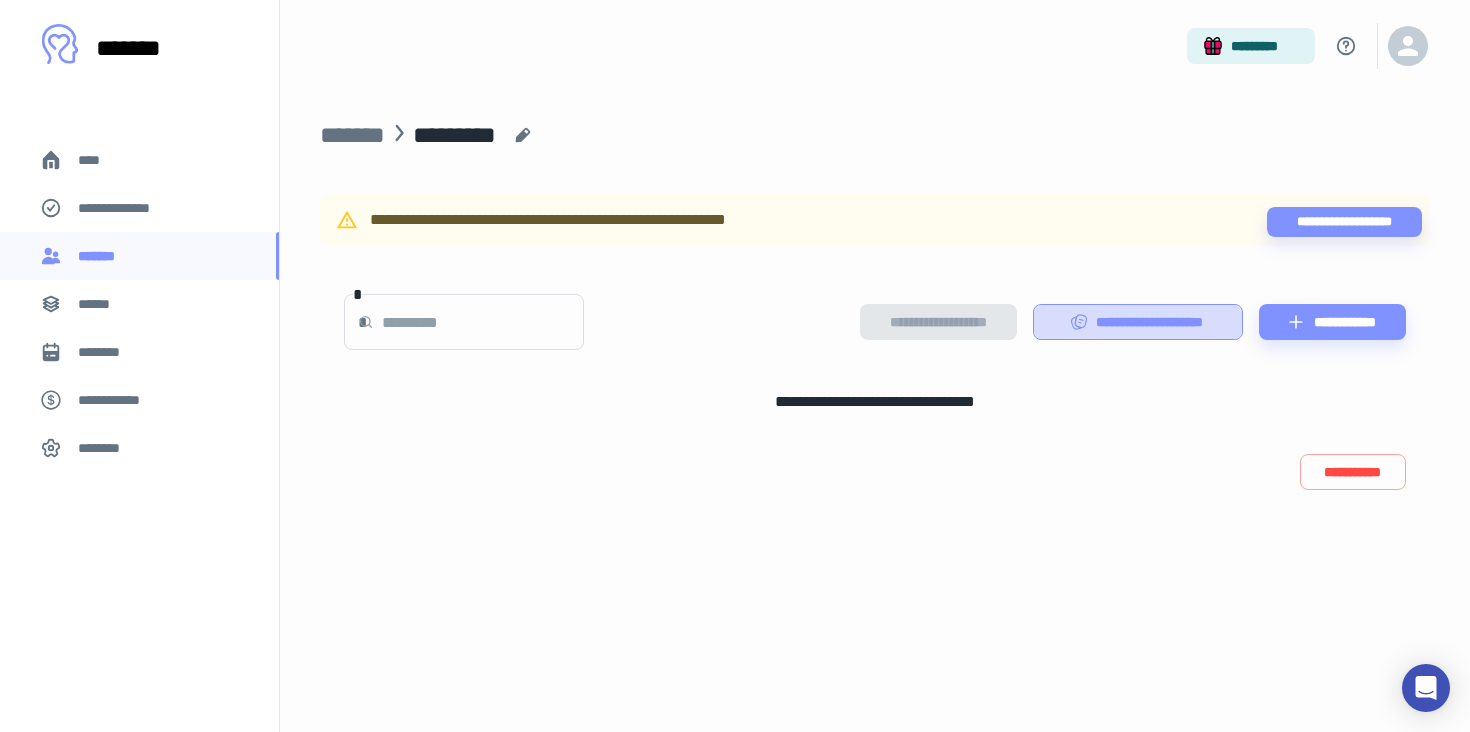 click on "**********" at bounding box center (1138, 322) 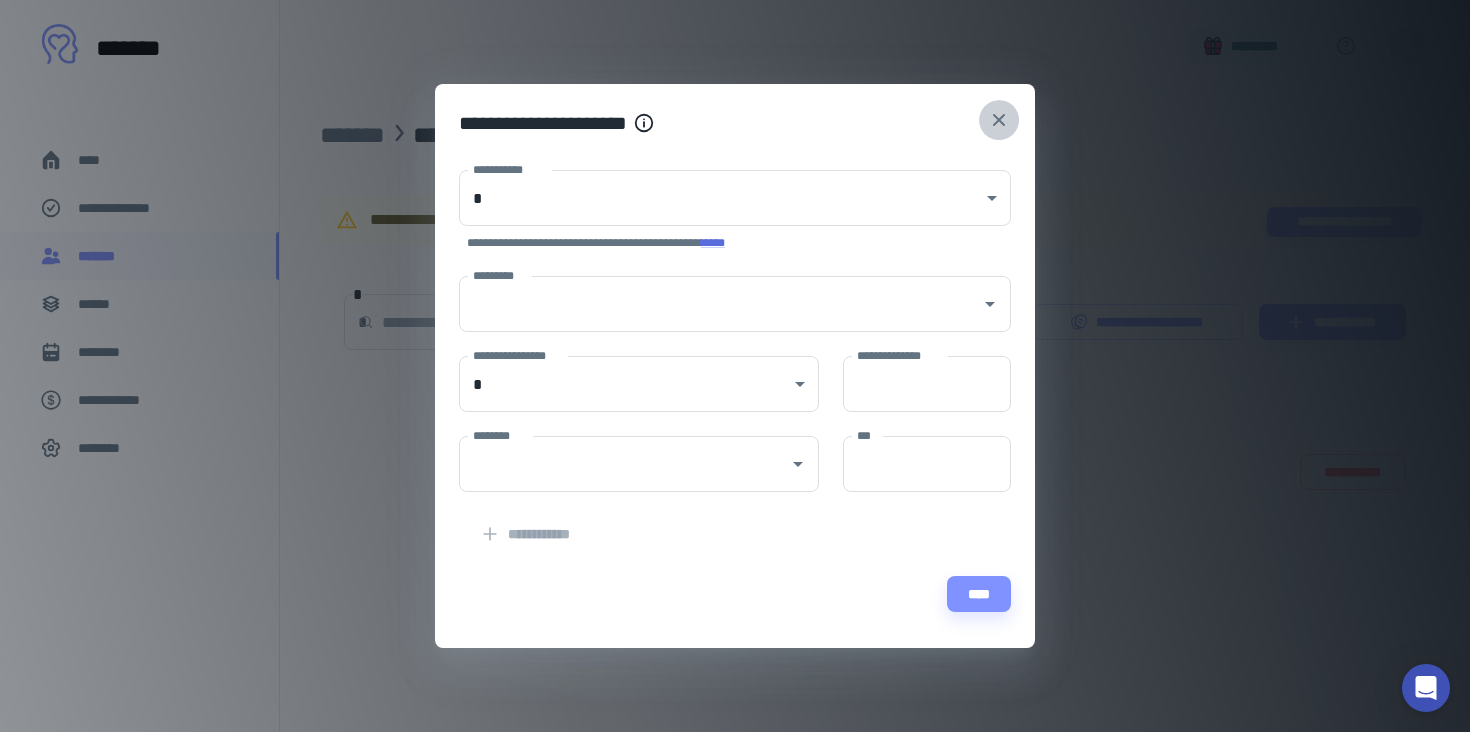 click 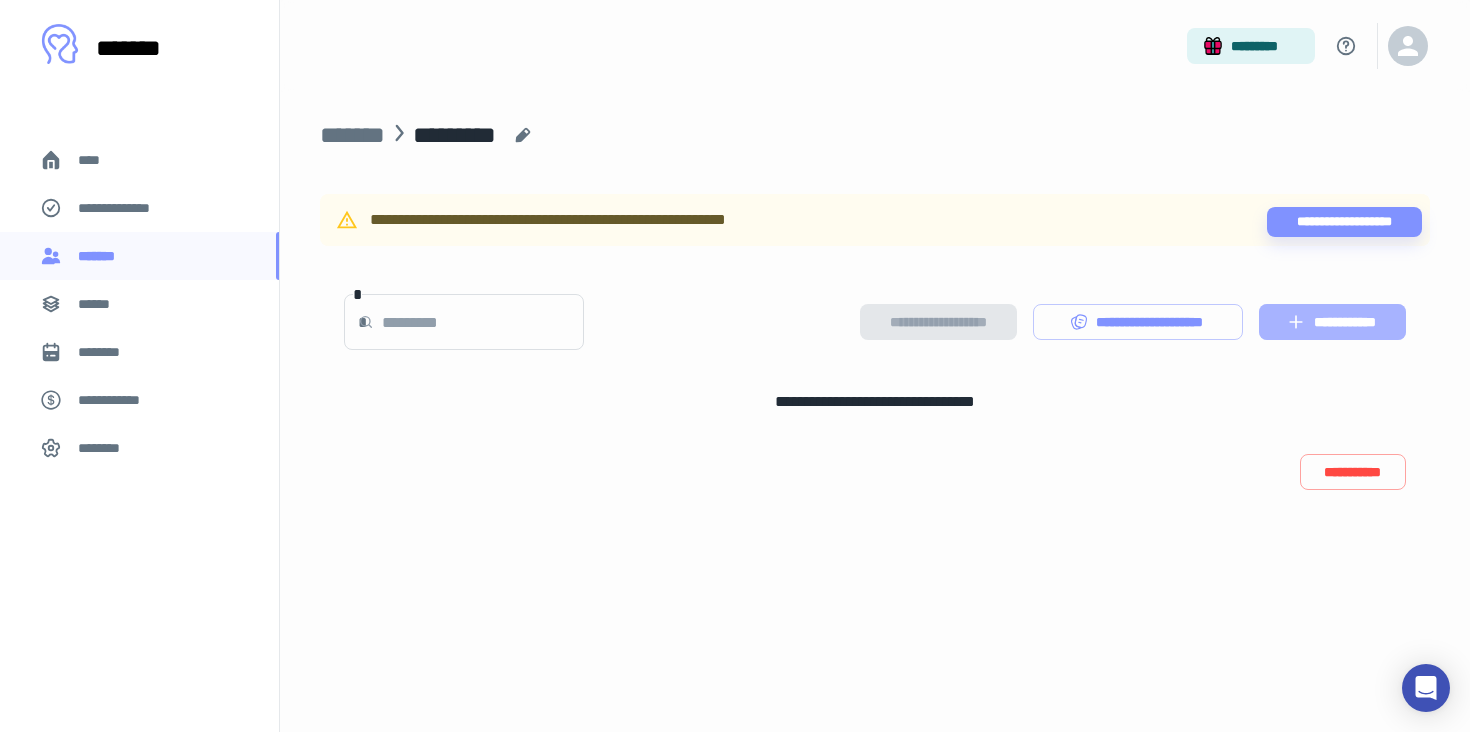 click on "**********" at bounding box center [1332, 322] 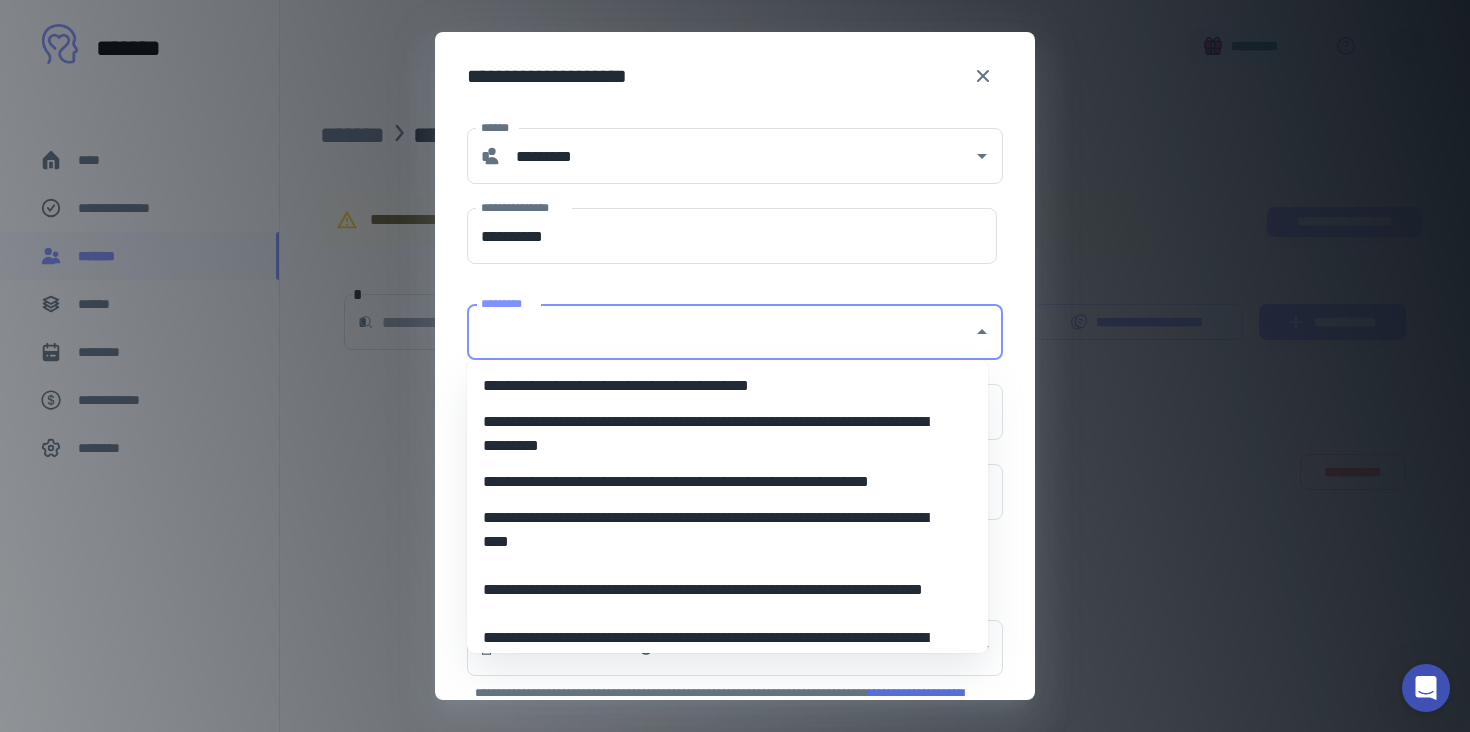 click on "*********" at bounding box center [720, 332] 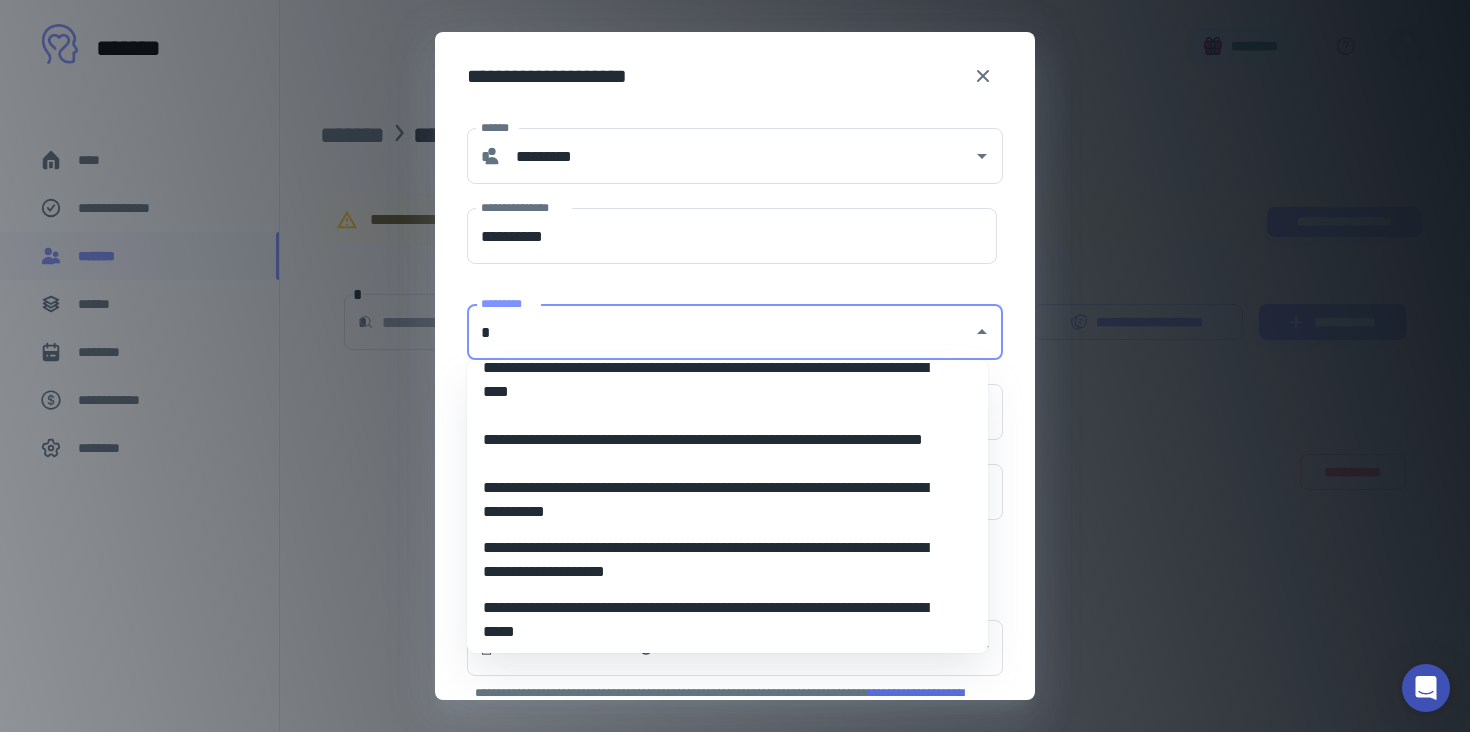 scroll, scrollTop: 8, scrollLeft: 0, axis: vertical 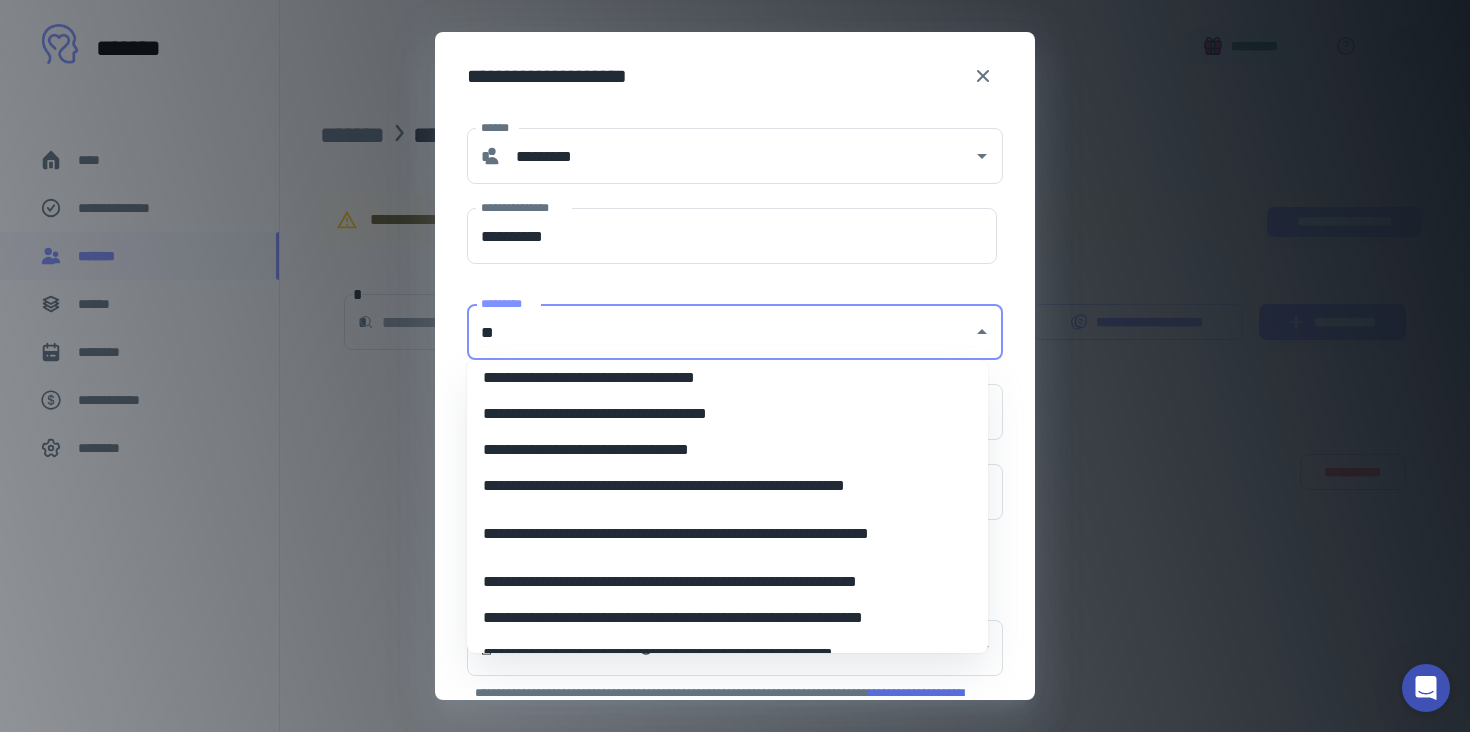 click on "**********" at bounding box center (720, 414) 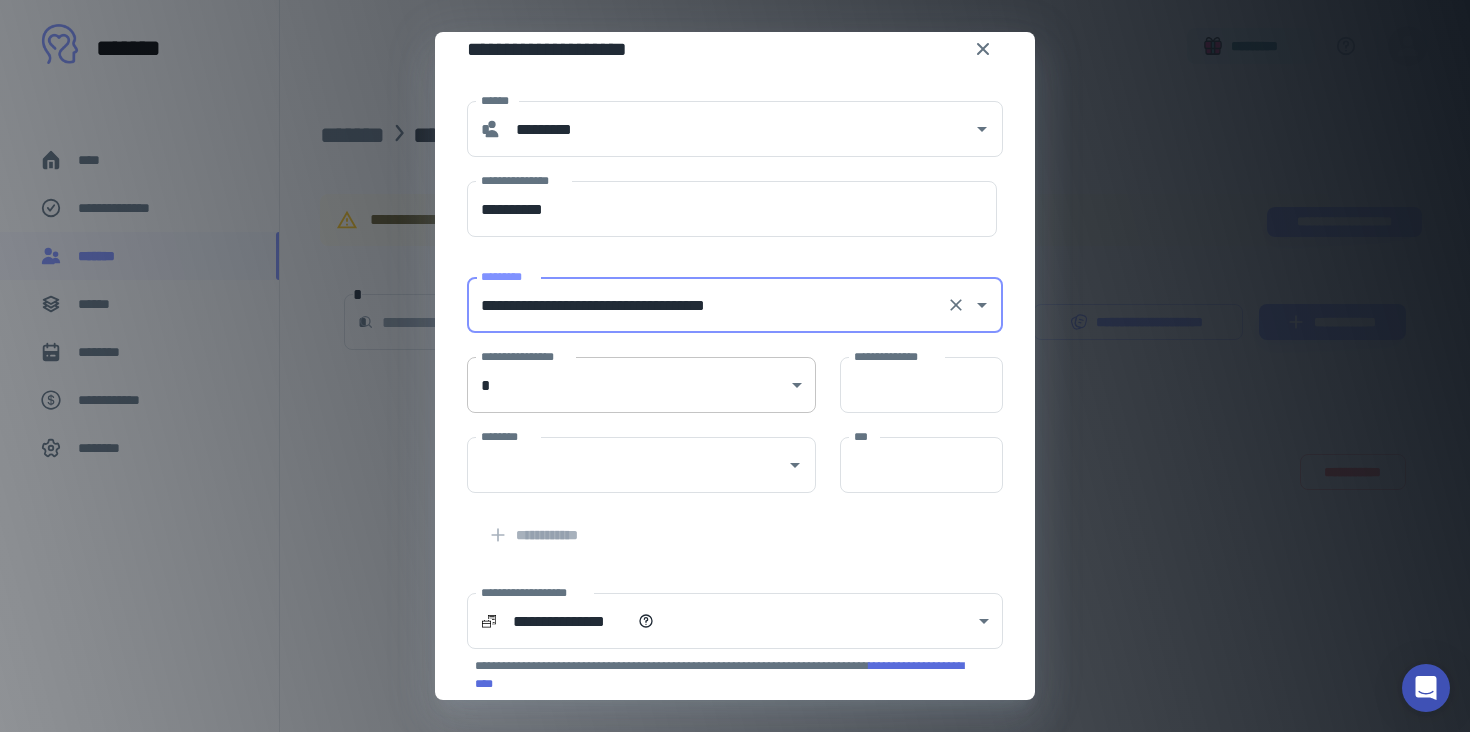 scroll, scrollTop: 77, scrollLeft: 0, axis: vertical 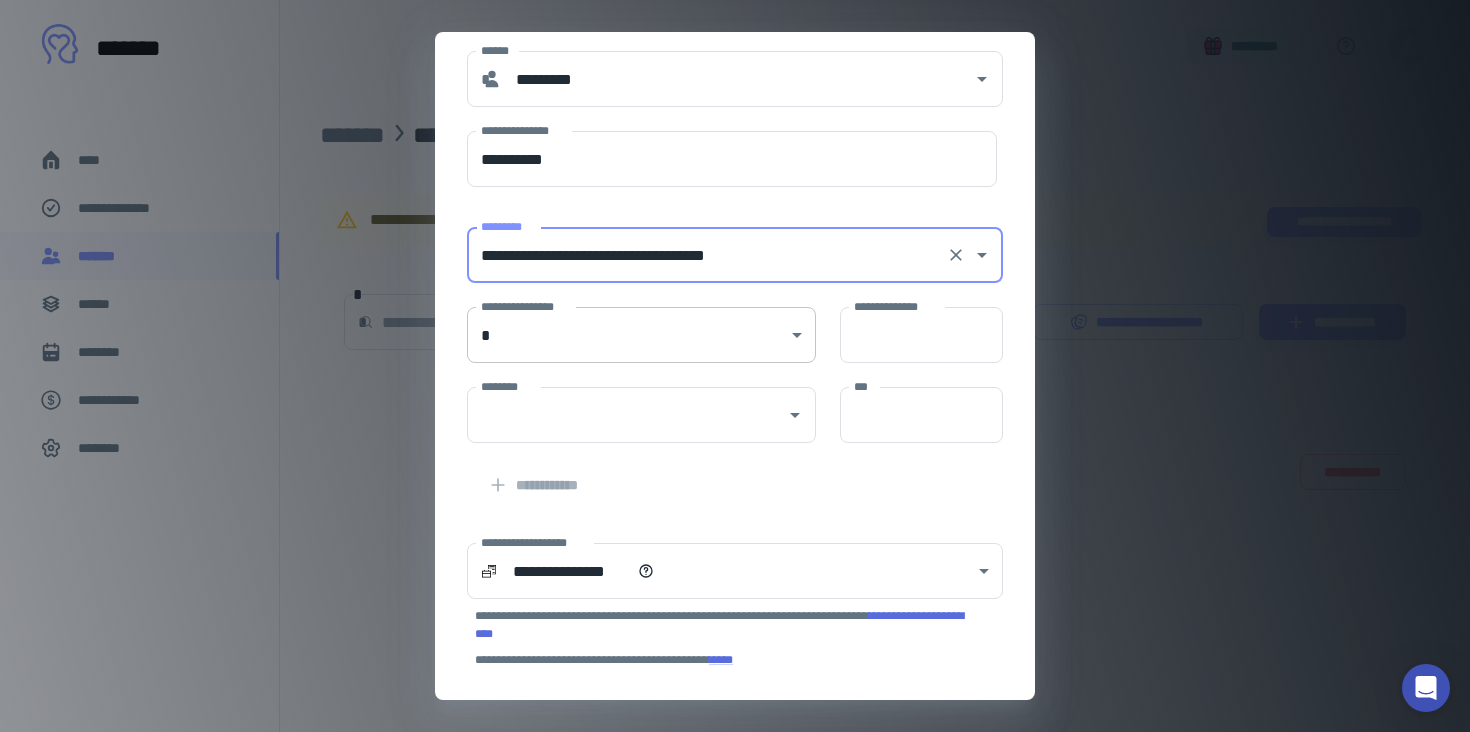type on "**********" 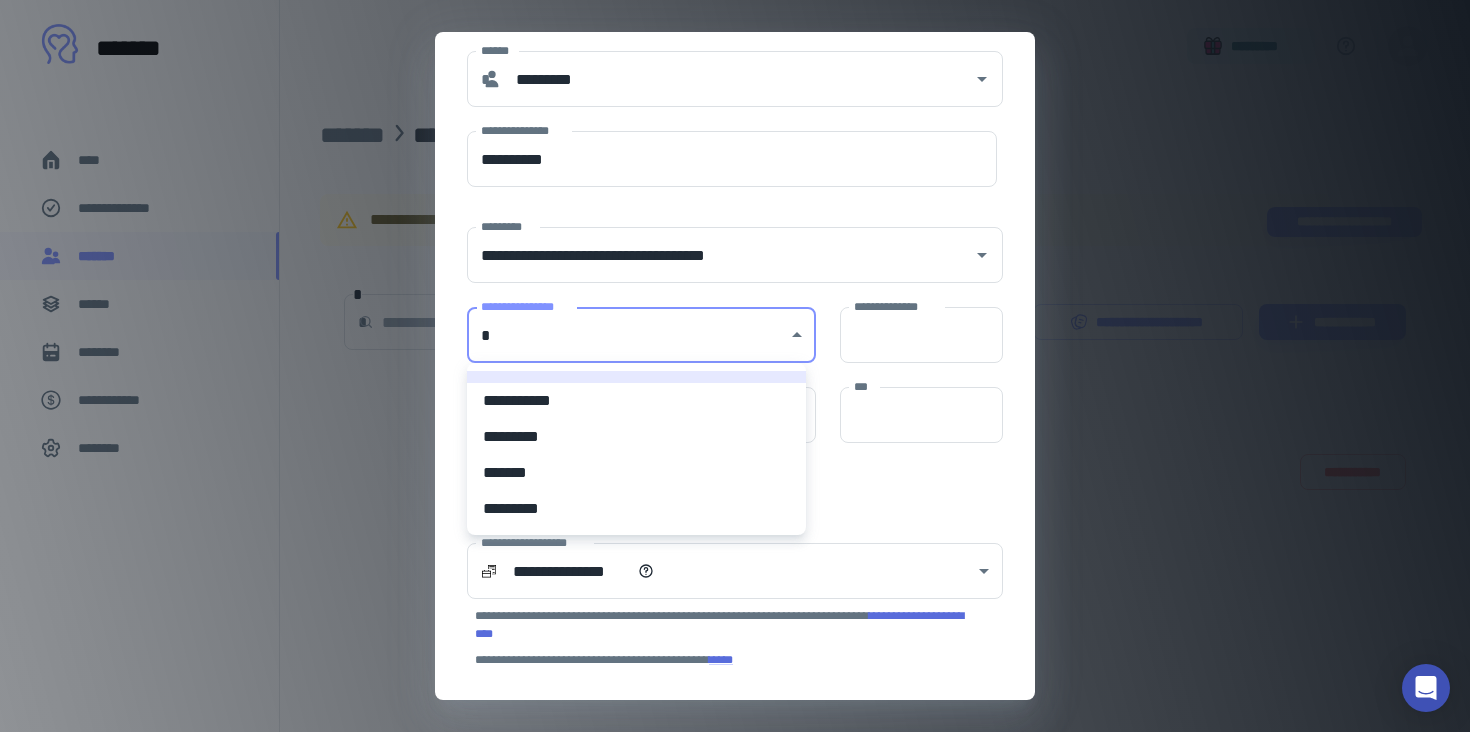 click on "**********" at bounding box center (636, 401) 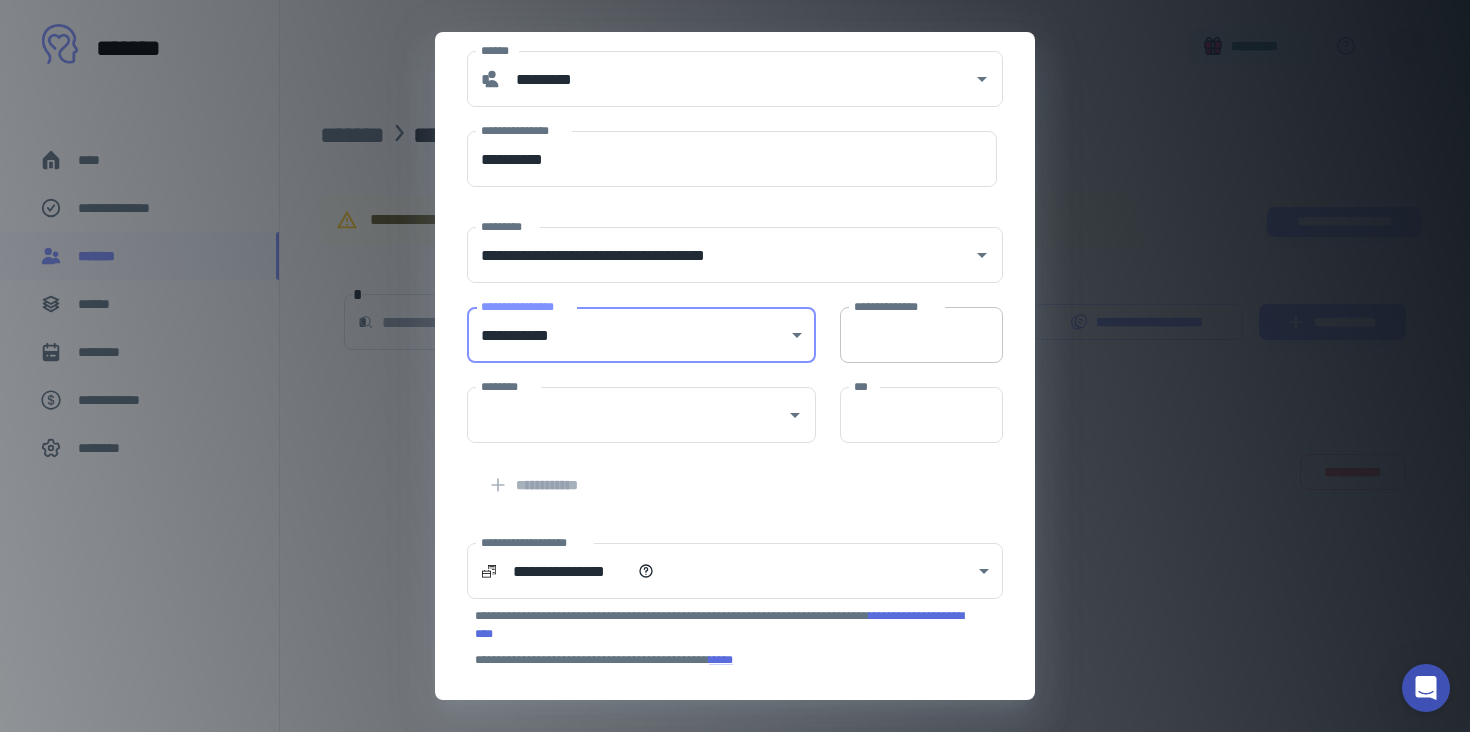 click on "**********" at bounding box center (921, 335) 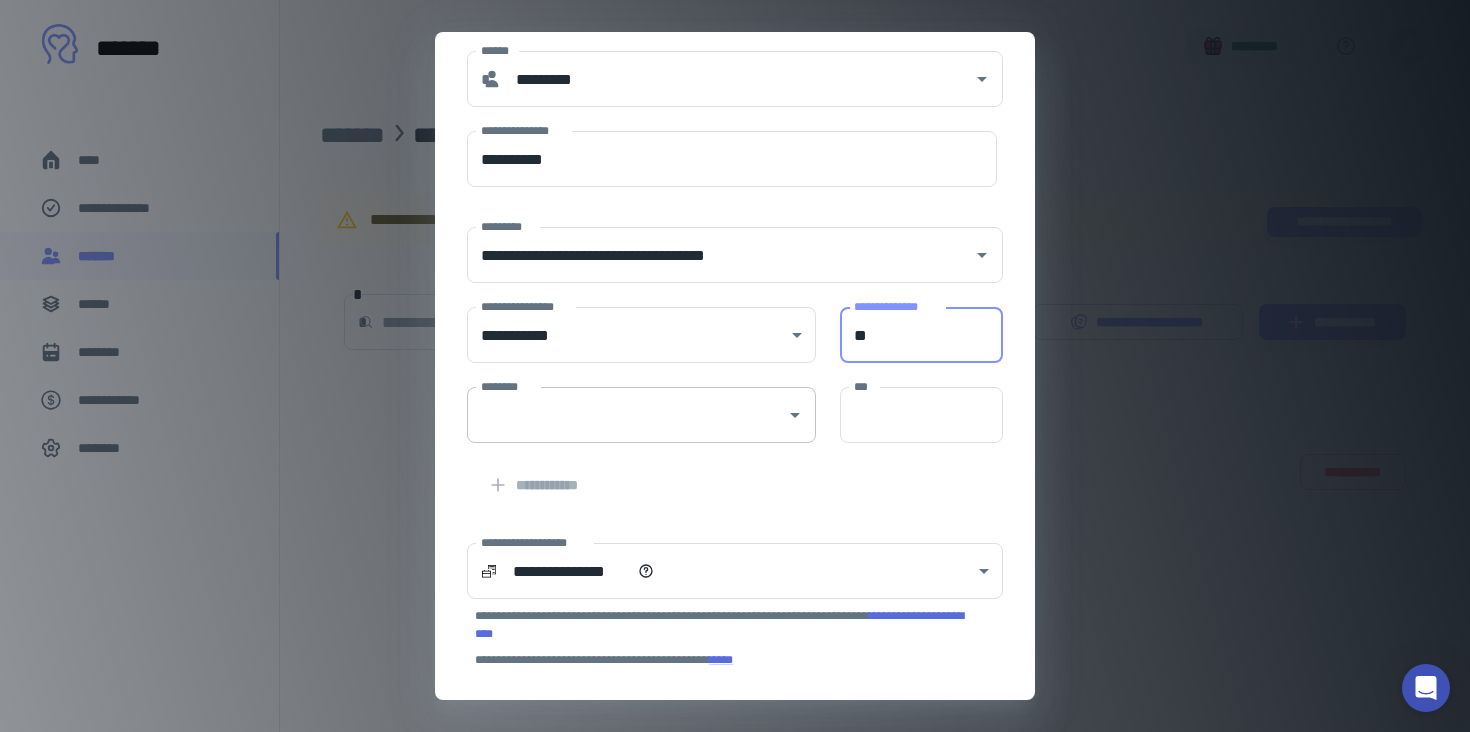 click on "********" at bounding box center [626, 415] 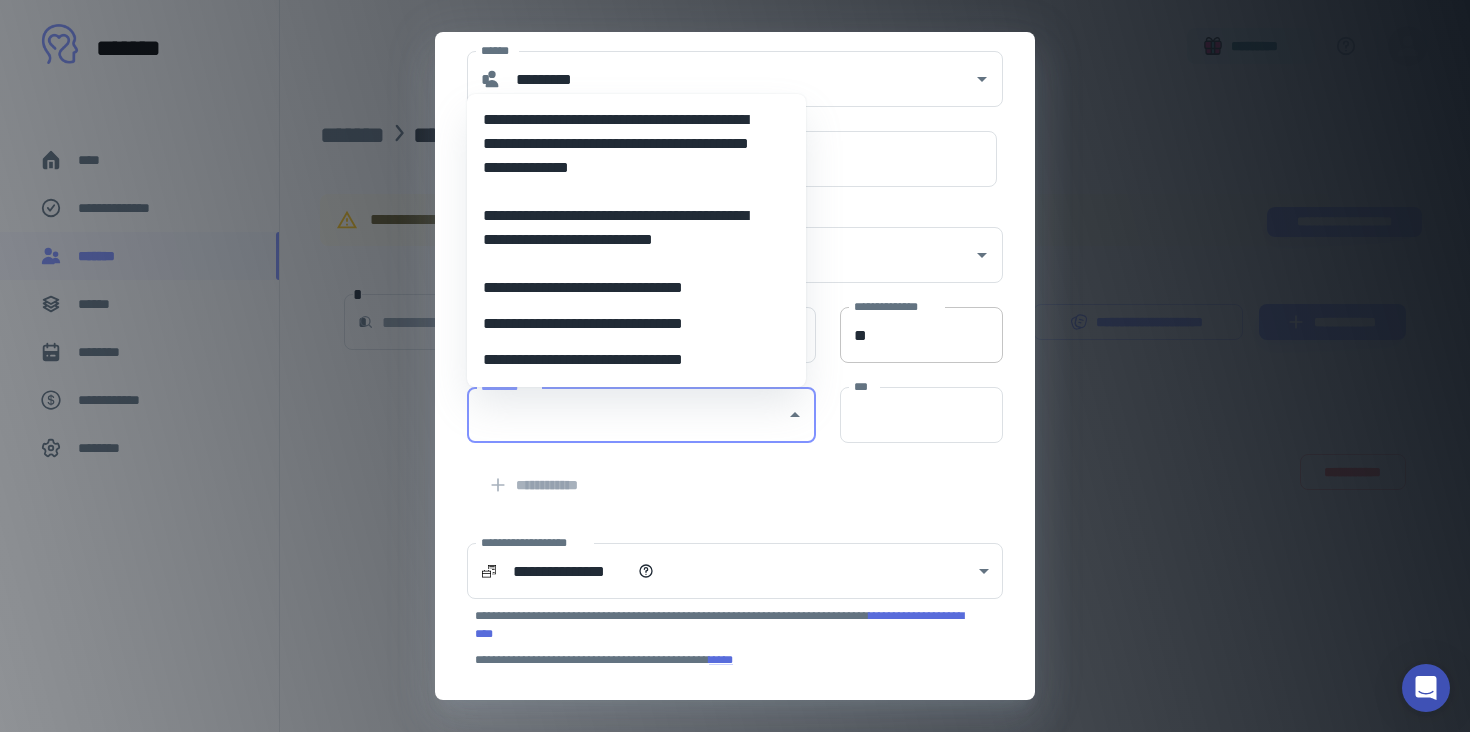 click on "**" at bounding box center (921, 335) 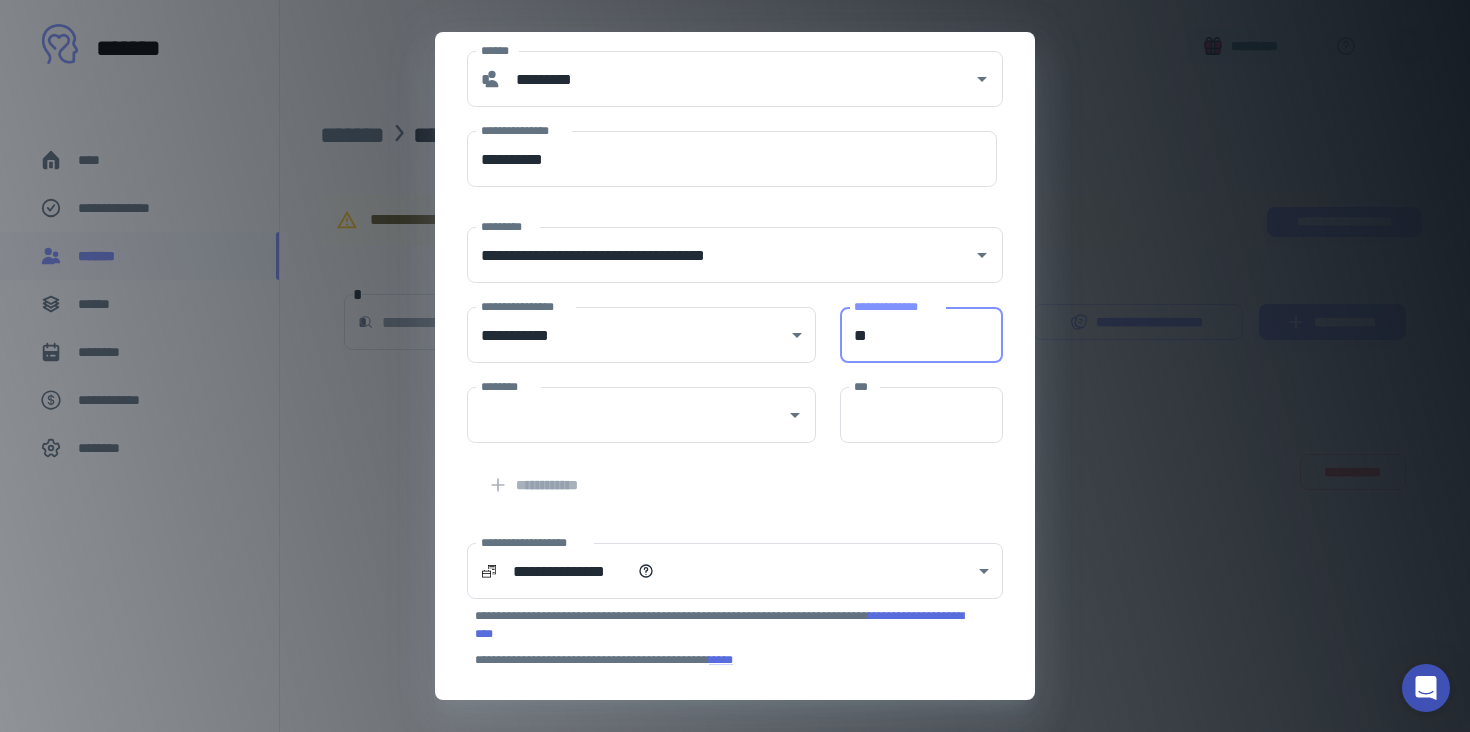 type on "*" 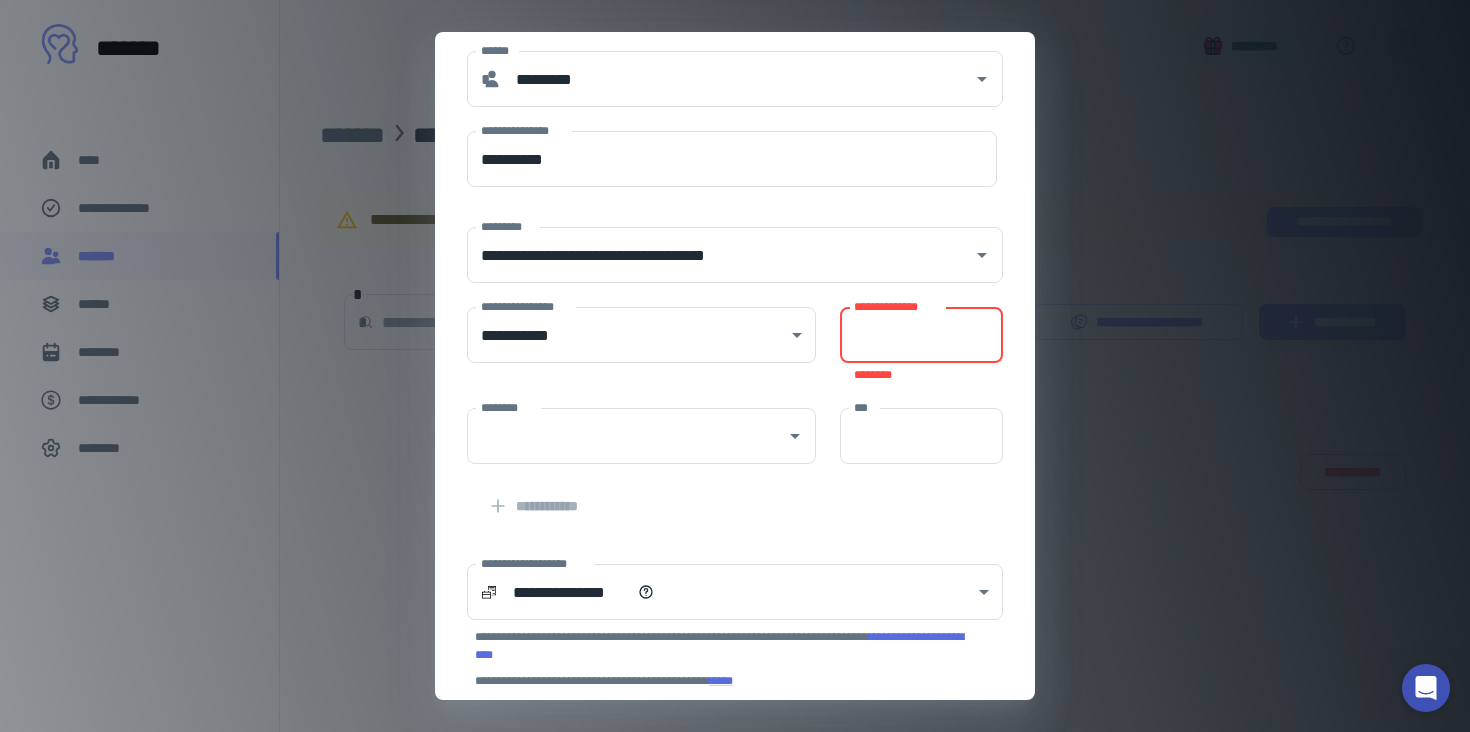 click on "**********" at bounding box center (921, 335) 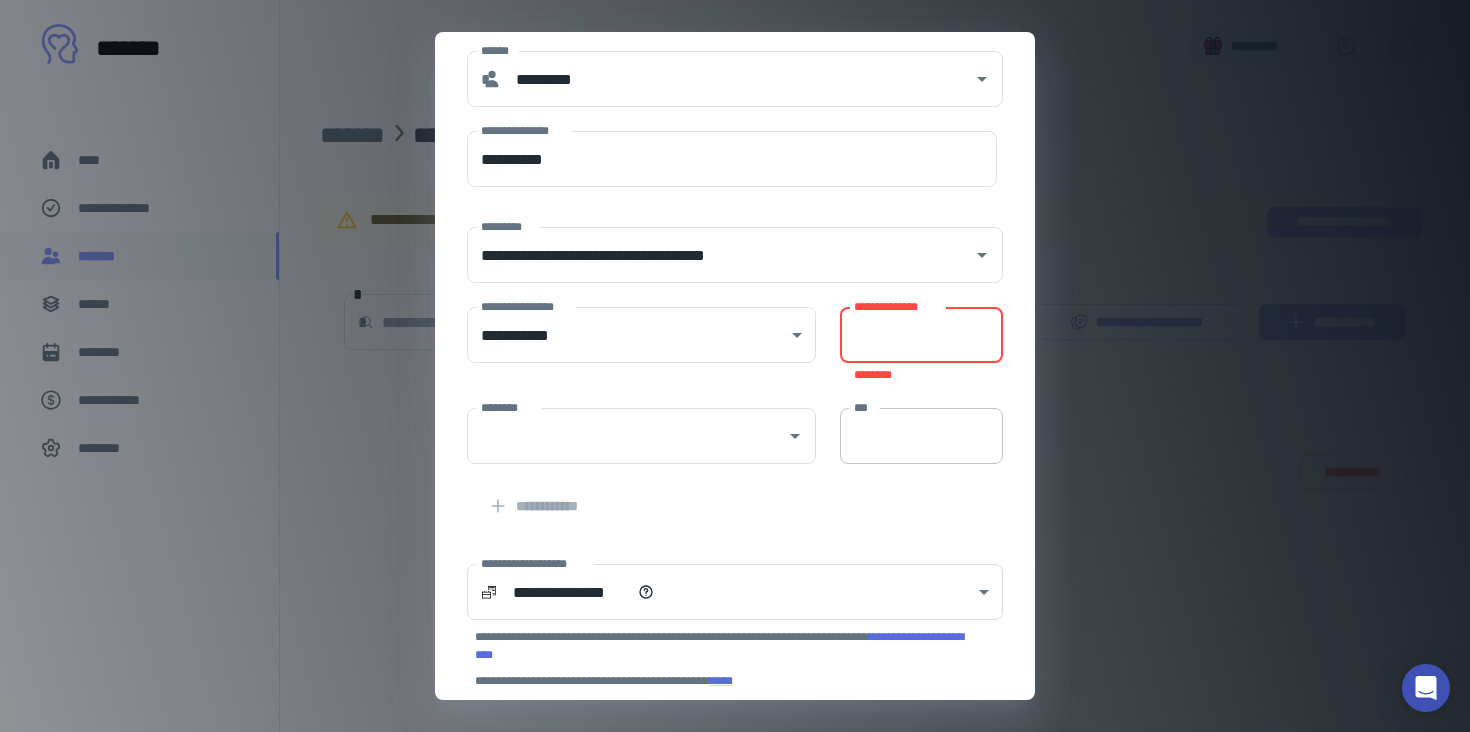 type 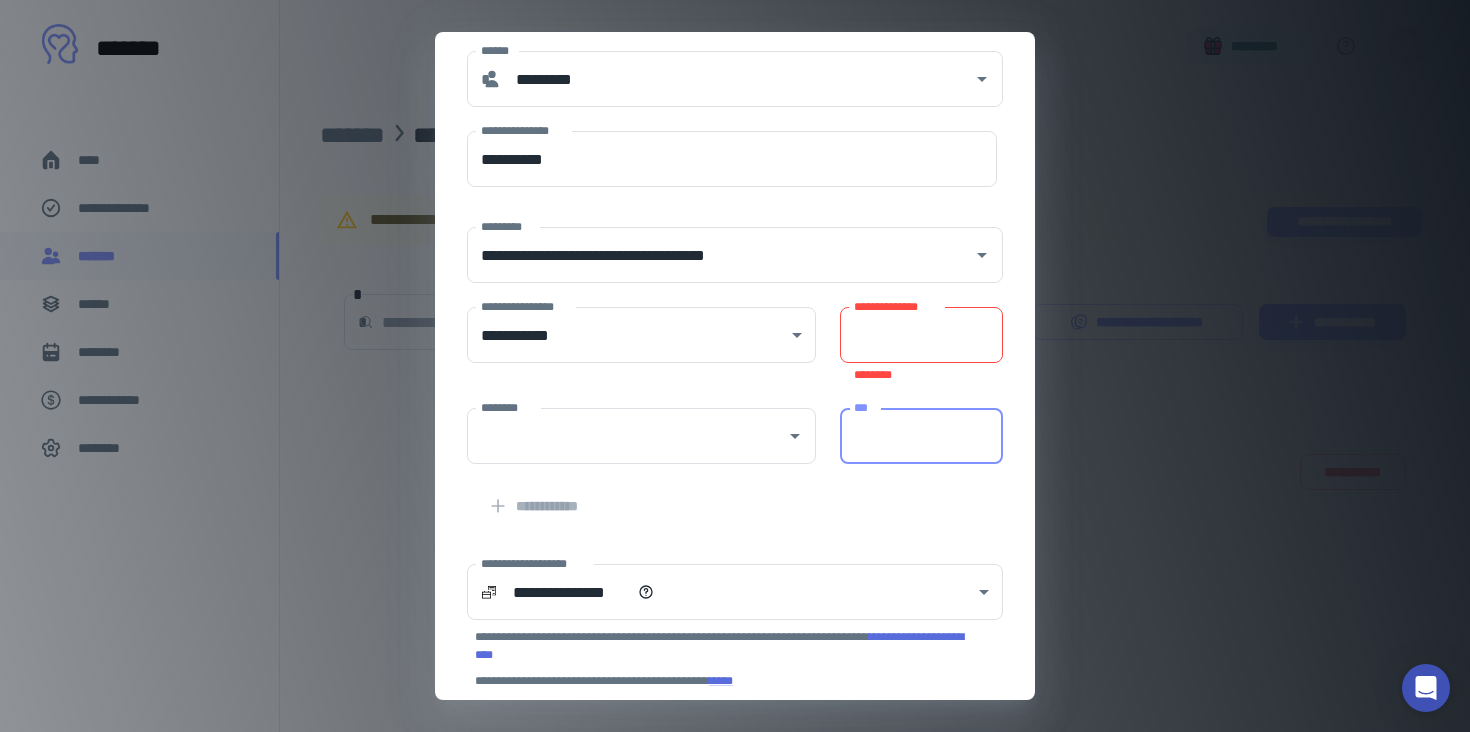 click on "***" at bounding box center [921, 436] 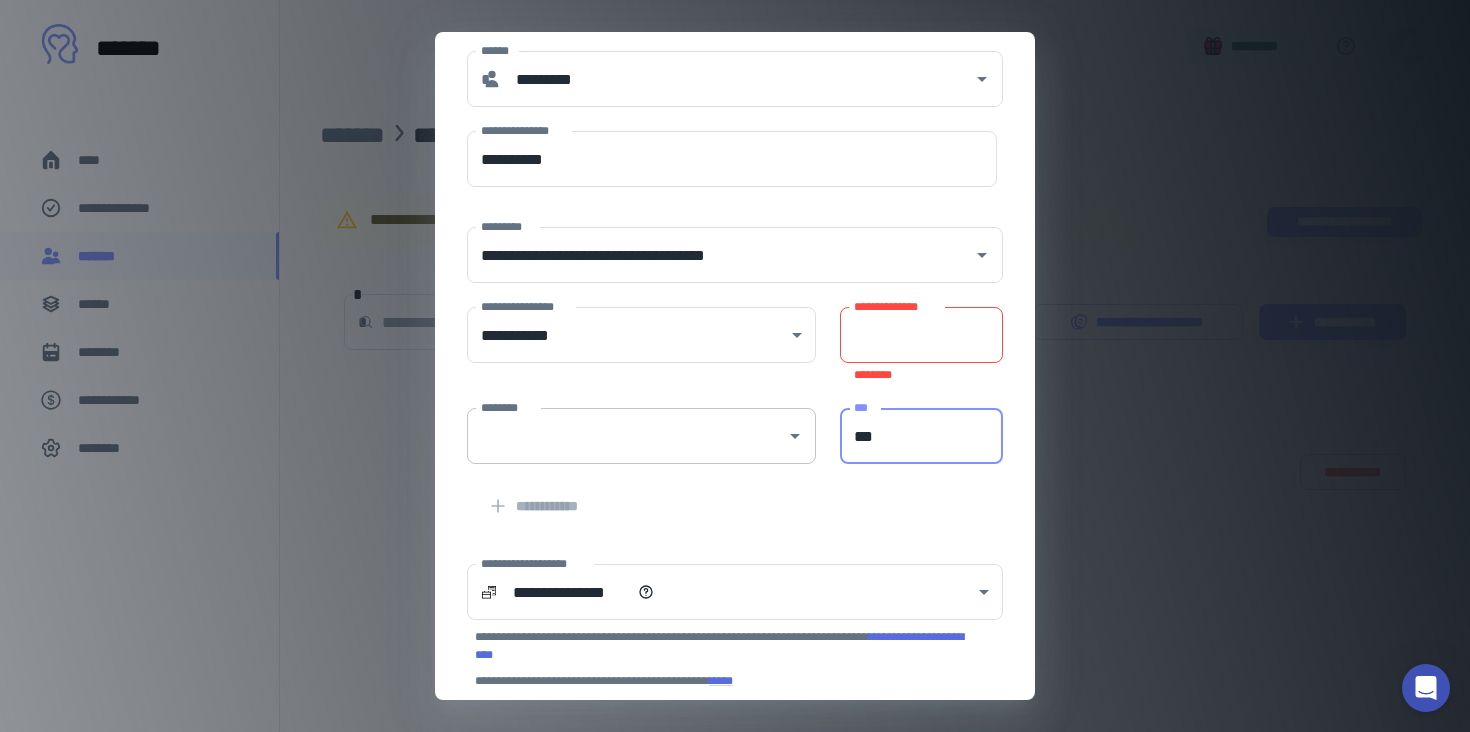 type on "***" 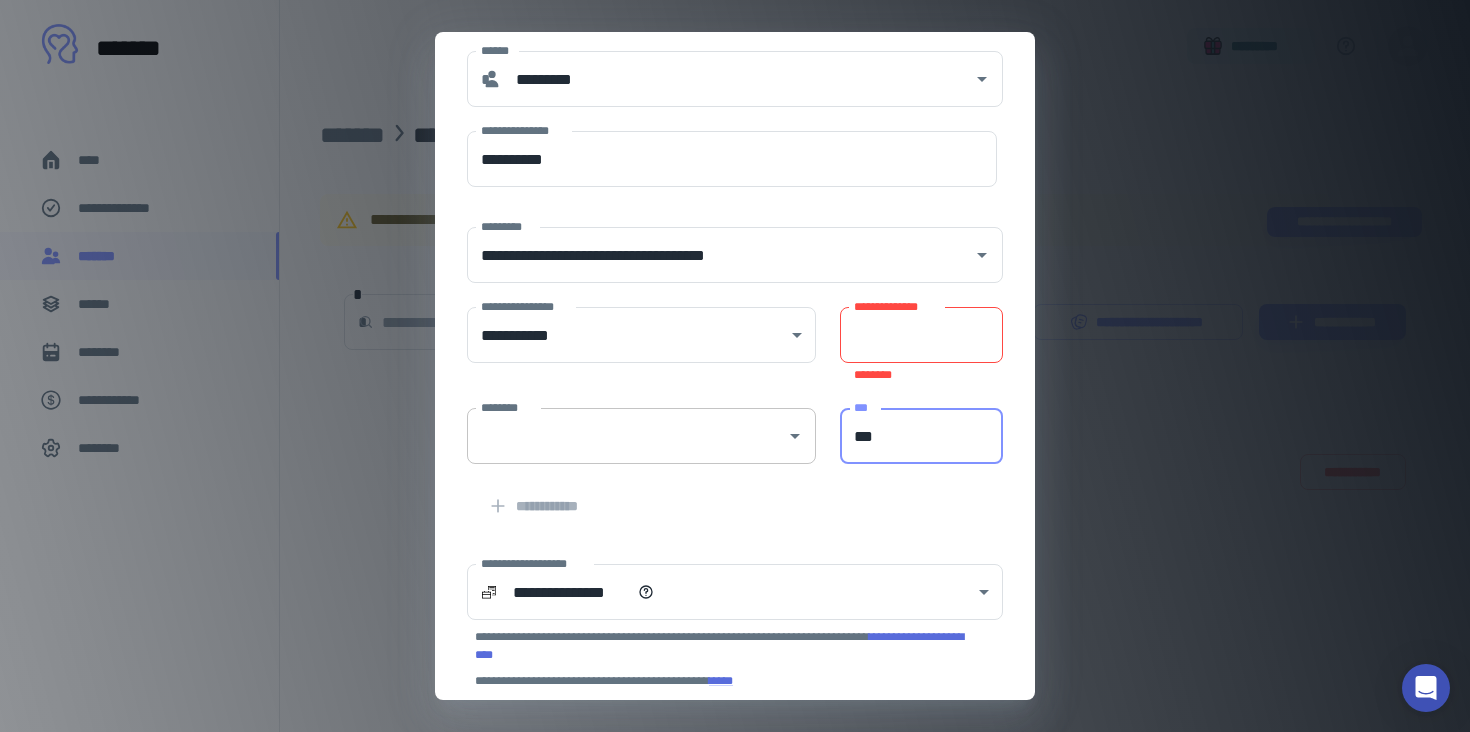 click on "********" at bounding box center [626, 436] 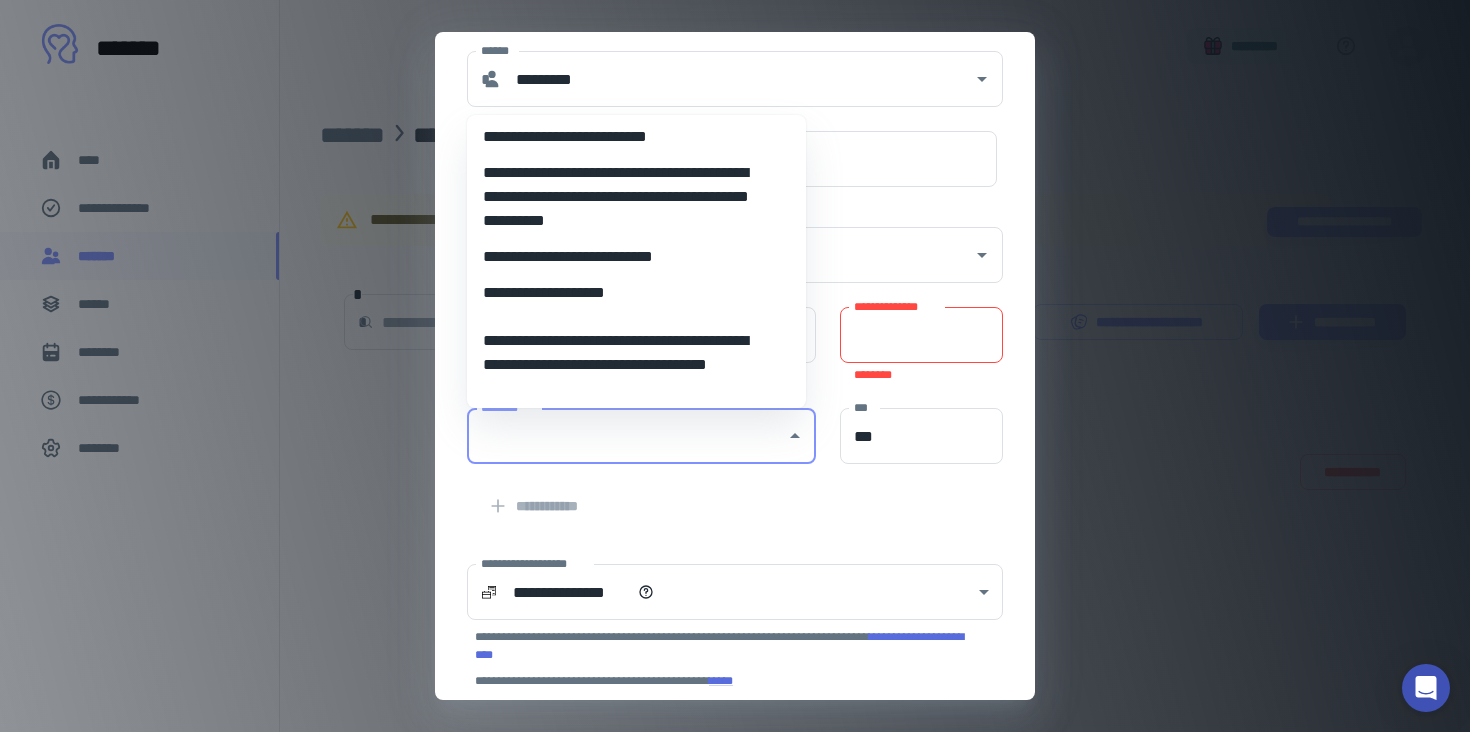 scroll, scrollTop: 557, scrollLeft: 0, axis: vertical 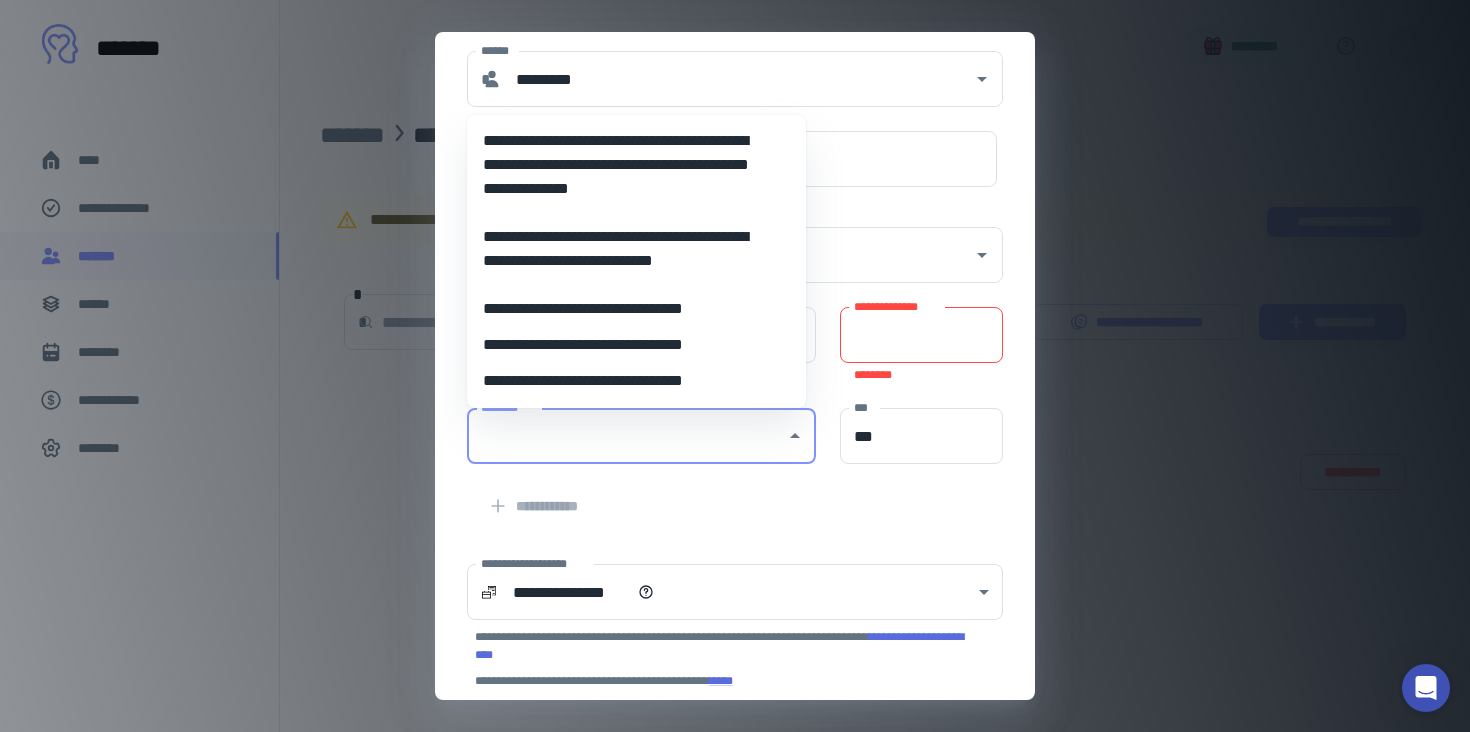 click on "********" at bounding box center (626, 436) 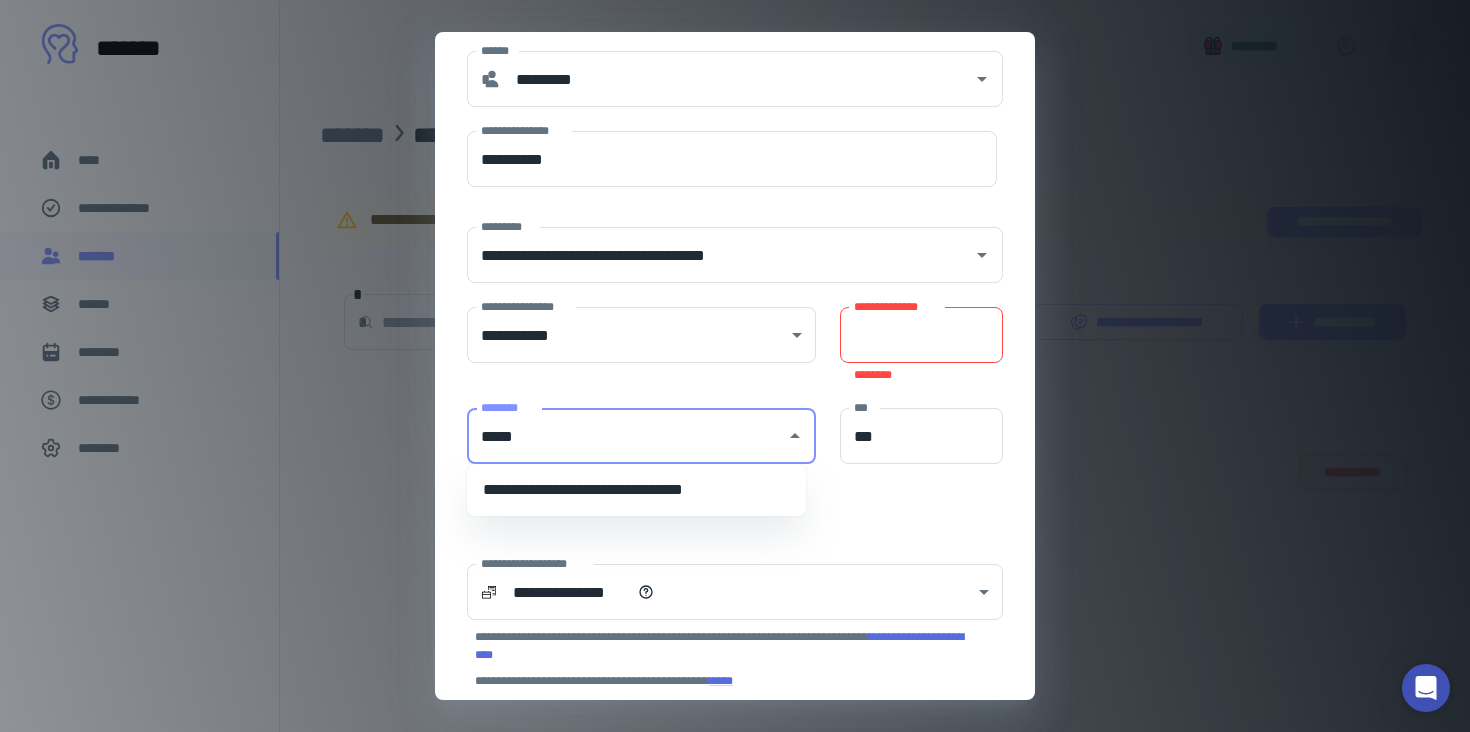 click on "**********" at bounding box center (636, 490) 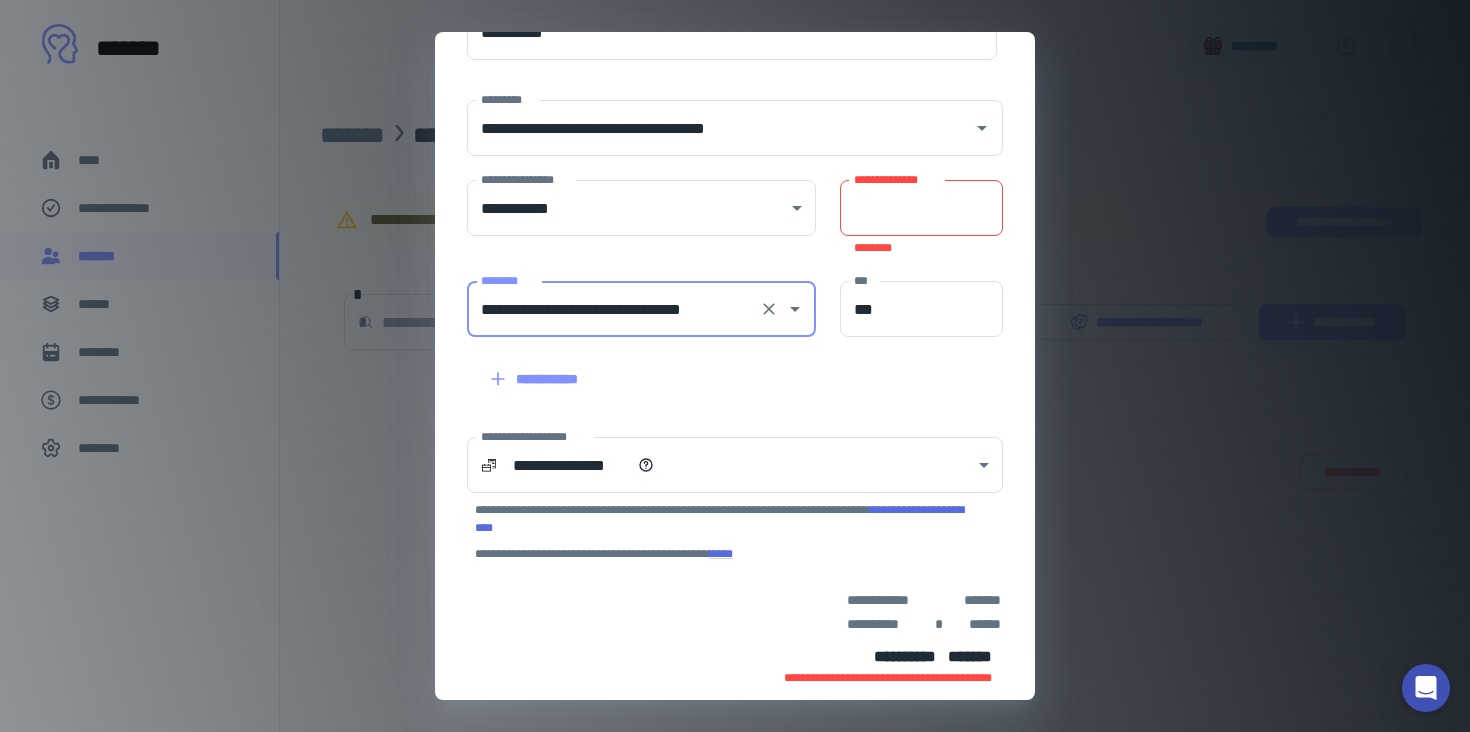 scroll, scrollTop: 236, scrollLeft: 0, axis: vertical 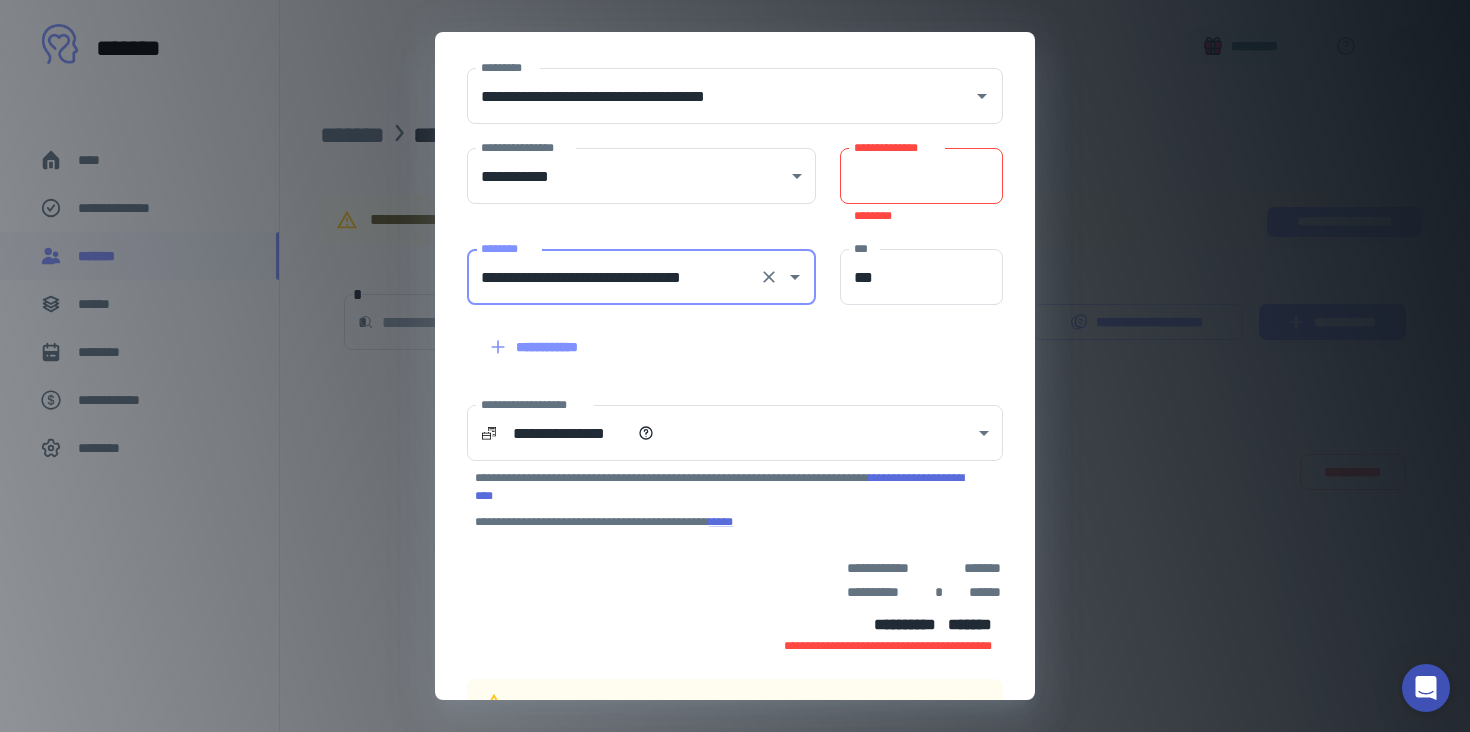 type on "**********" 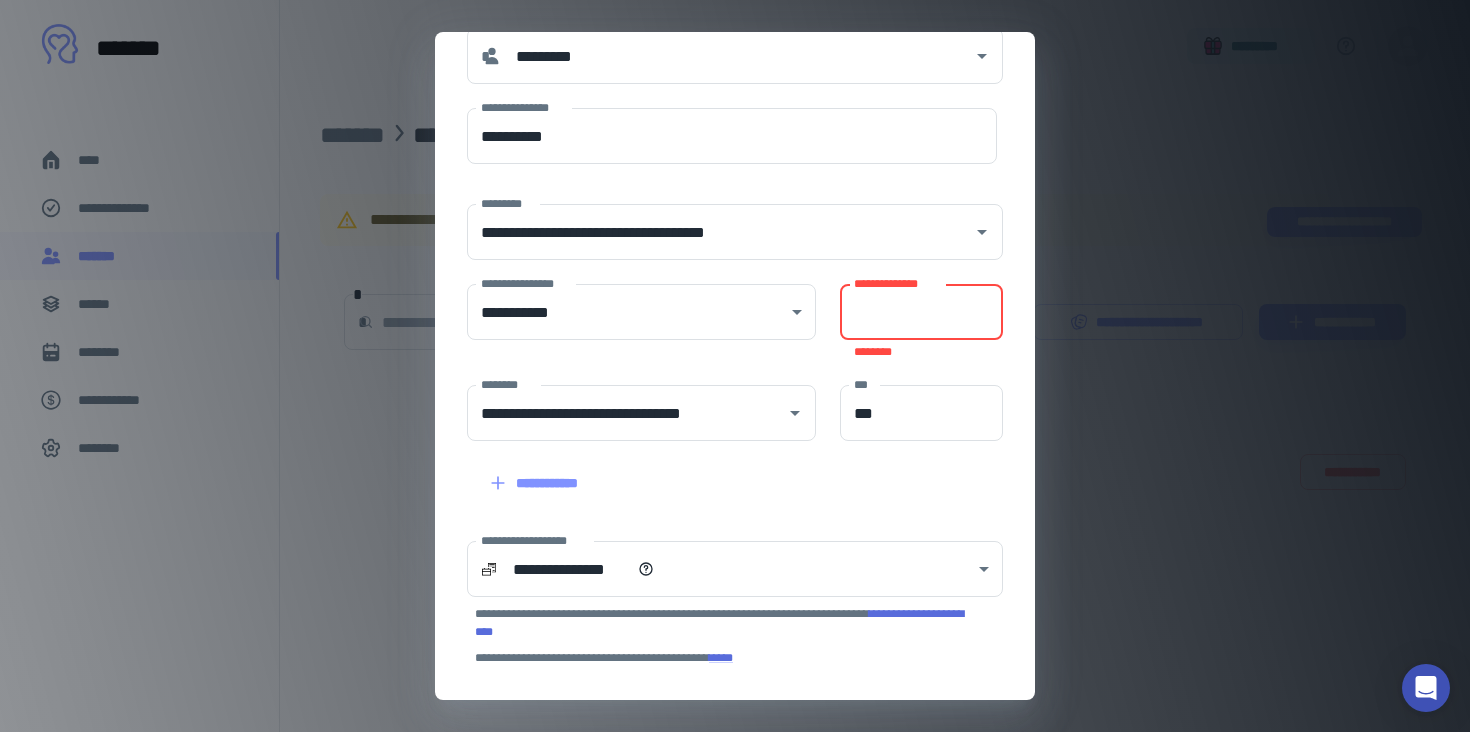 scroll, scrollTop: 101, scrollLeft: 0, axis: vertical 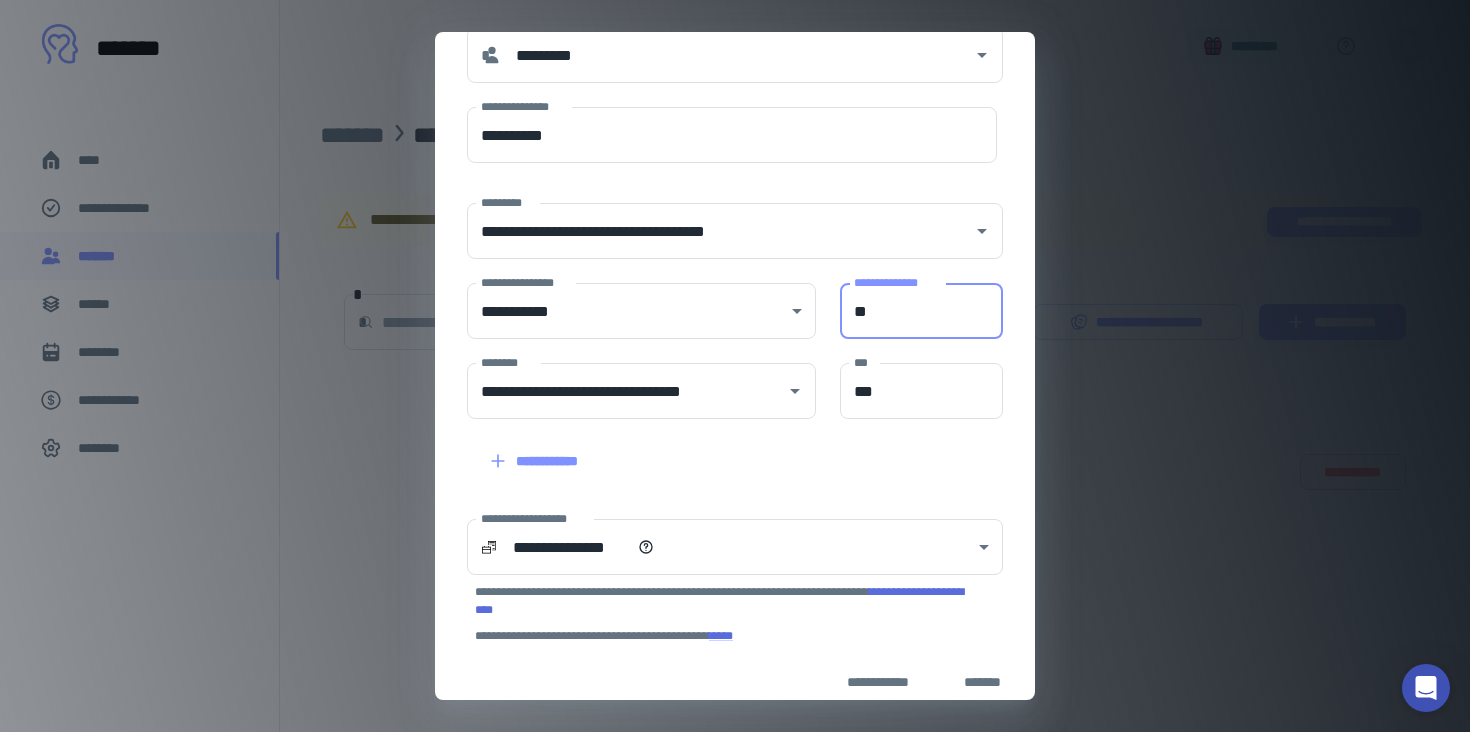 type on "**" 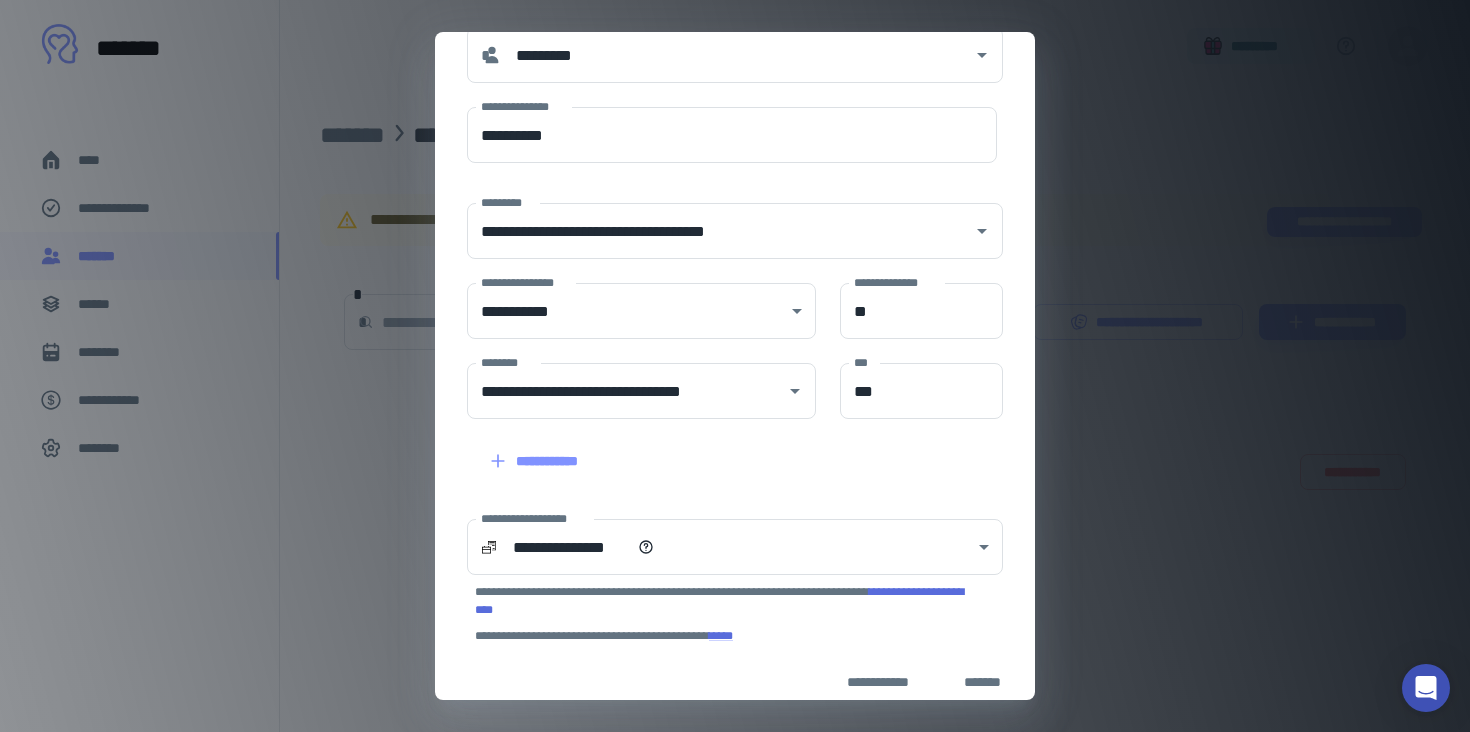 scroll, scrollTop: 269, scrollLeft: 0, axis: vertical 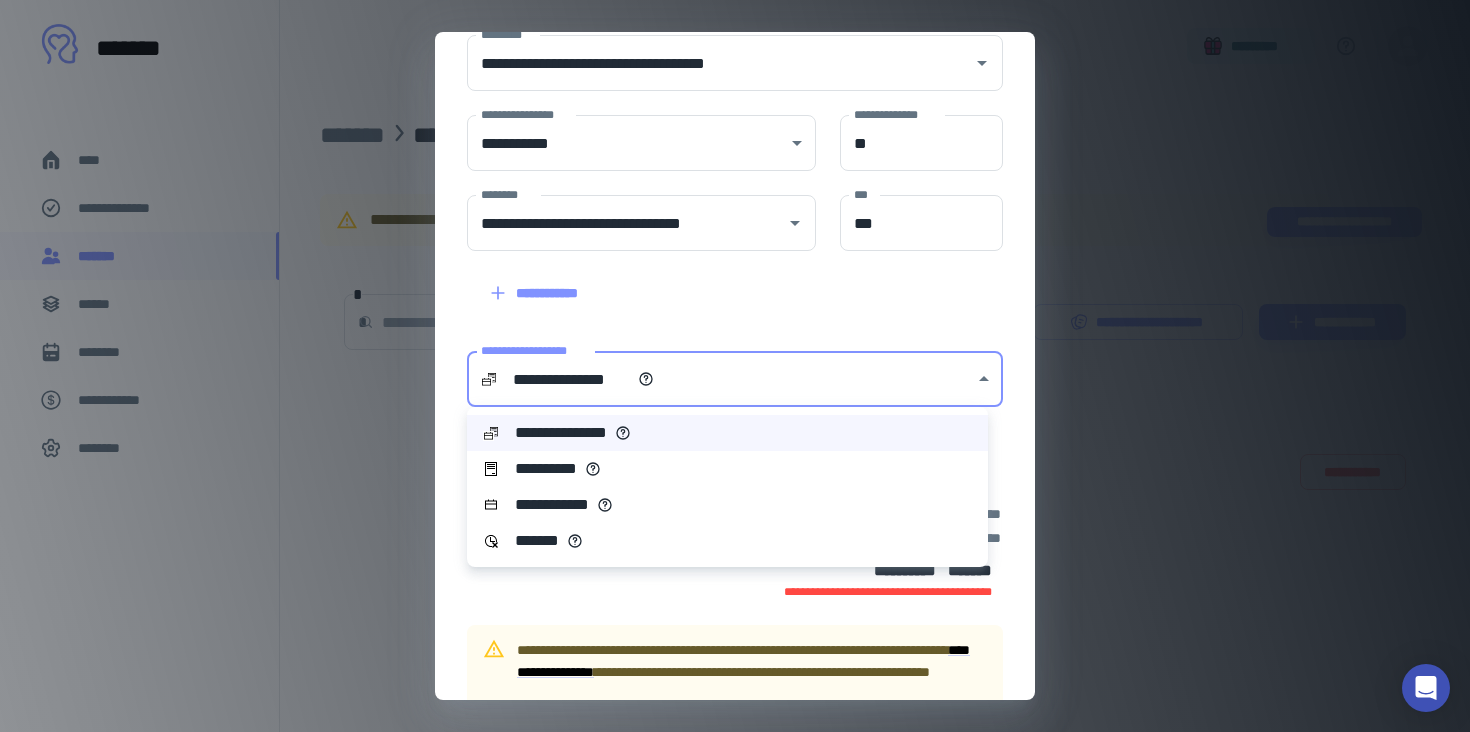 click on "**********" at bounding box center (735, 366) 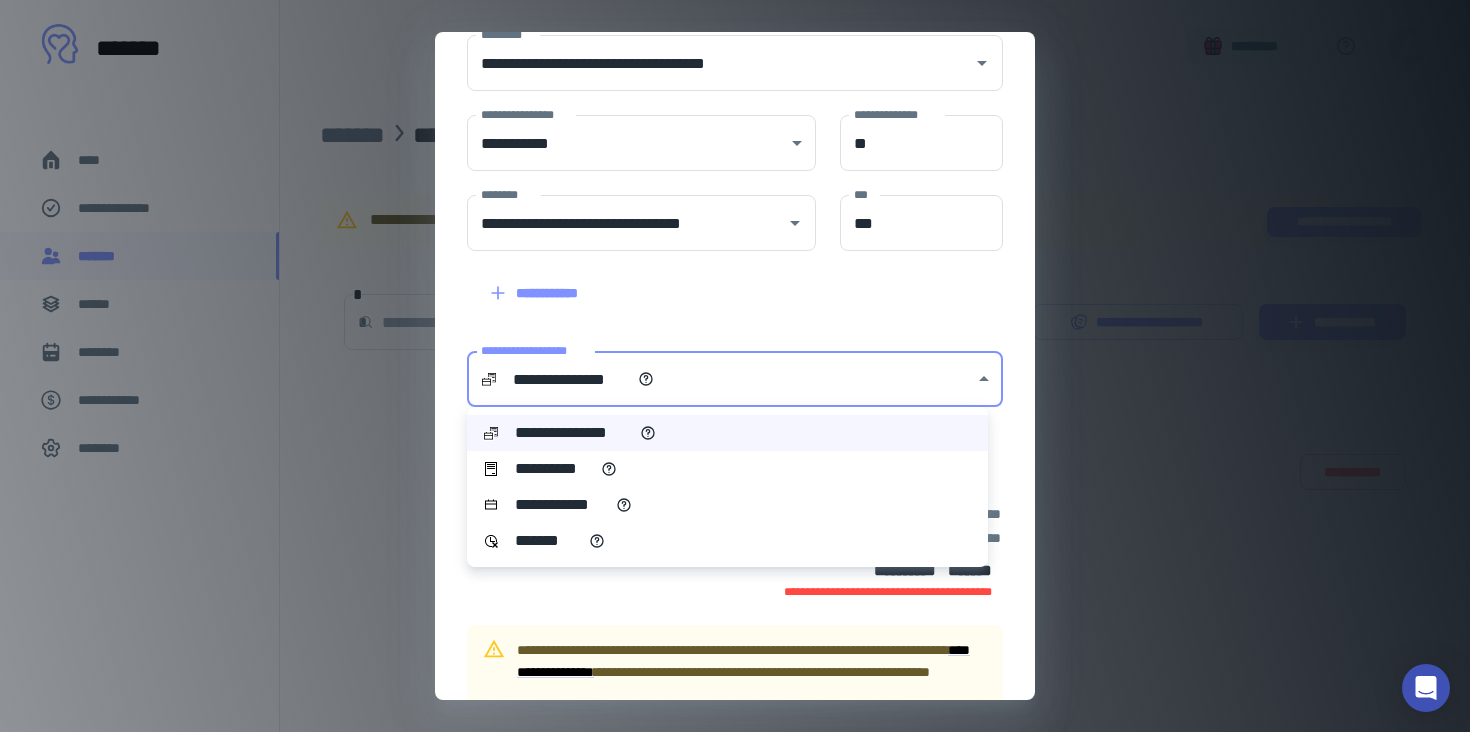 click at bounding box center (735, 366) 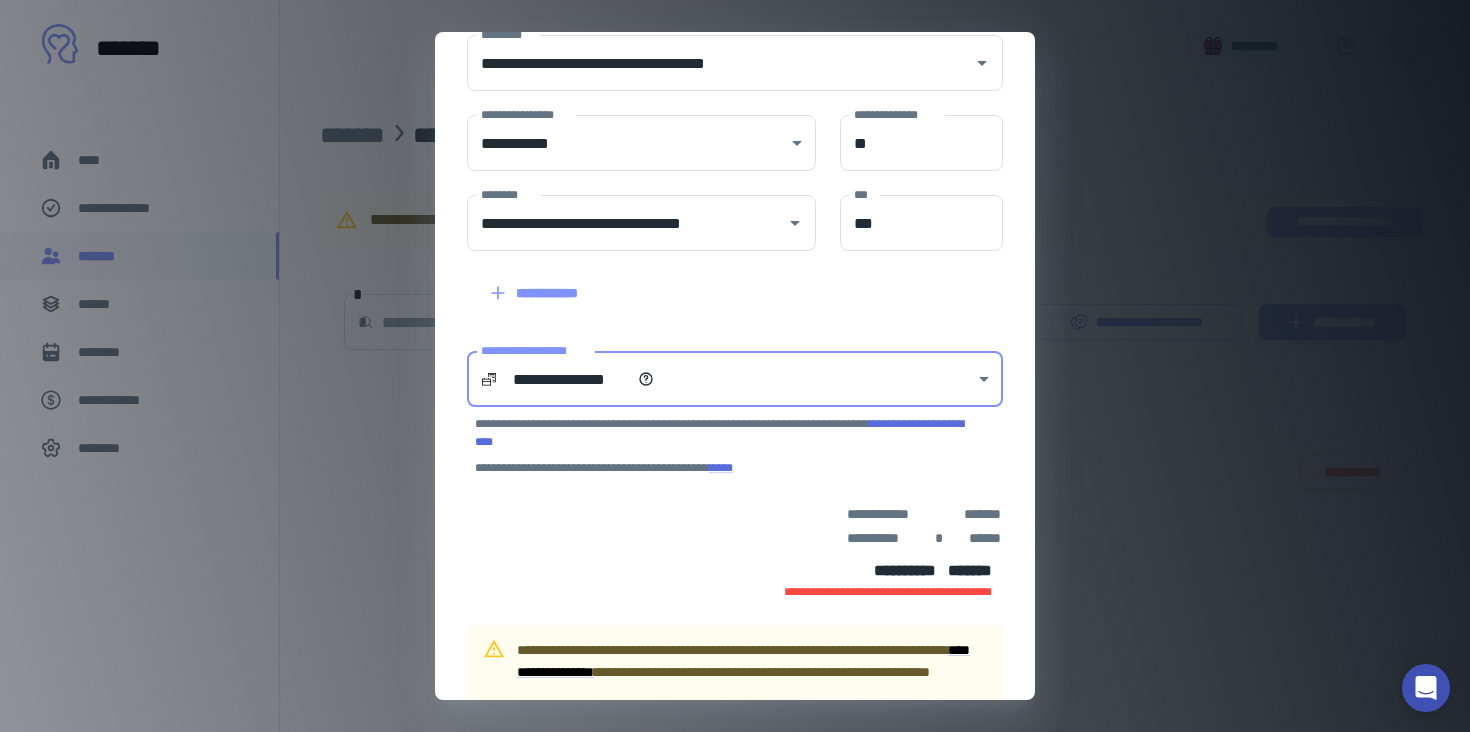 scroll, scrollTop: 253, scrollLeft: 0, axis: vertical 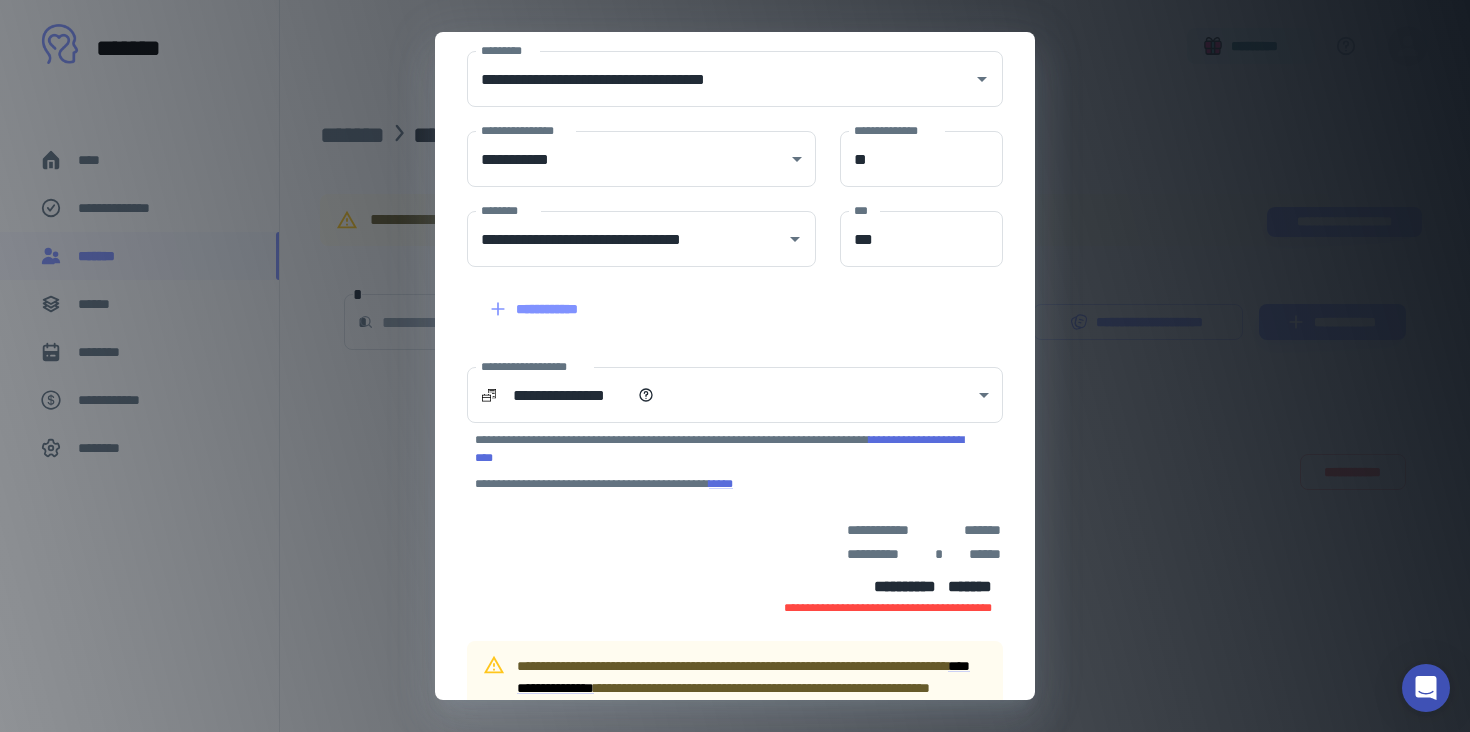 click on "**********" at bounding box center [735, 375] 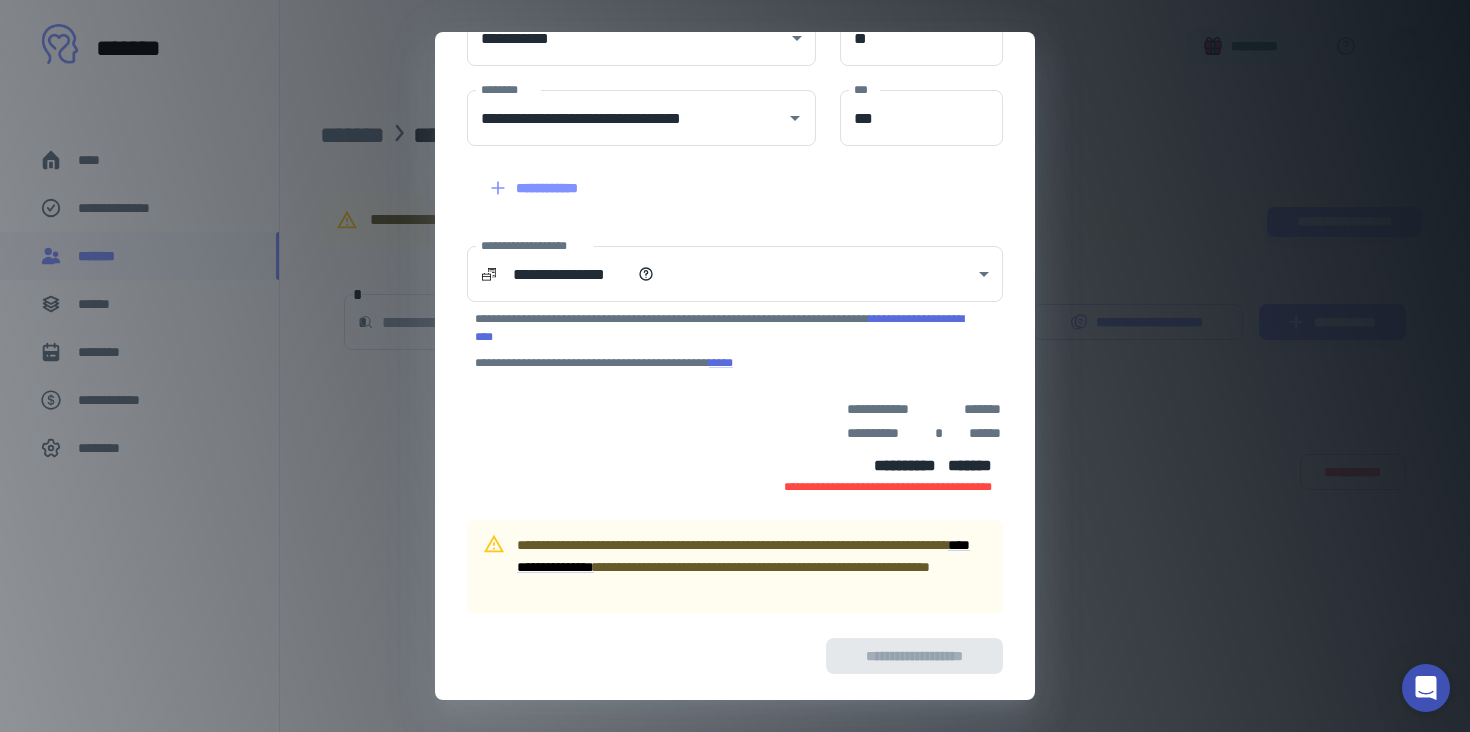 scroll, scrollTop: 380, scrollLeft: 0, axis: vertical 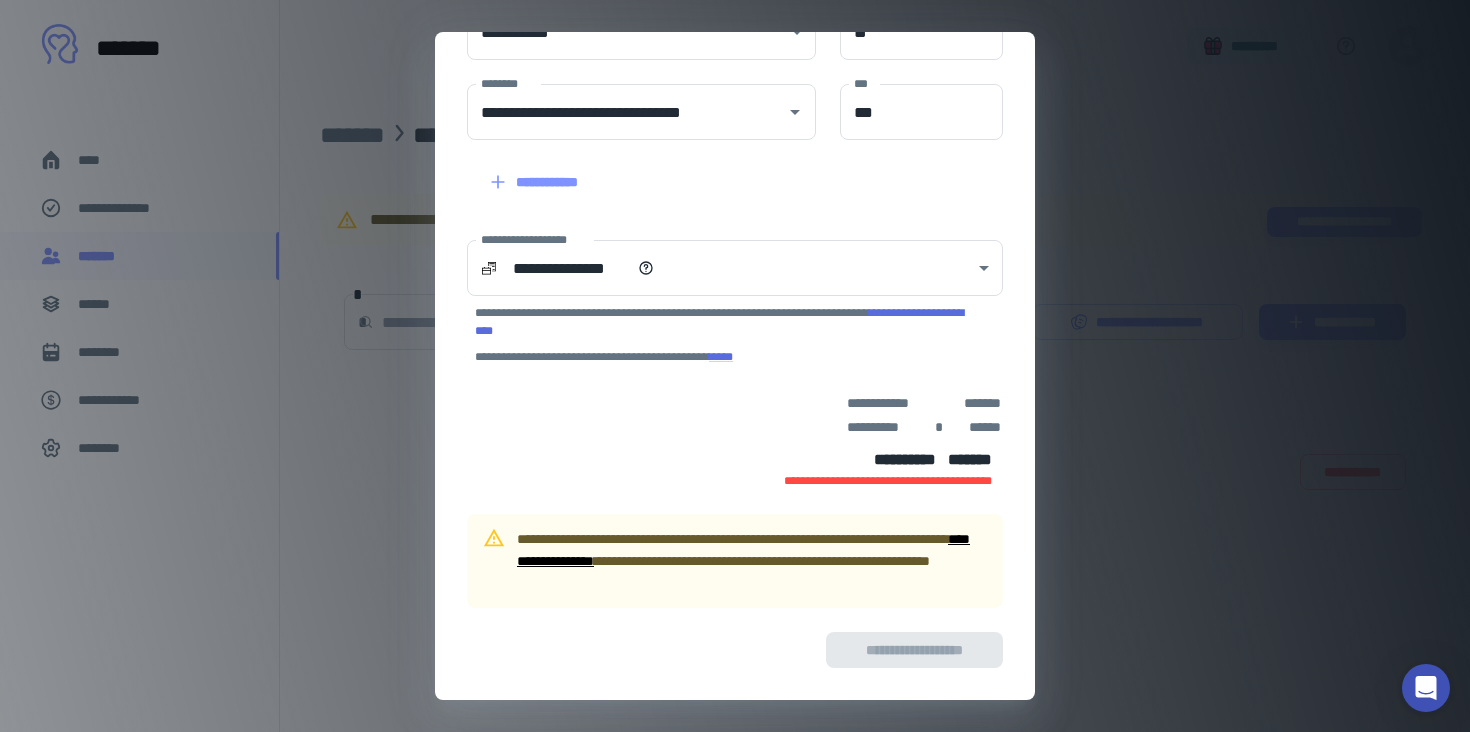 click on "**********" at bounding box center [743, 550] 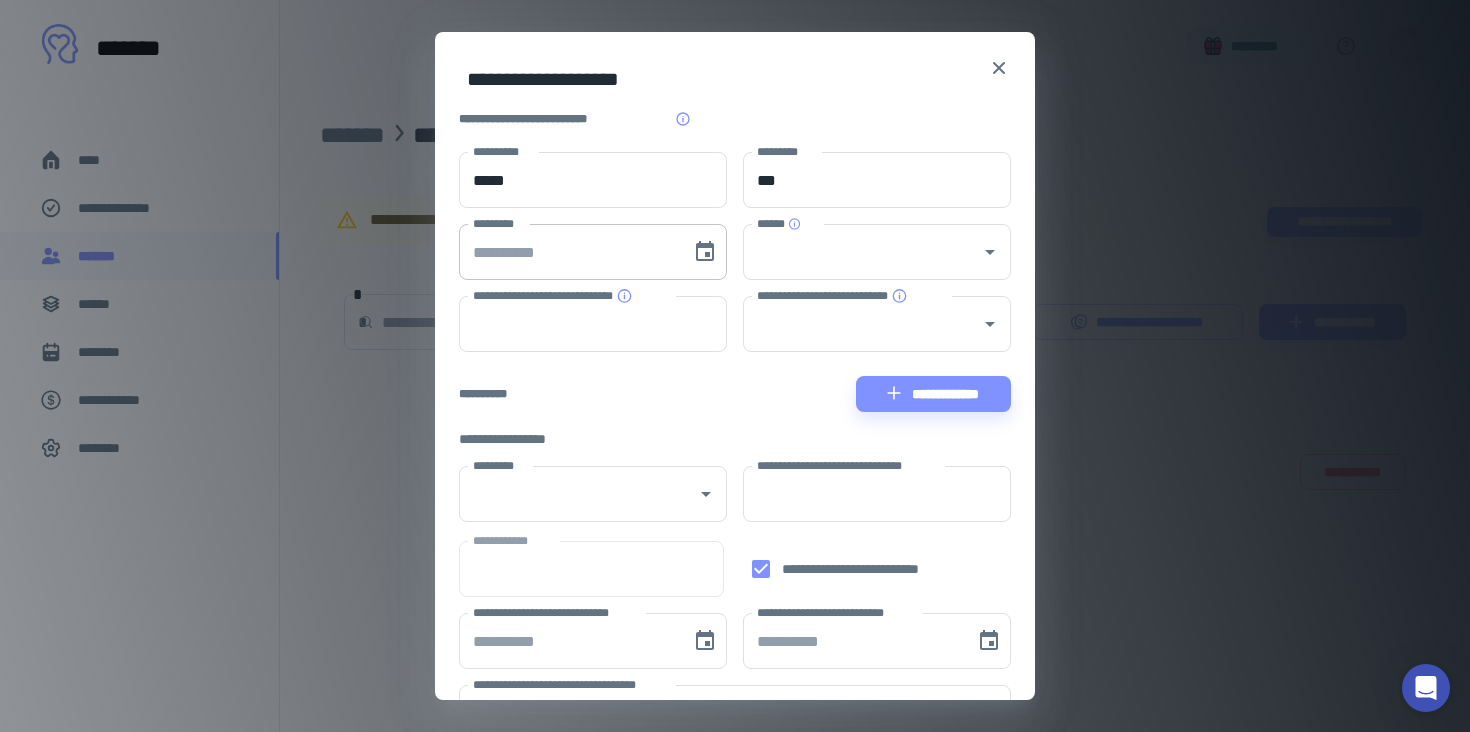 type on "**********" 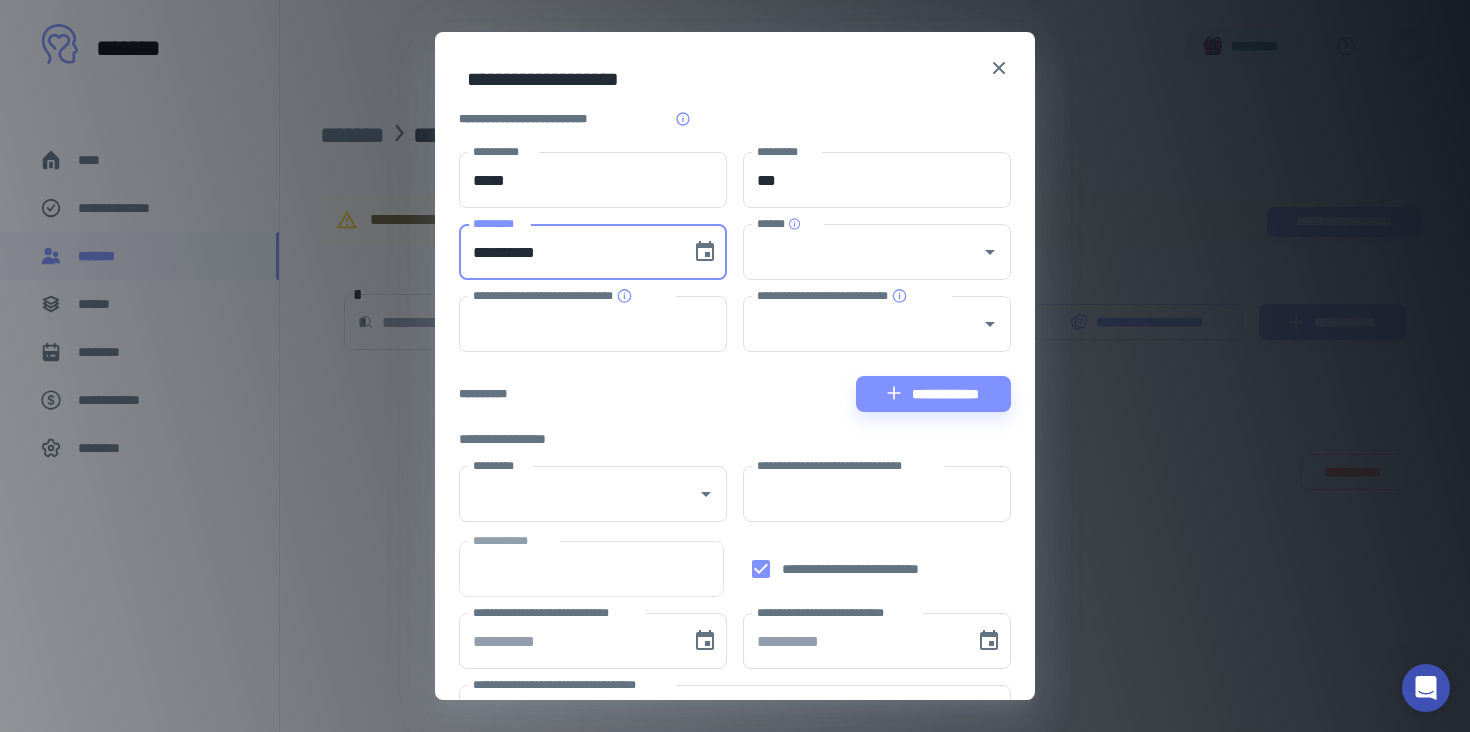 click on "**********" at bounding box center (568, 252) 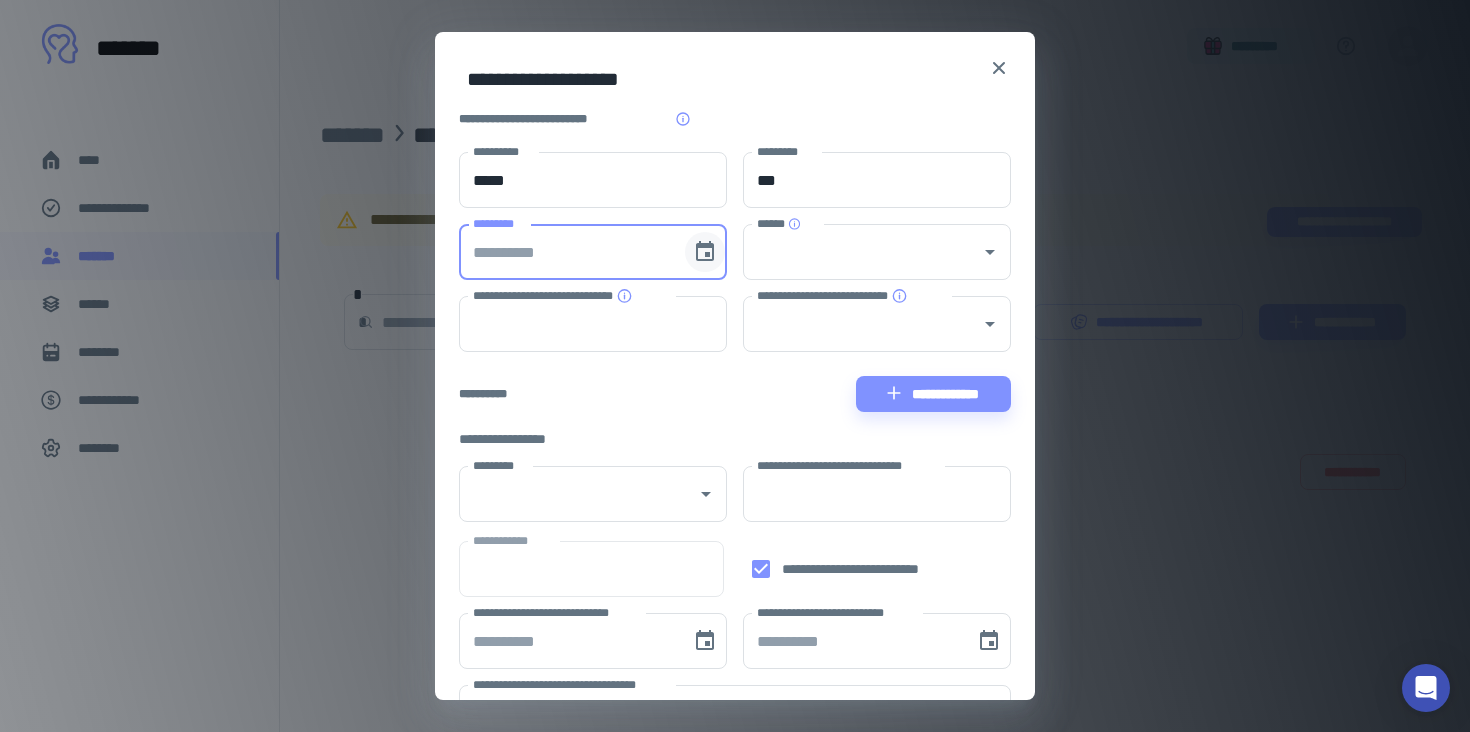 click 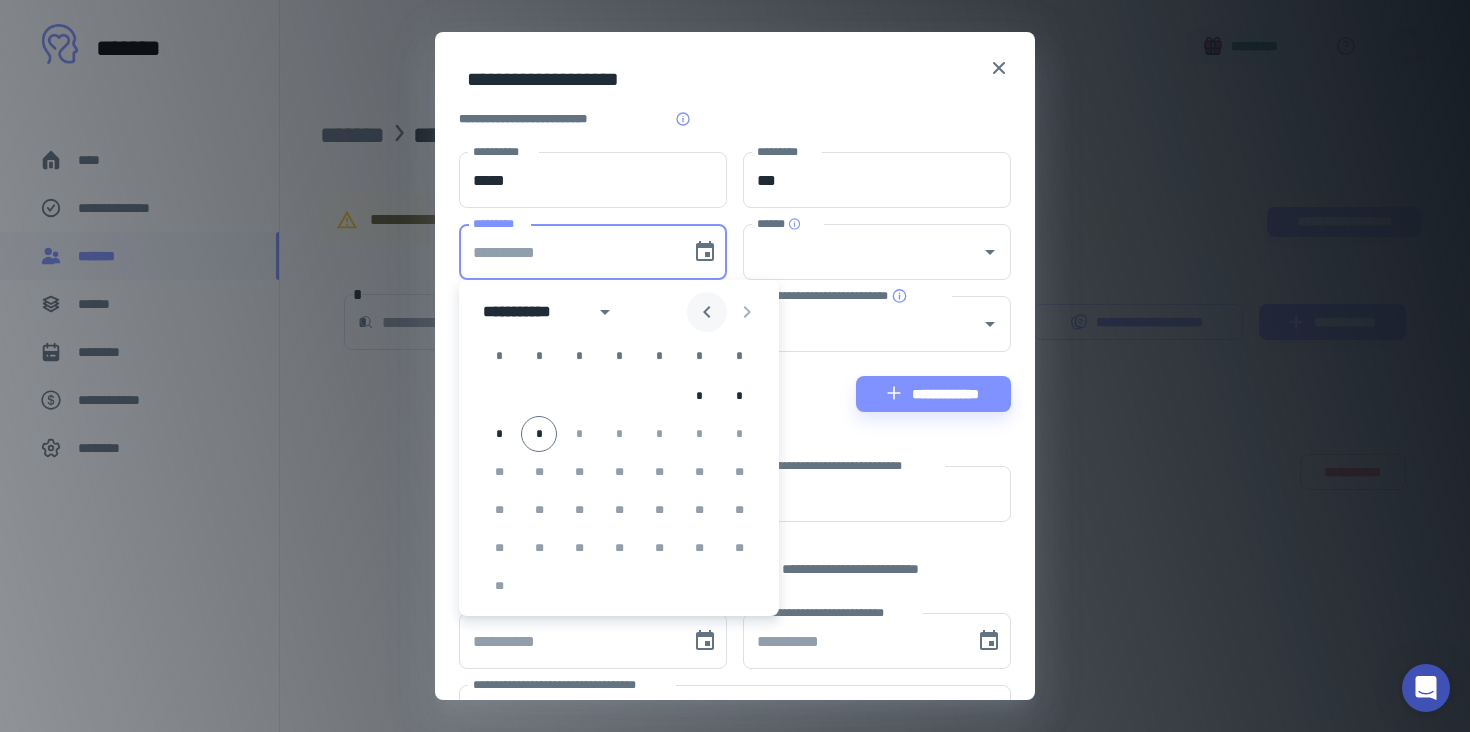 click 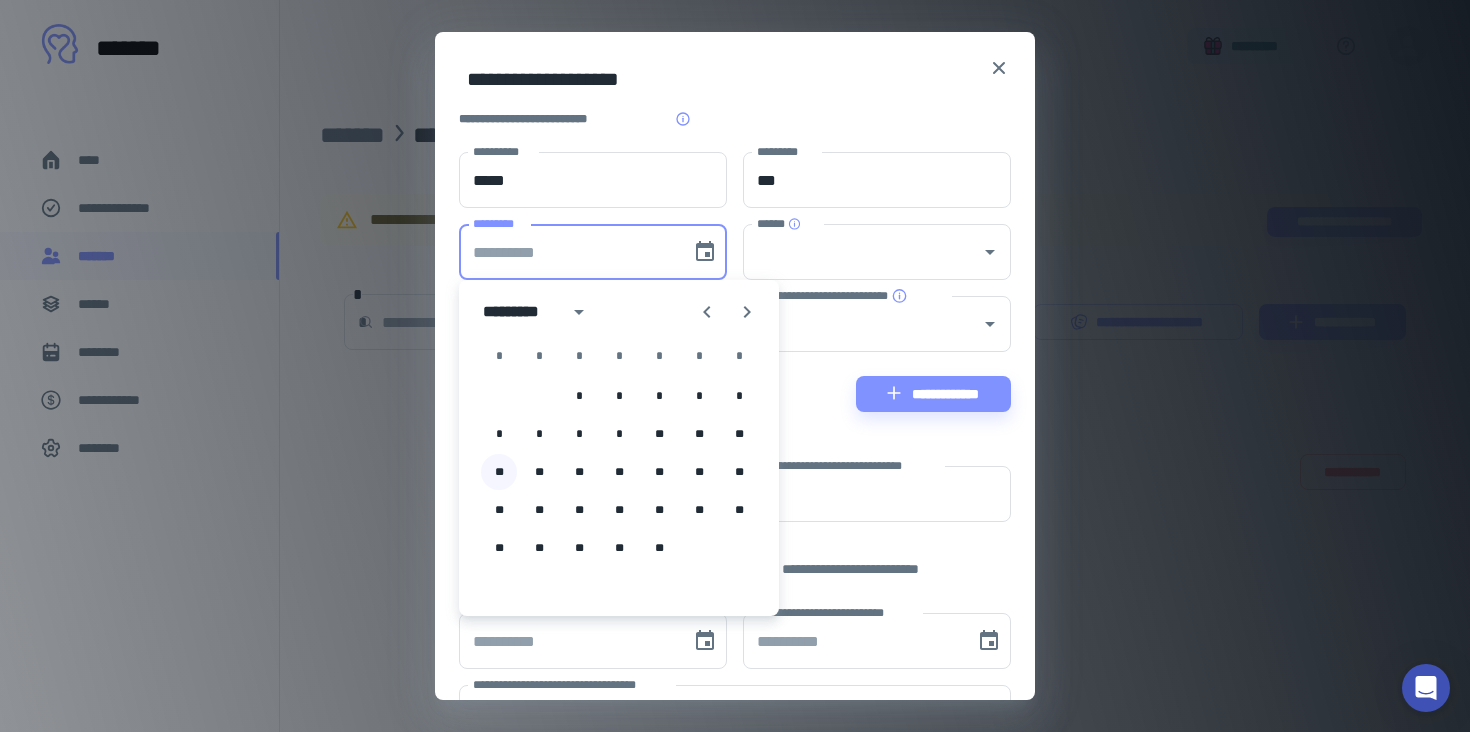 click on "**" at bounding box center (499, 472) 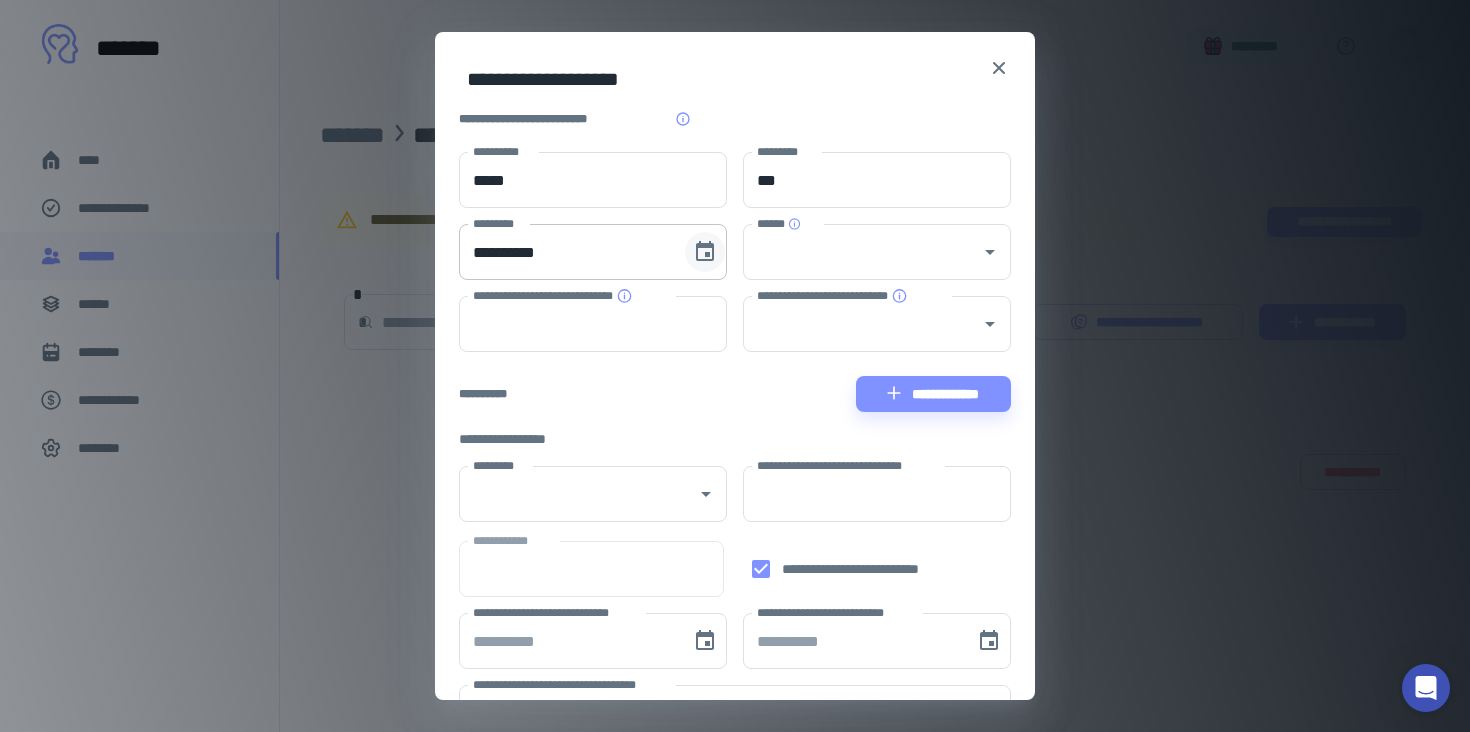 click 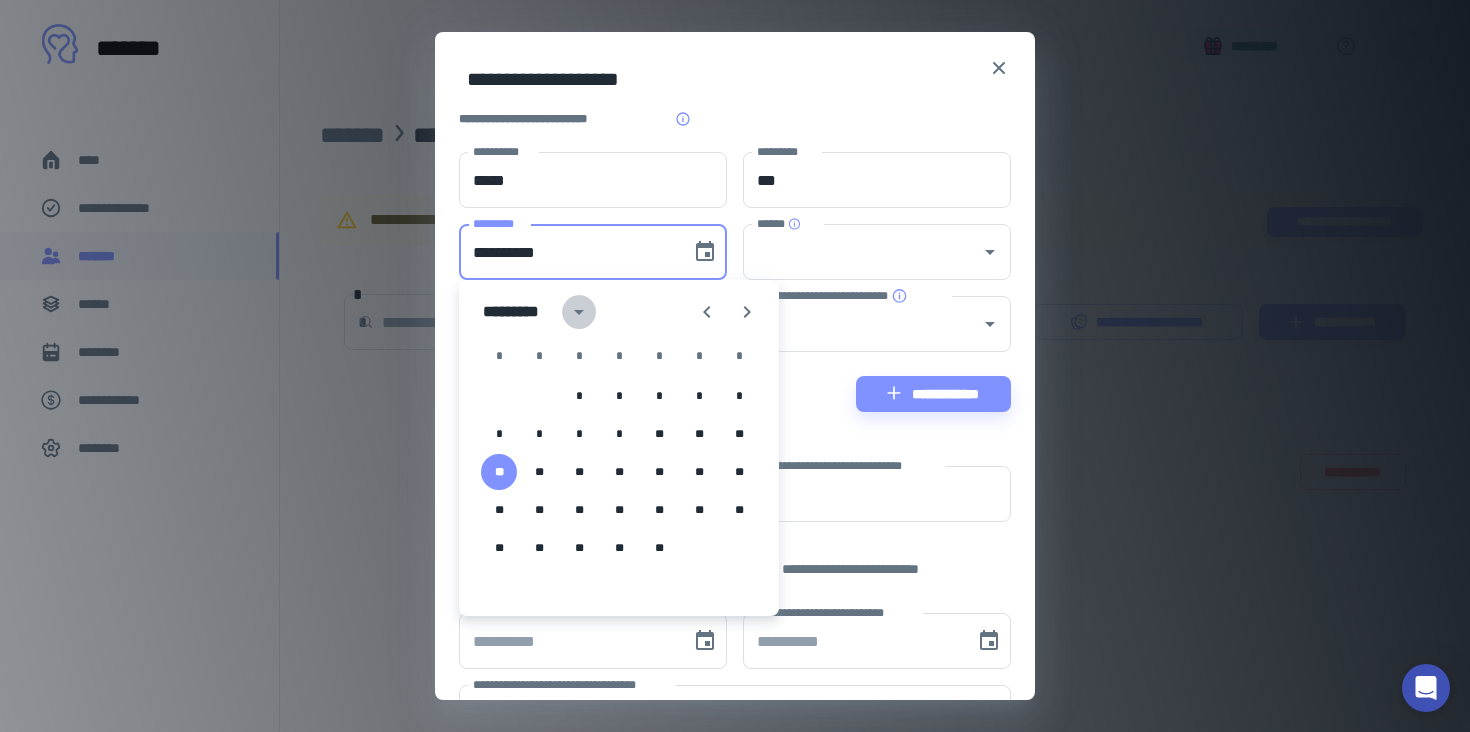 click 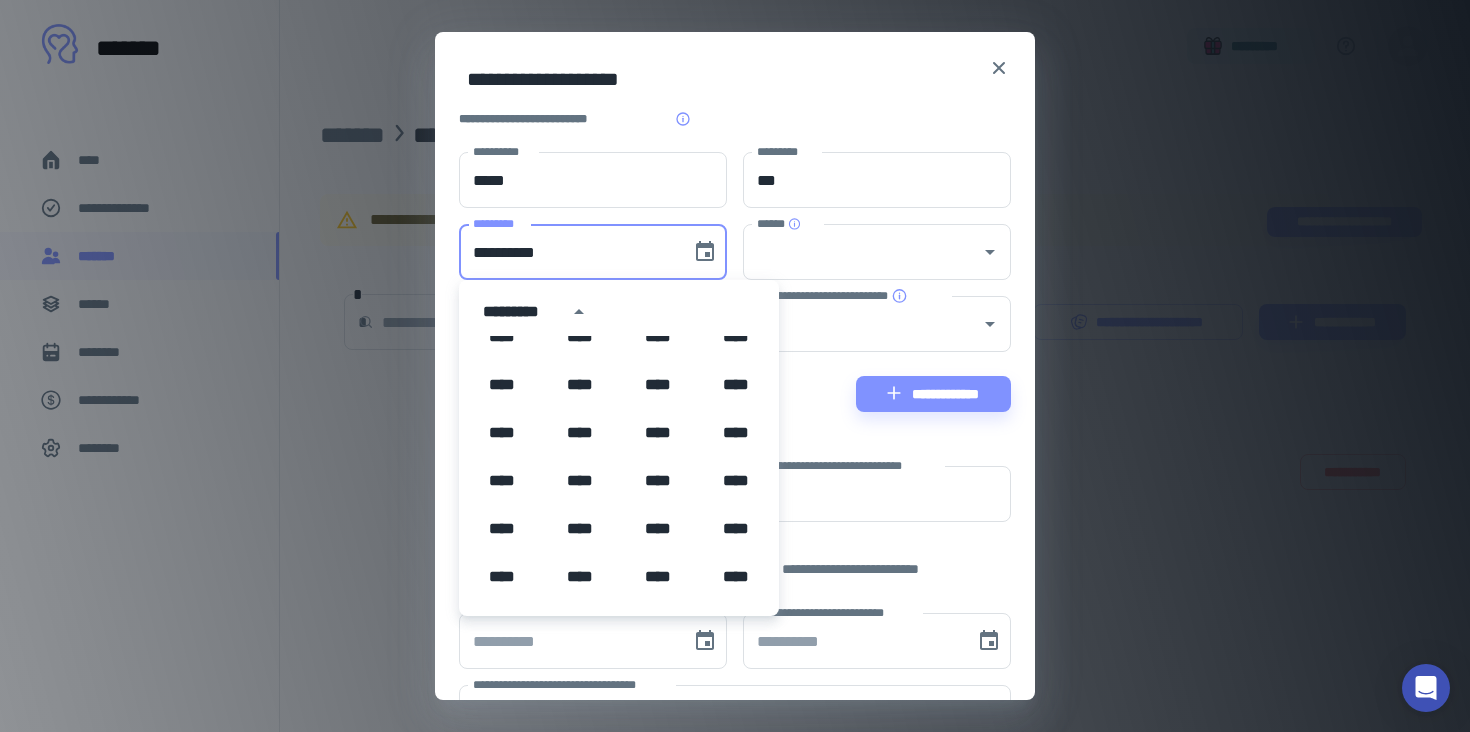 scroll, scrollTop: 940, scrollLeft: 0, axis: vertical 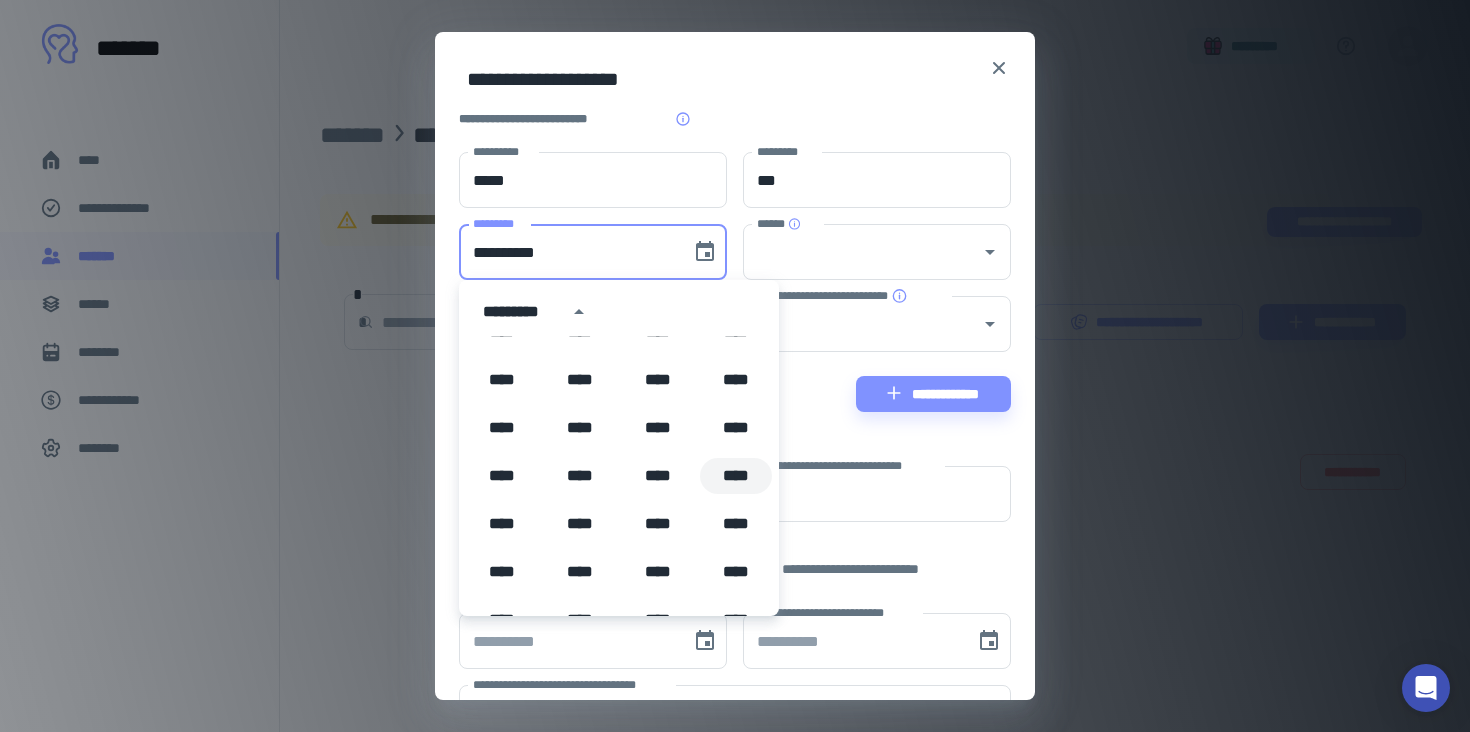 click on "****" at bounding box center [736, 476] 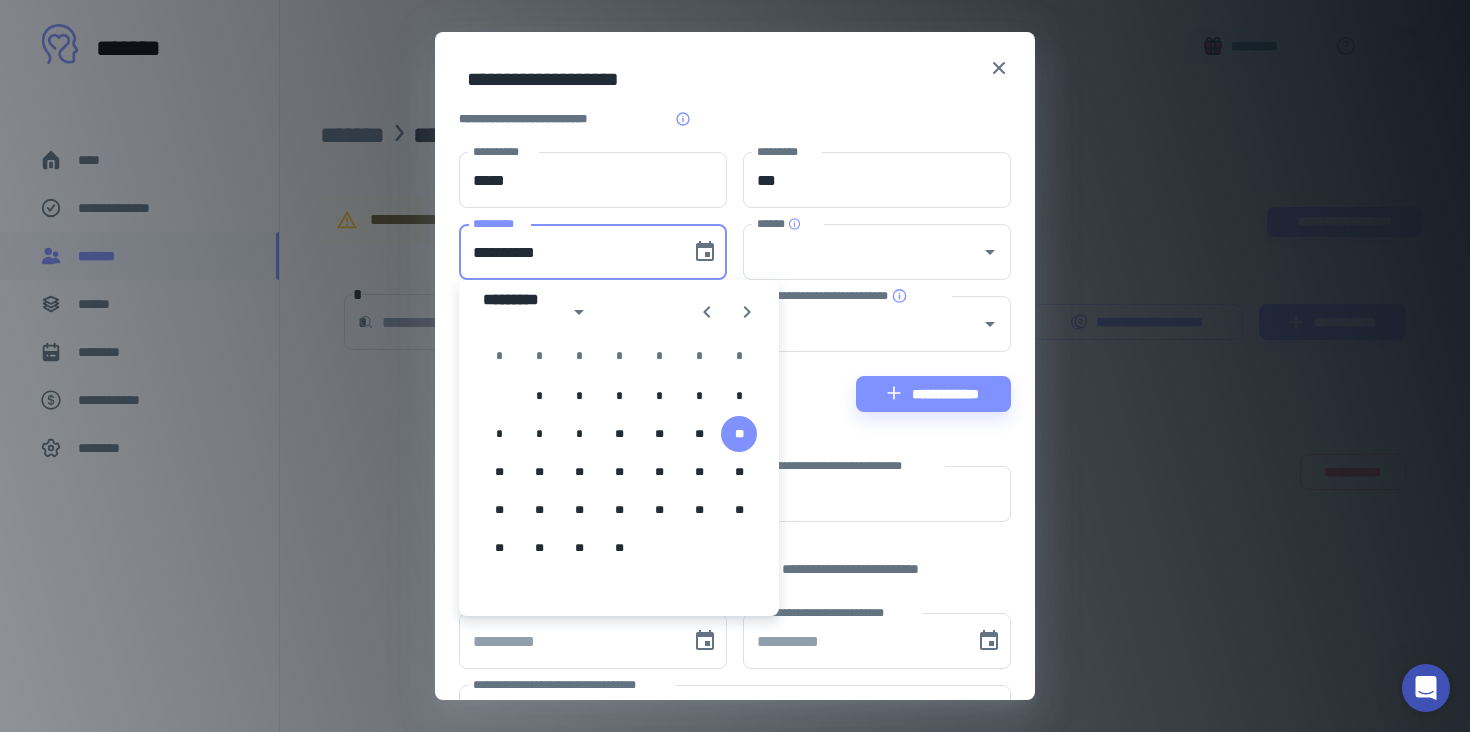 type on "**********" 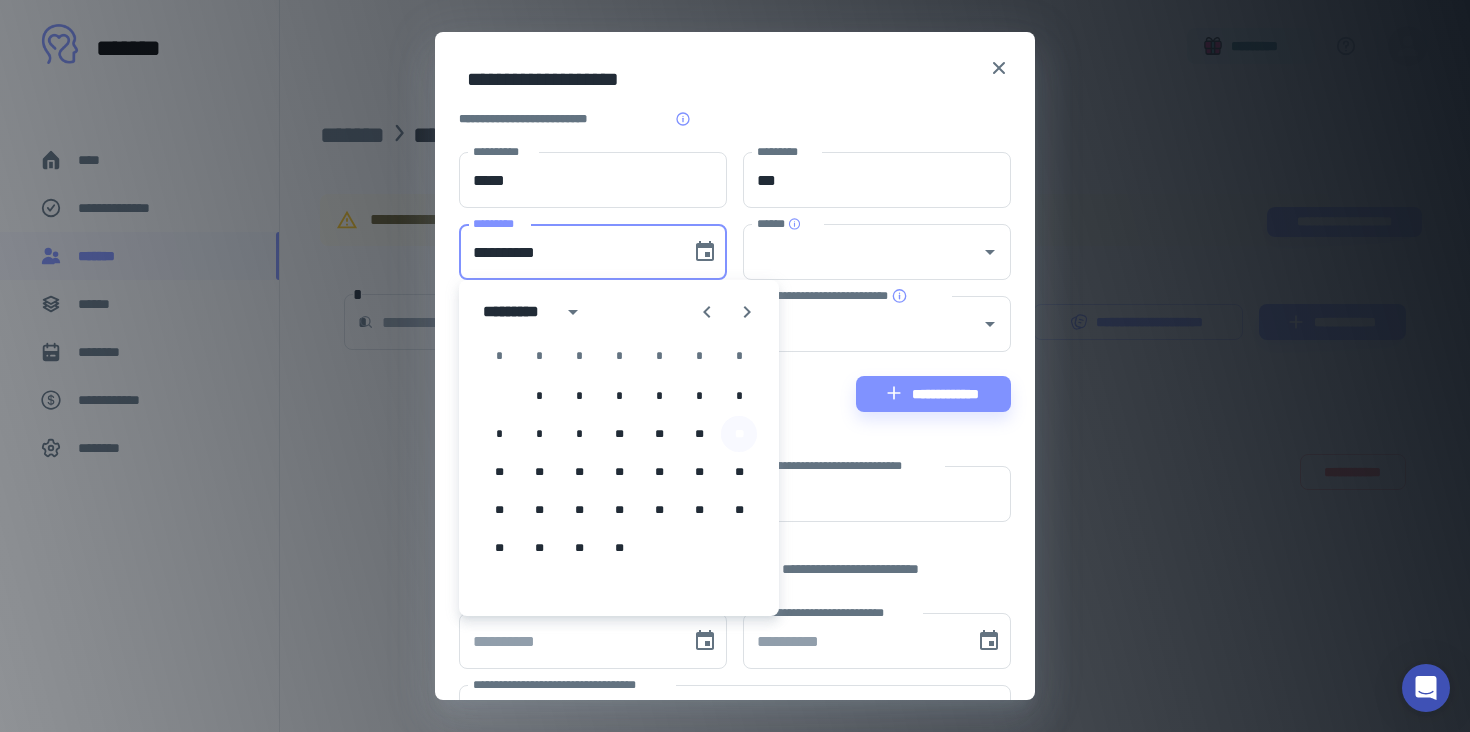 click on "**" at bounding box center [739, 434] 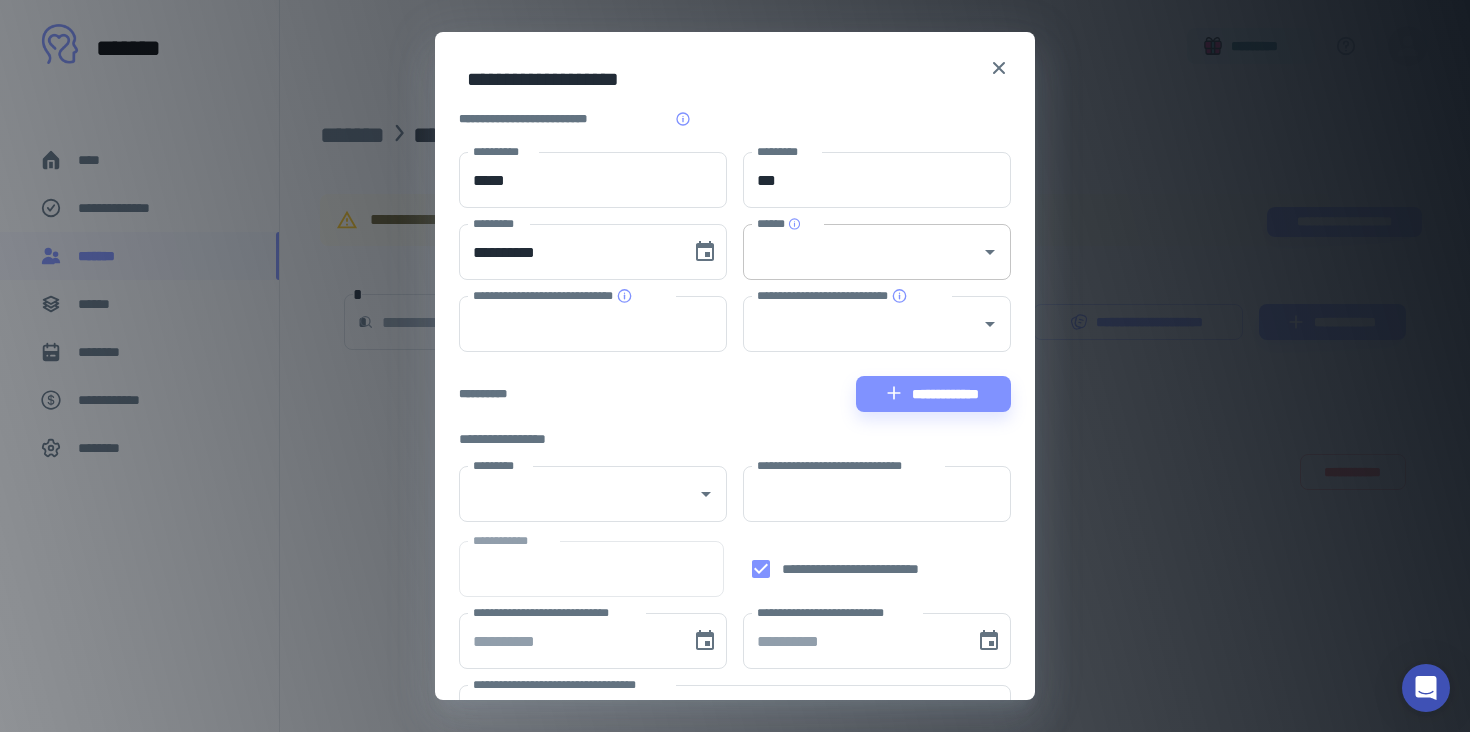 click on "******" at bounding box center [862, 252] 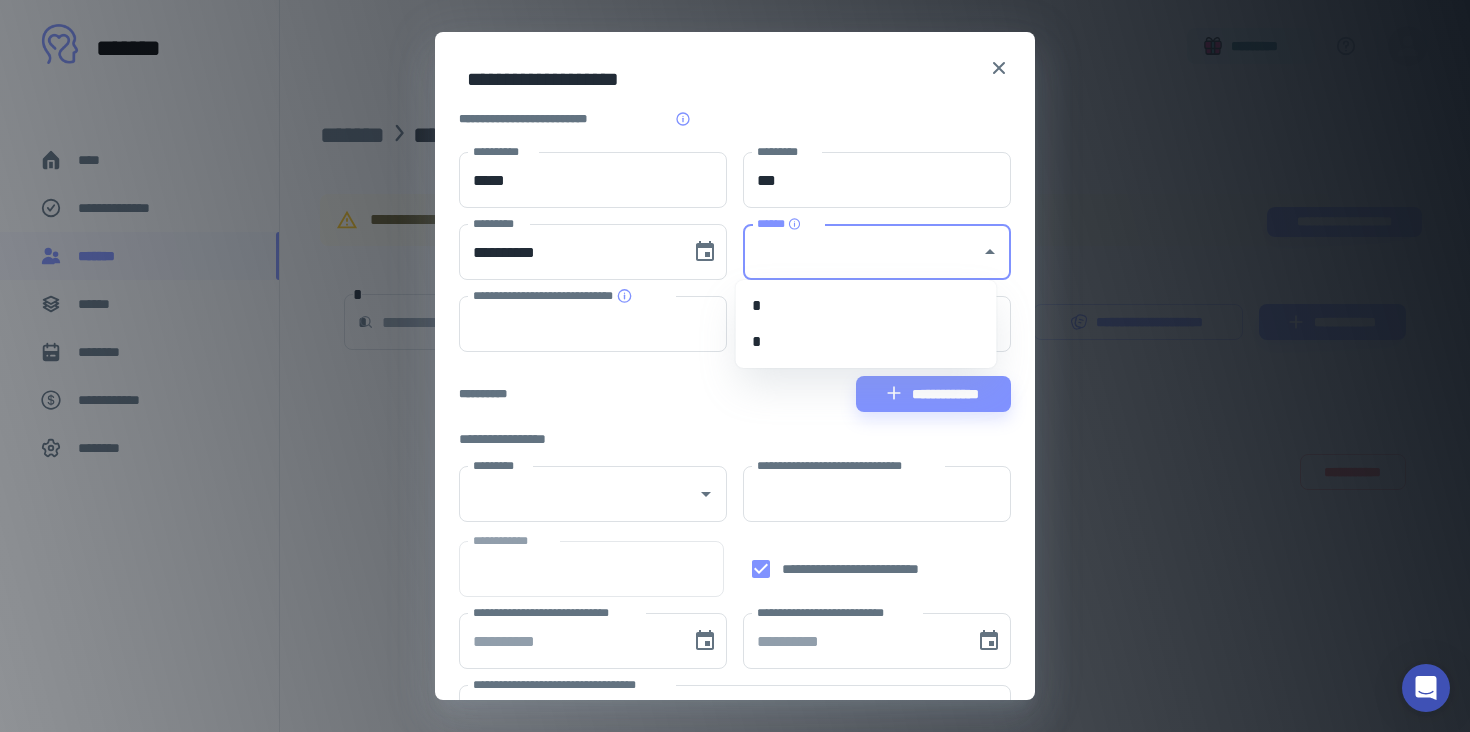click on "*" at bounding box center (866, 342) 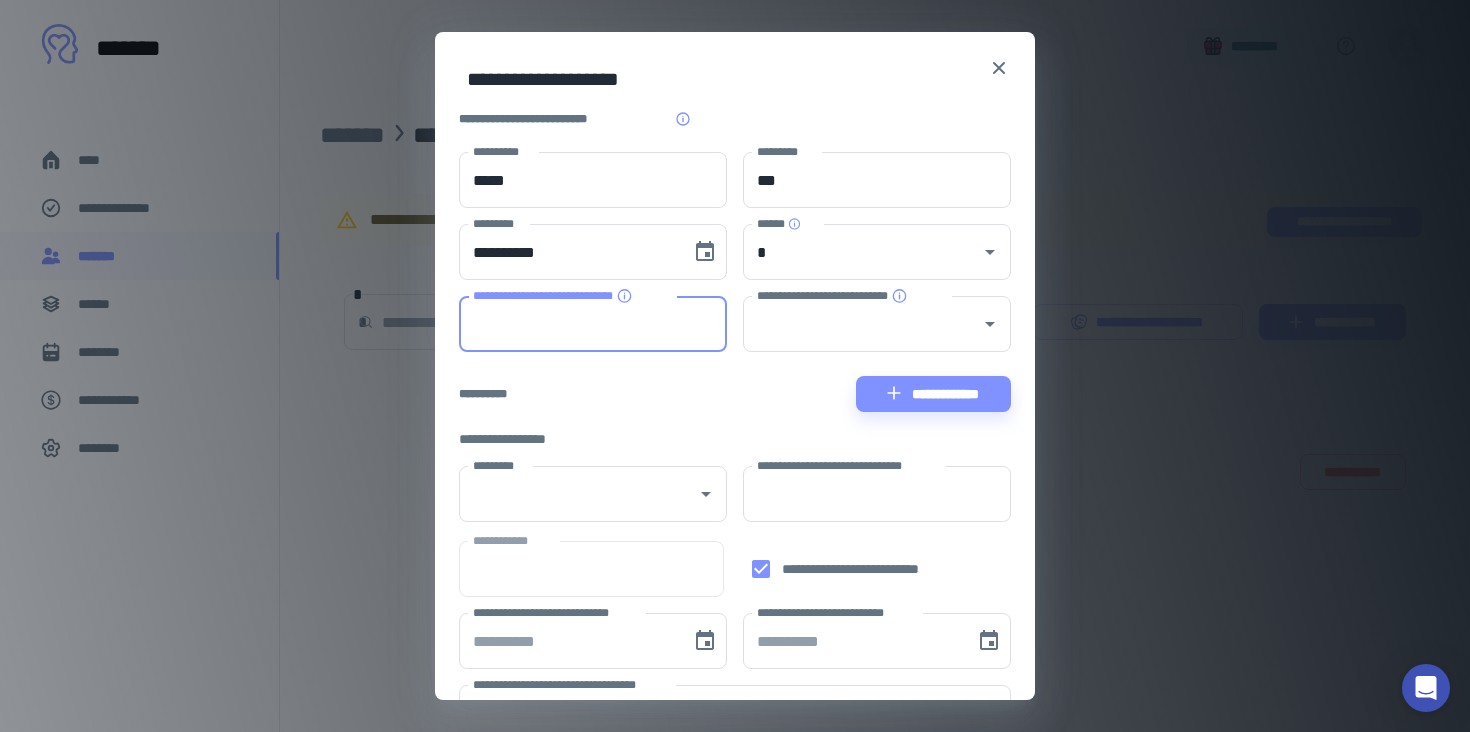 click on "**********" at bounding box center [593, 324] 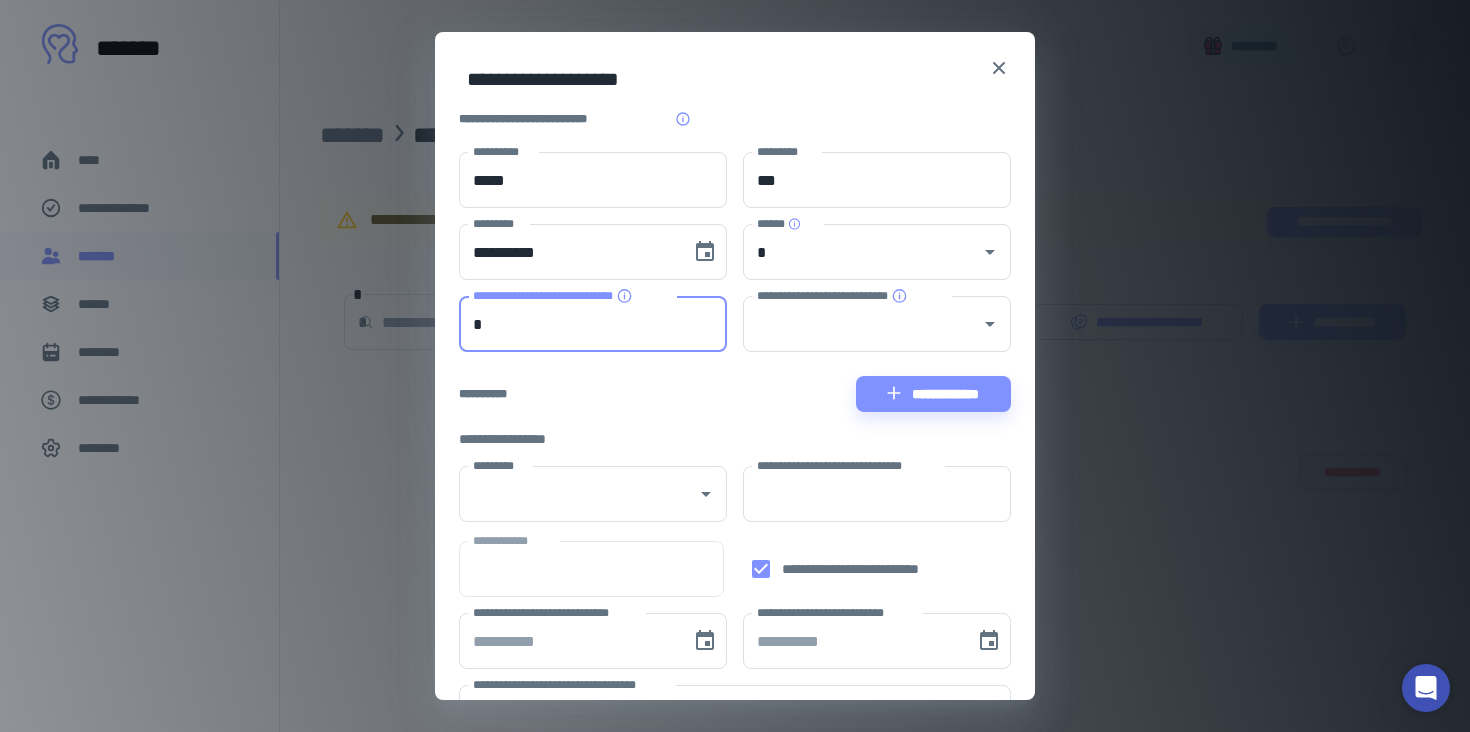type on "*" 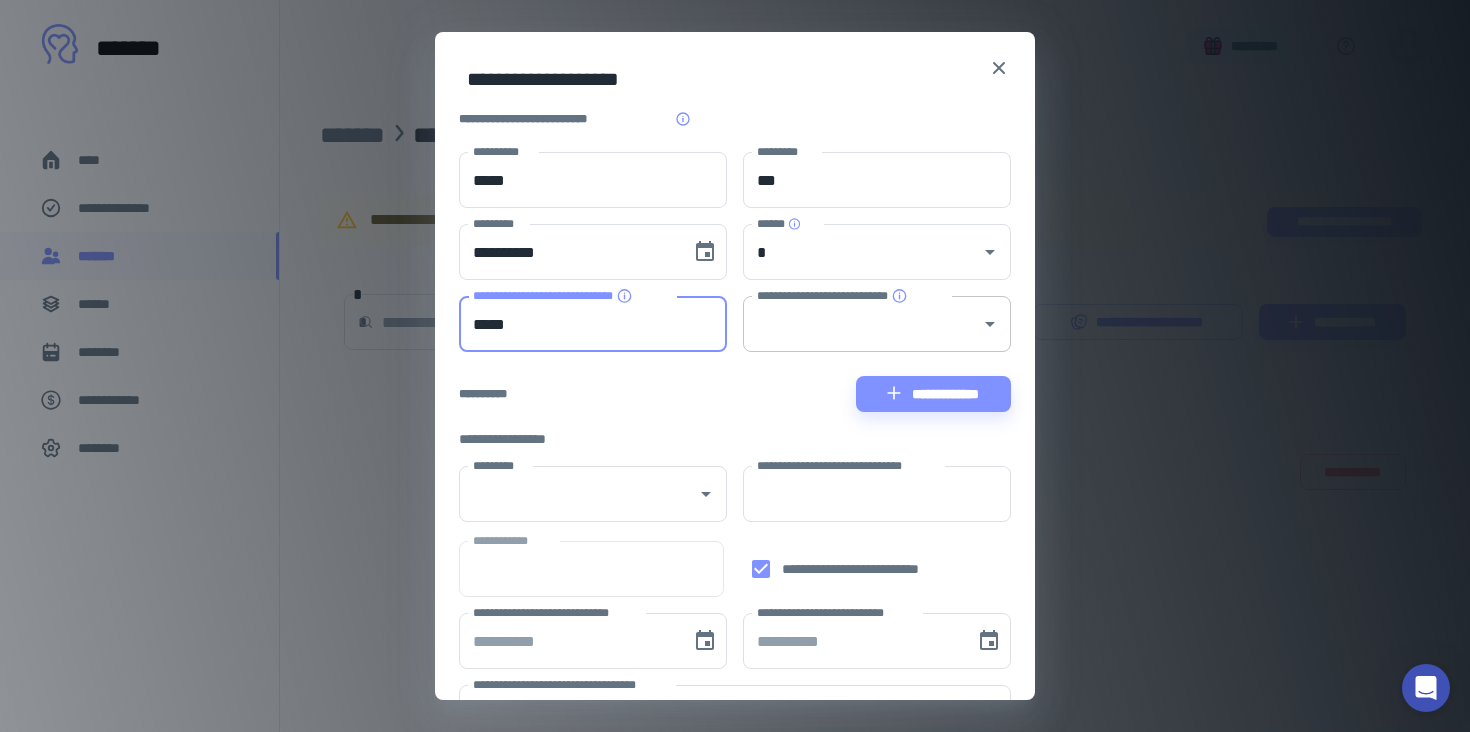type on "*****" 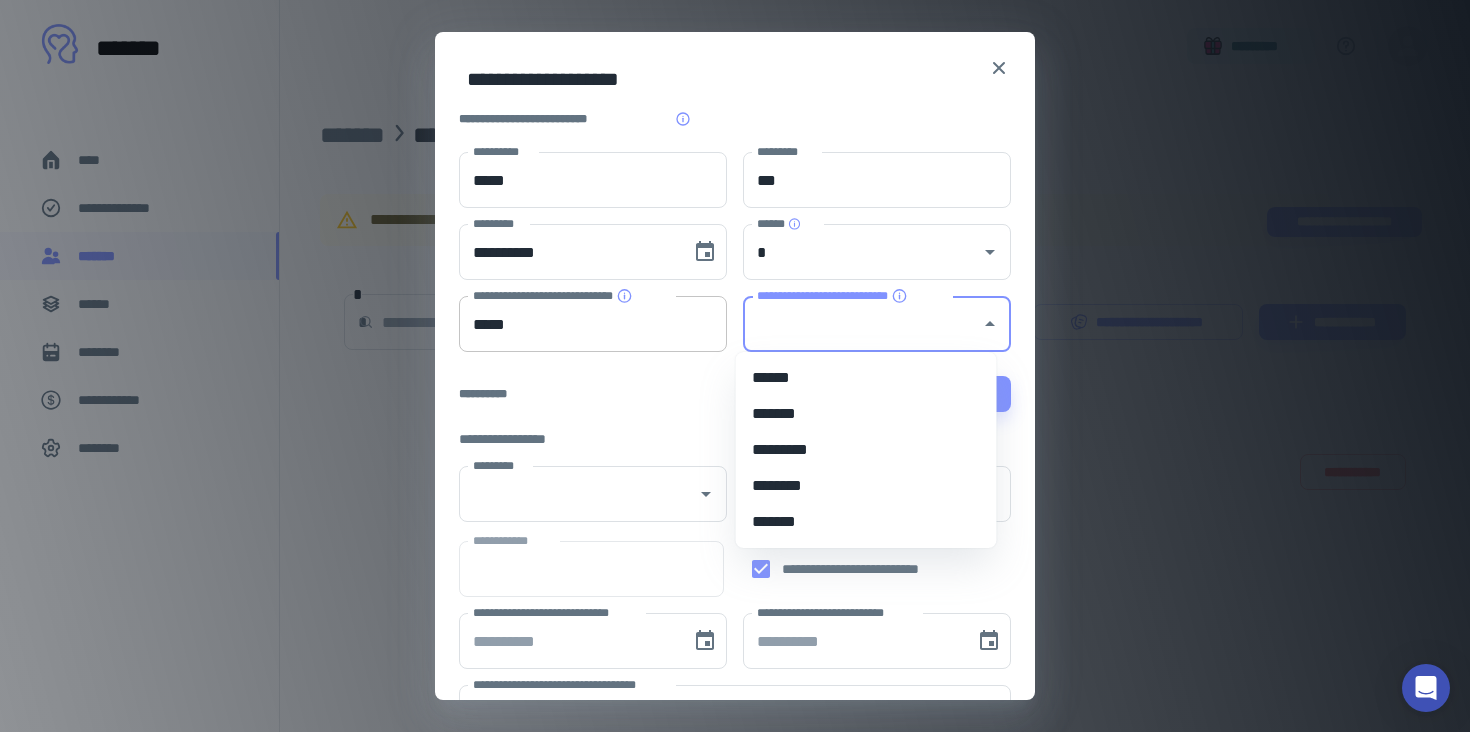 click on "*****" at bounding box center (593, 324) 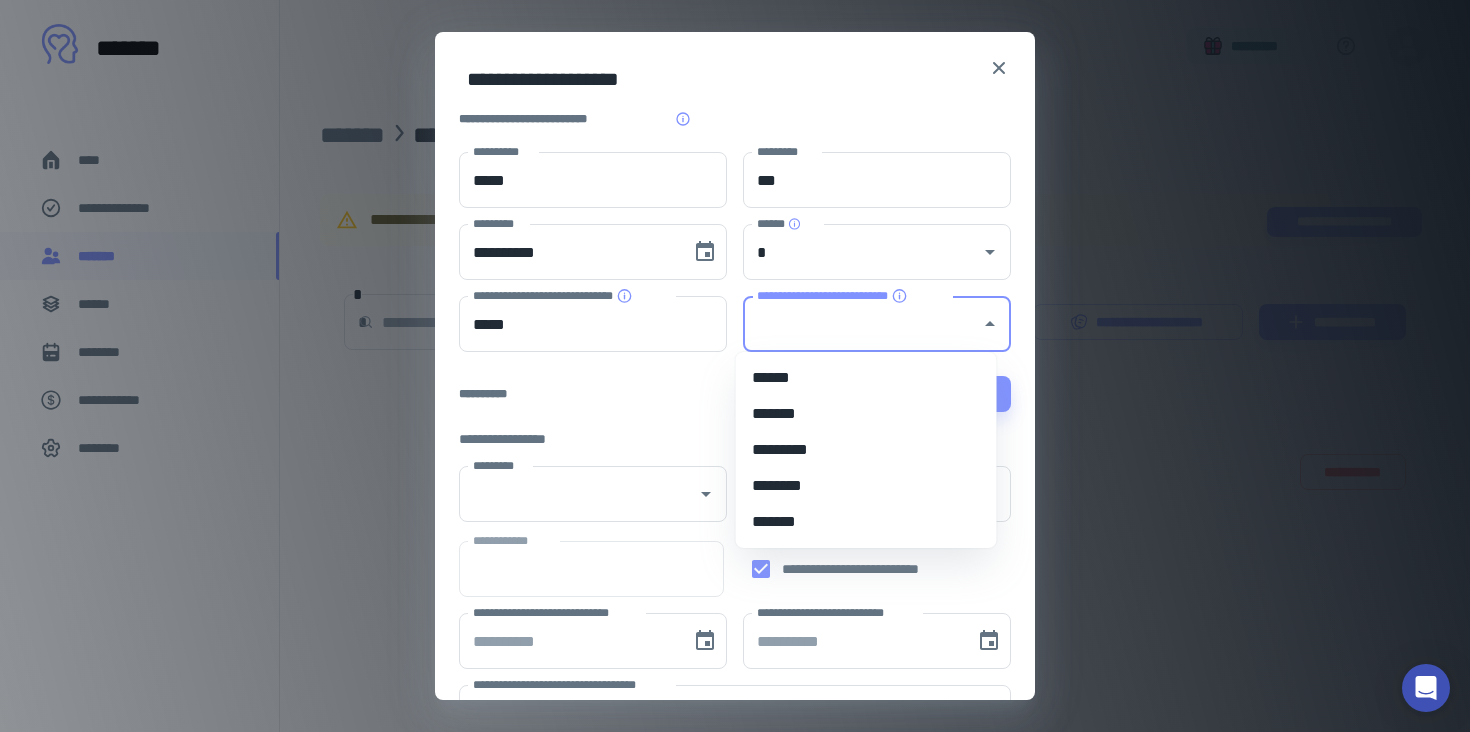 click on "**********" at bounding box center [862, 324] 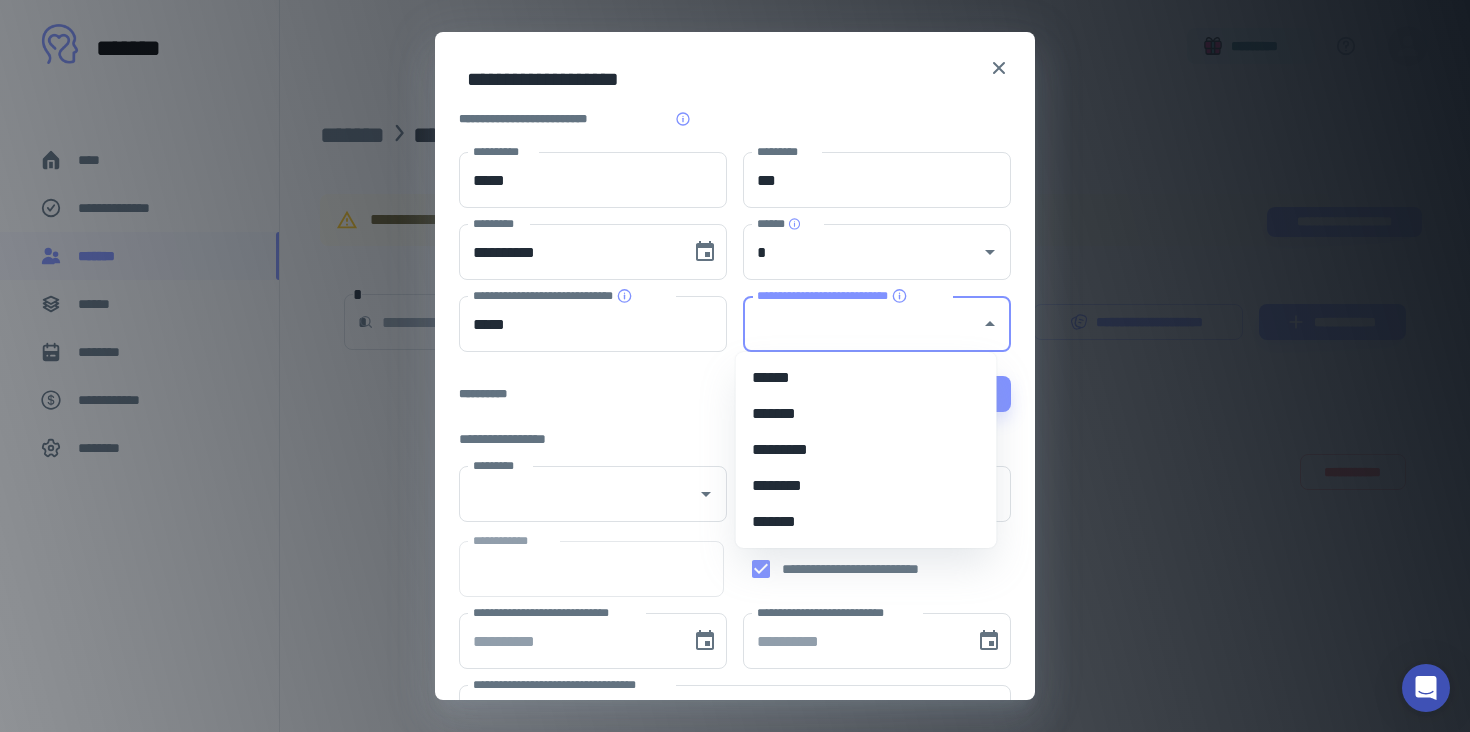 click on "**********" at bounding box center (735, 666) 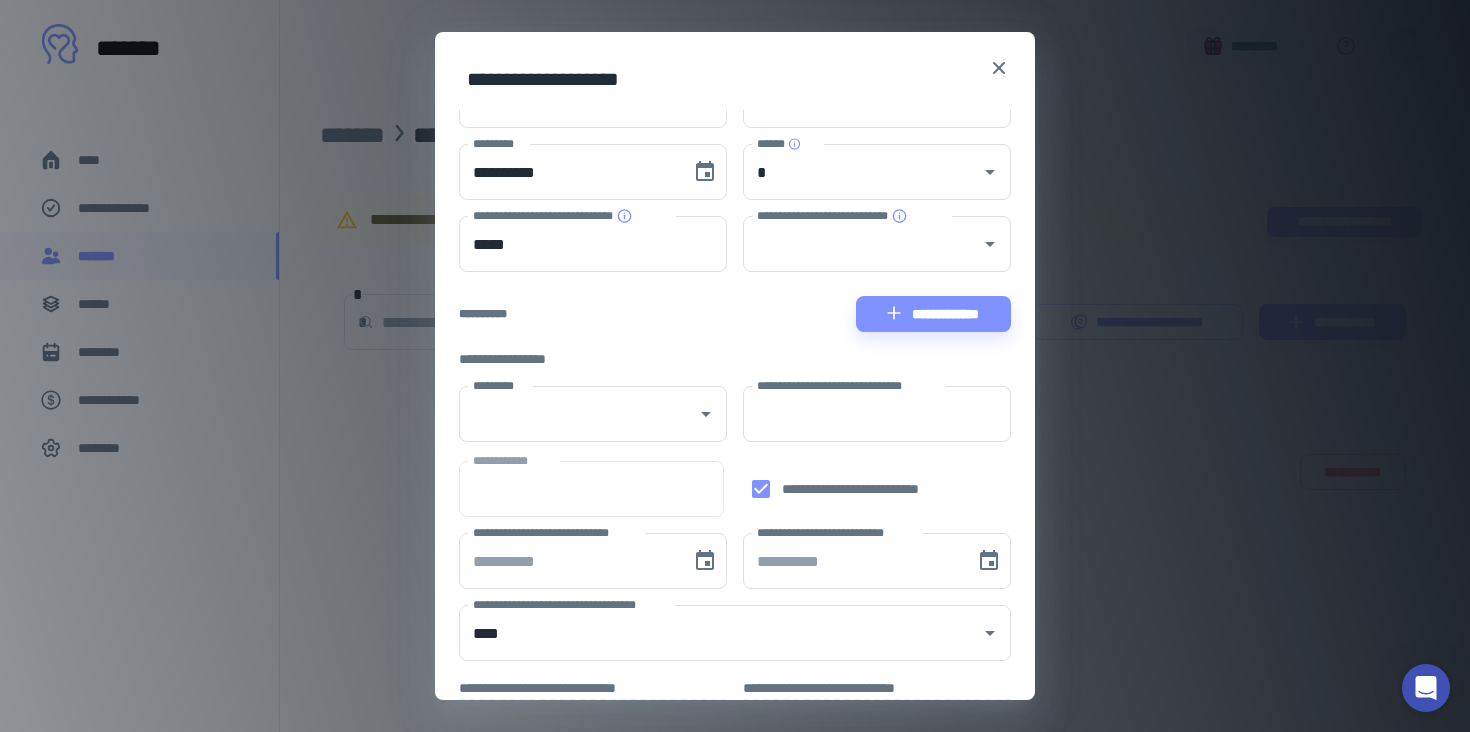 scroll, scrollTop: 81, scrollLeft: 0, axis: vertical 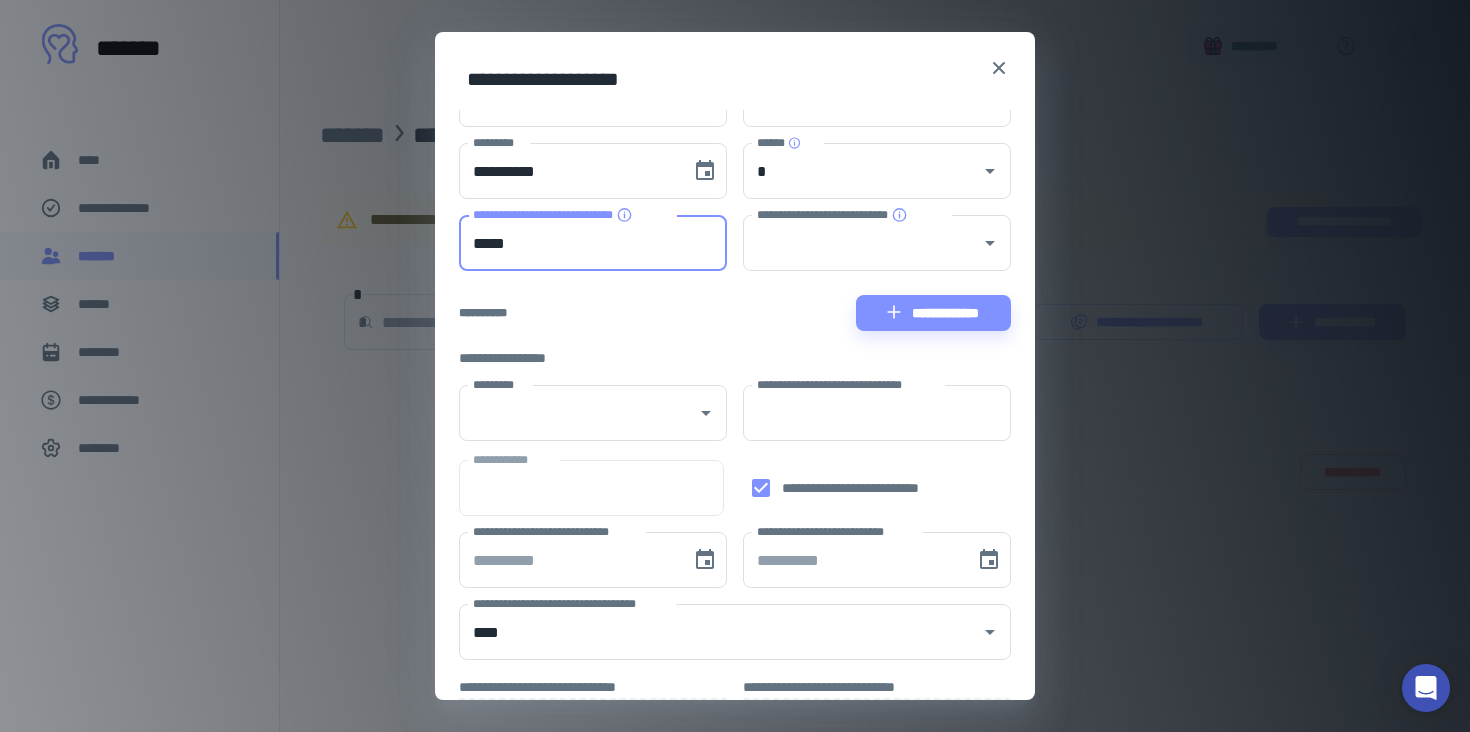 click on "*****" at bounding box center [593, 243] 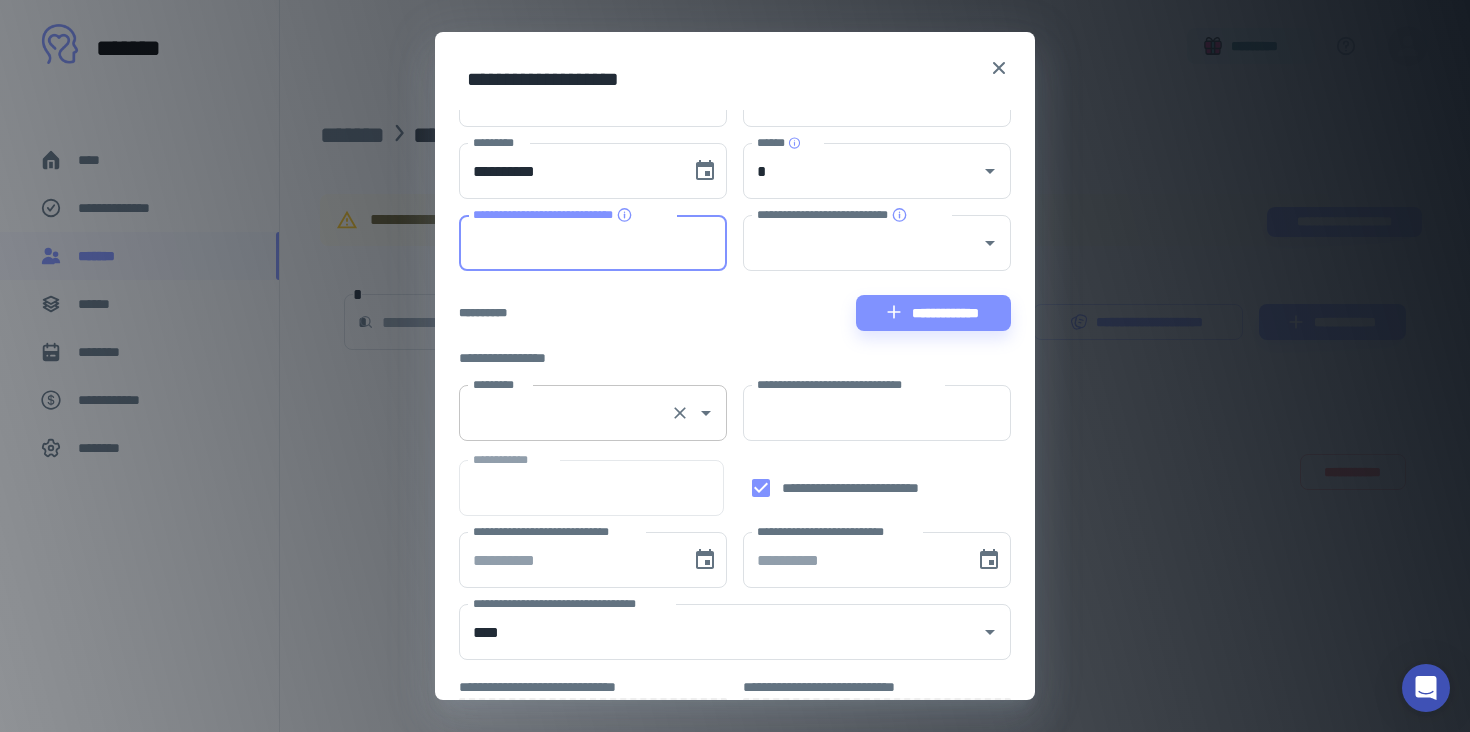 type 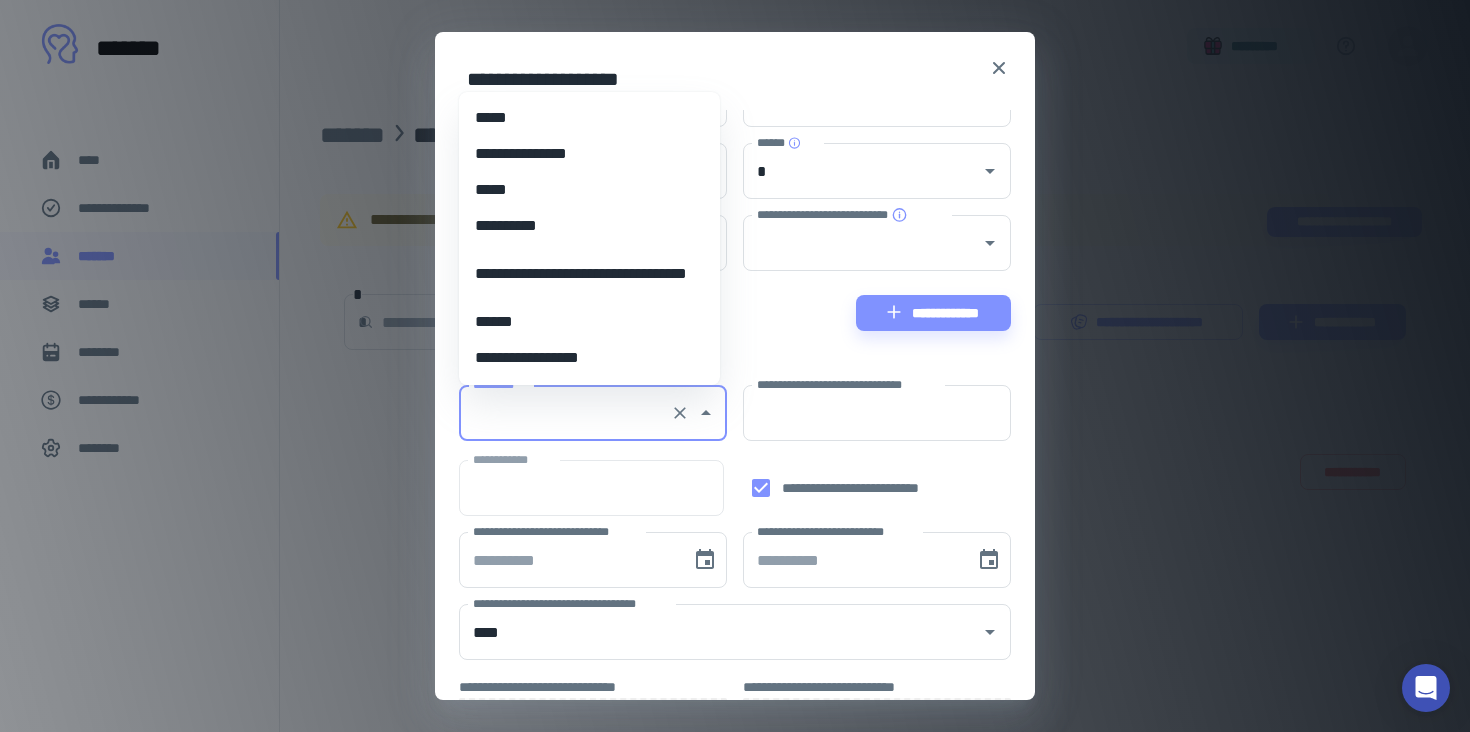 click on "*********" at bounding box center (565, 413) 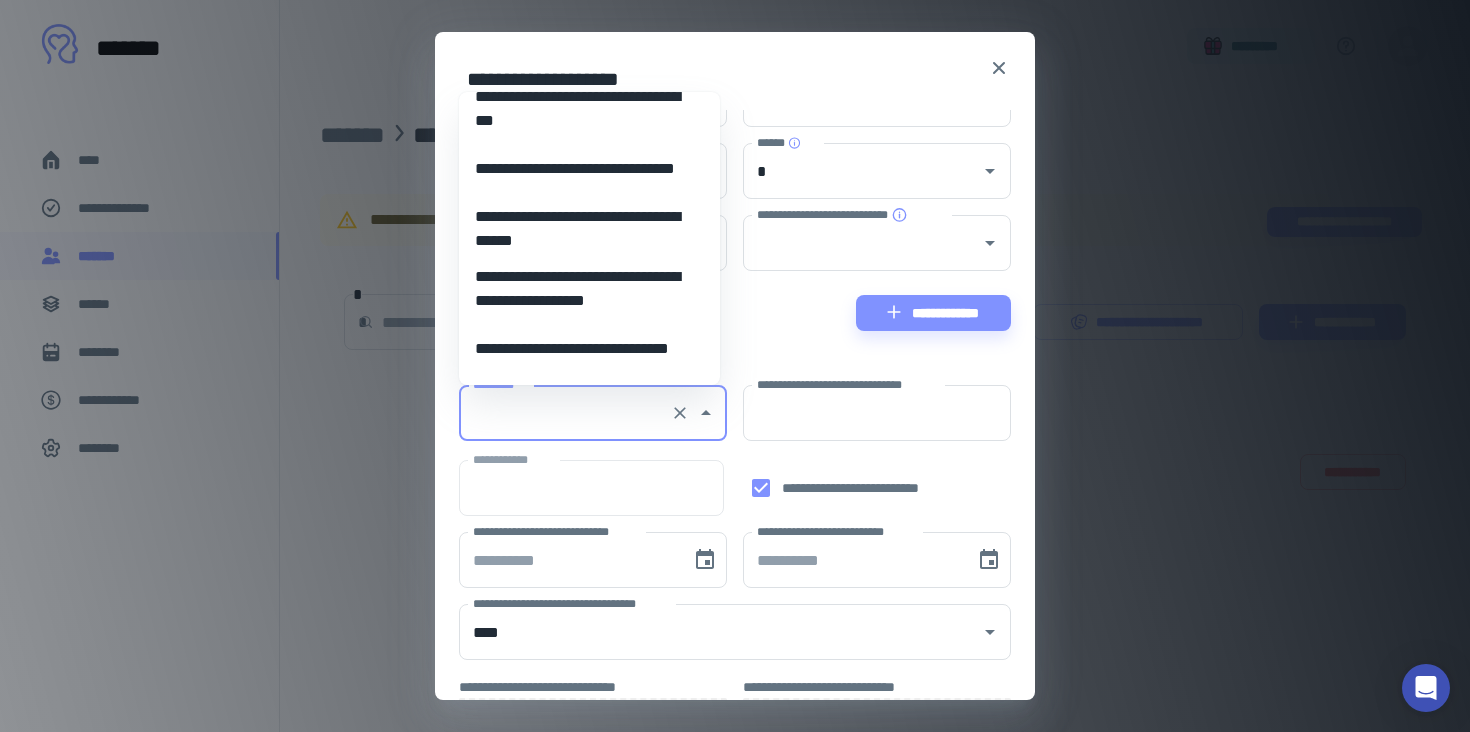scroll, scrollTop: 0, scrollLeft: 0, axis: both 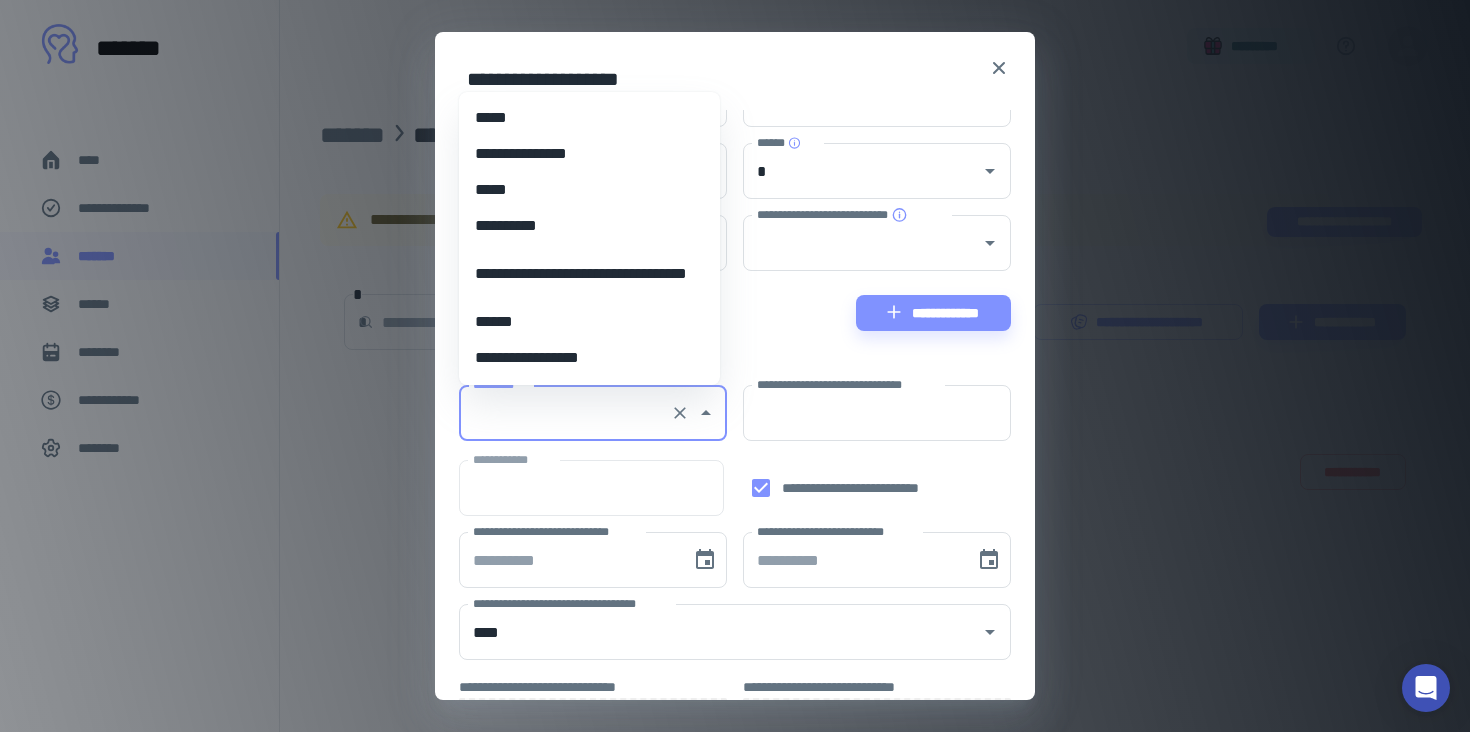 click on "*****" at bounding box center [582, 118] 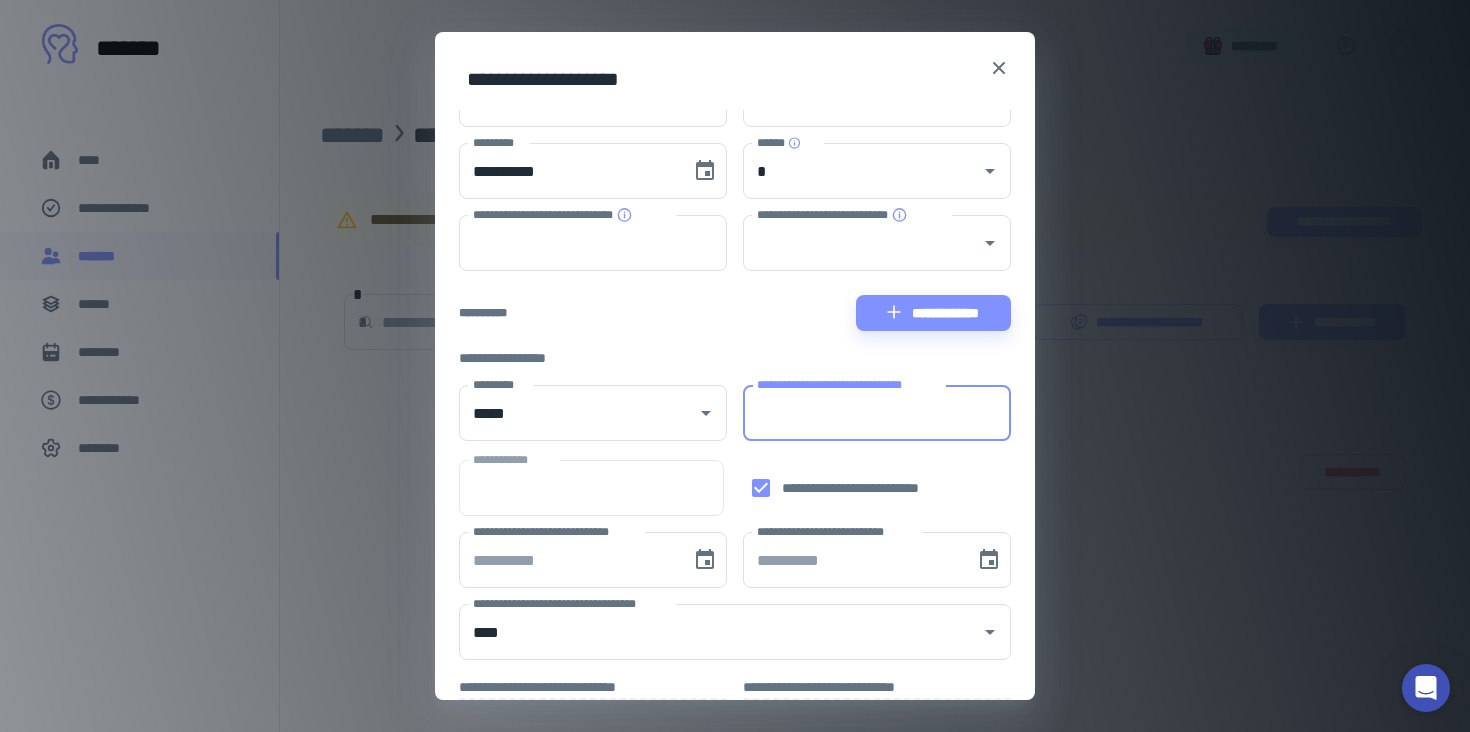click on "**********" at bounding box center (877, 413) 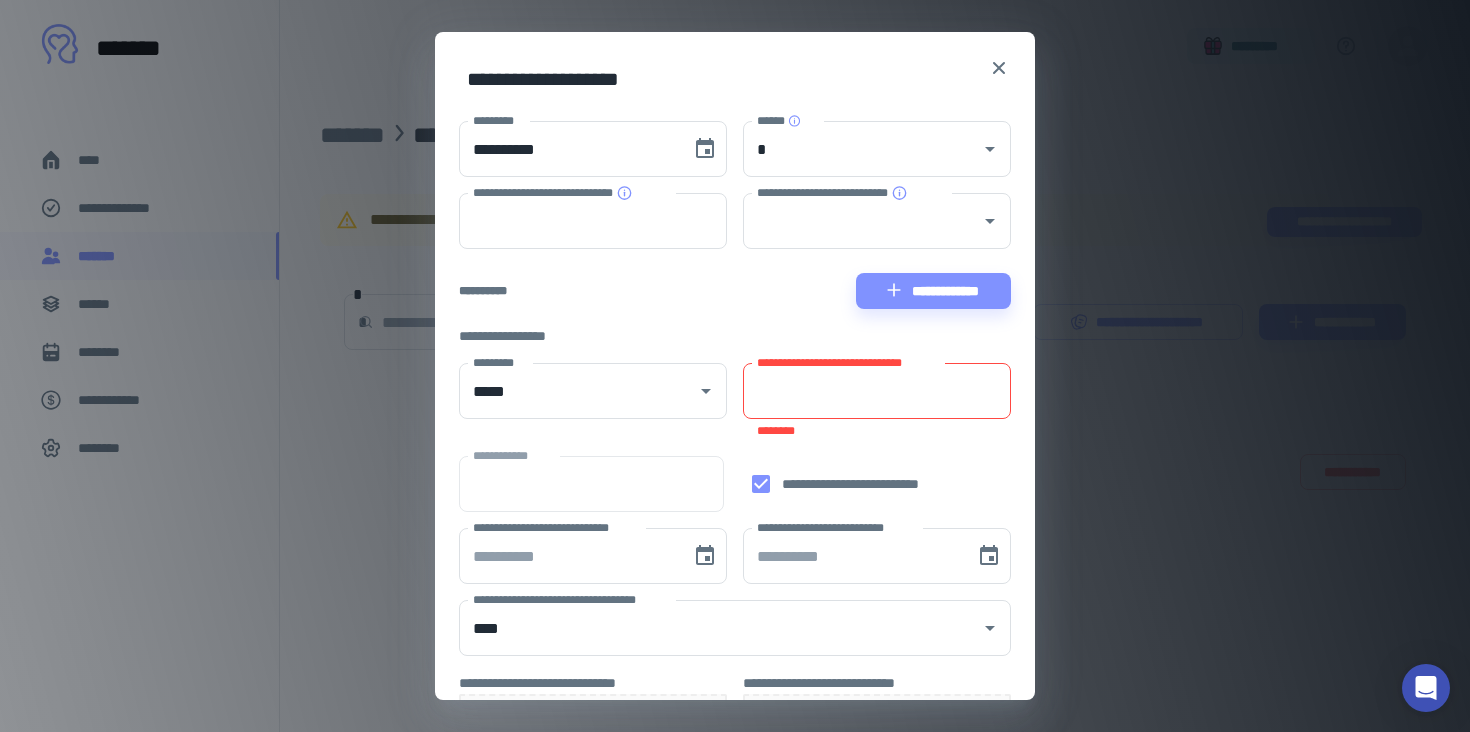scroll, scrollTop: 181, scrollLeft: 0, axis: vertical 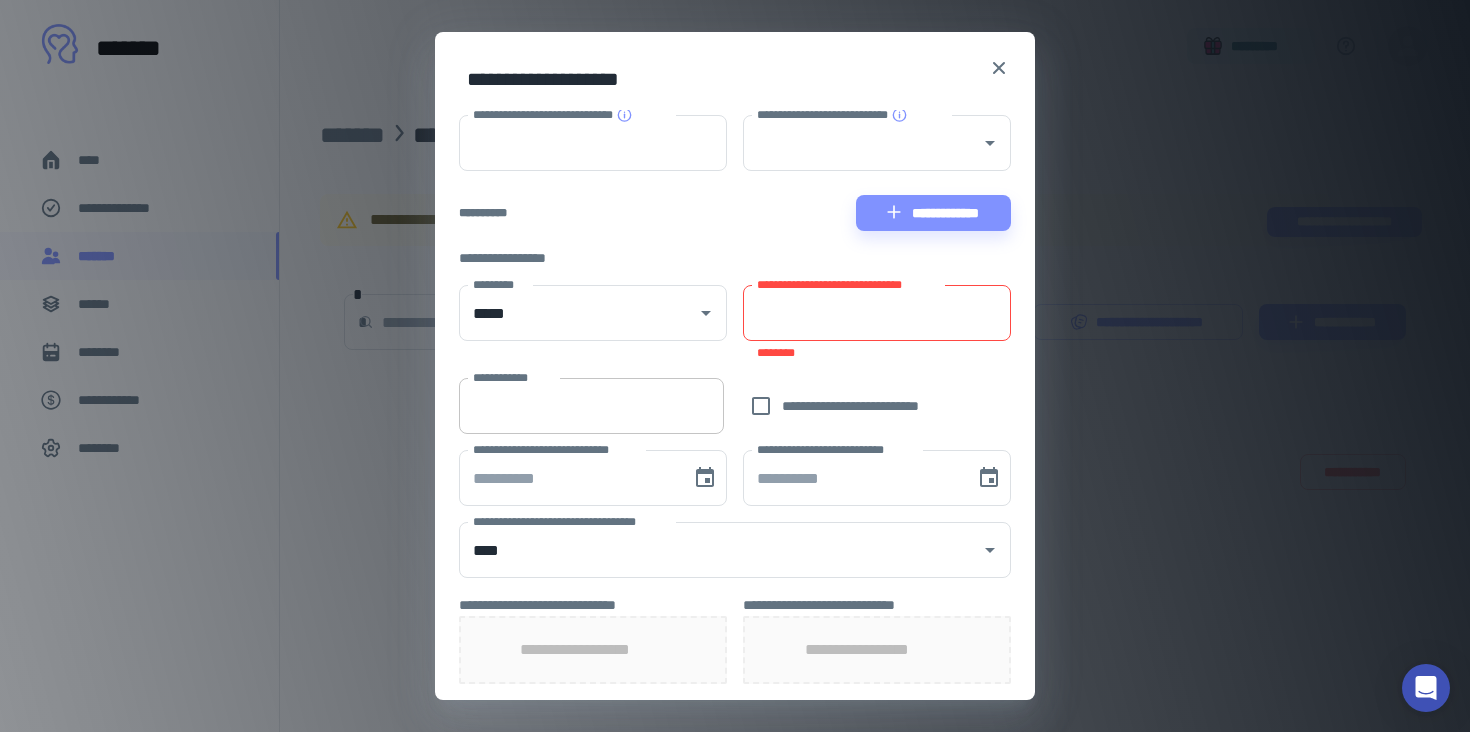 click on "**********" at bounding box center (591, 406) 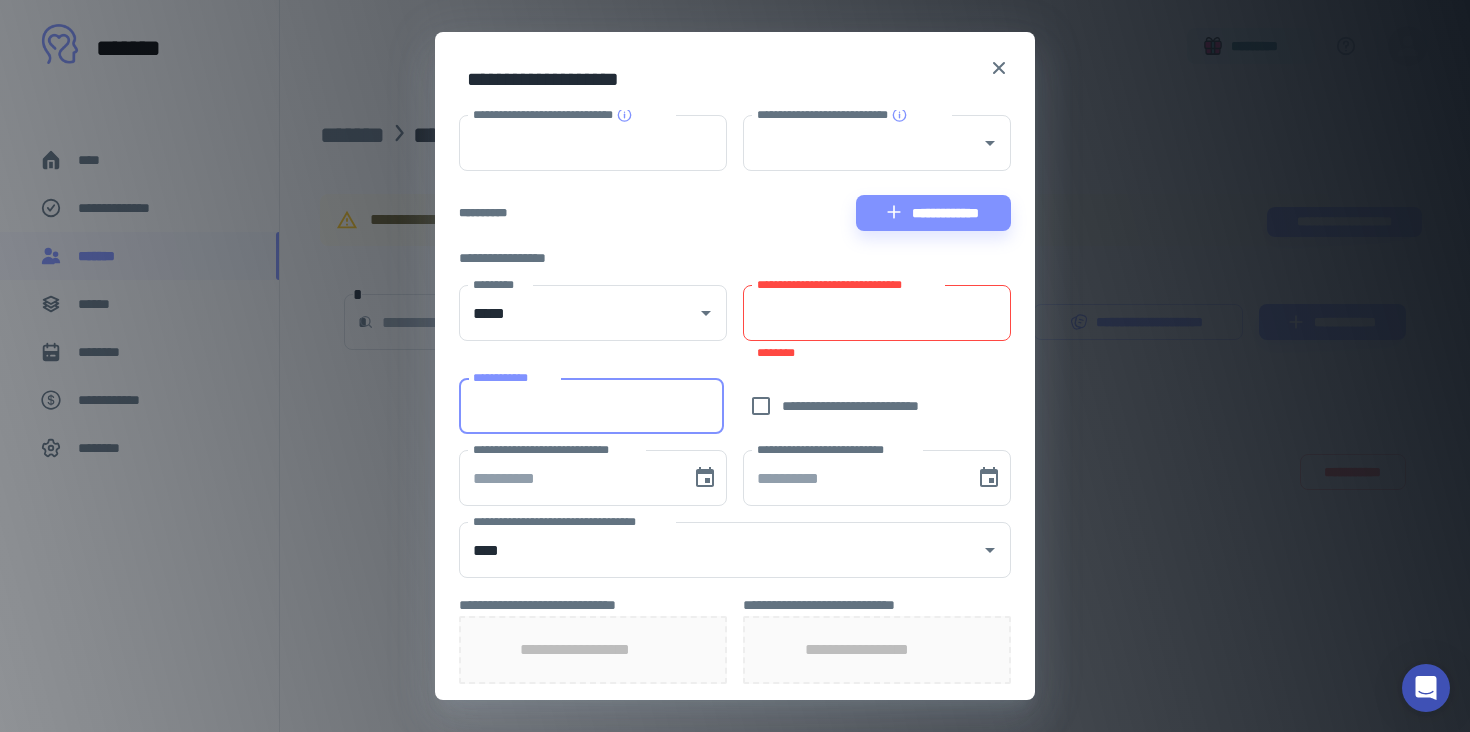 paste on "**********" 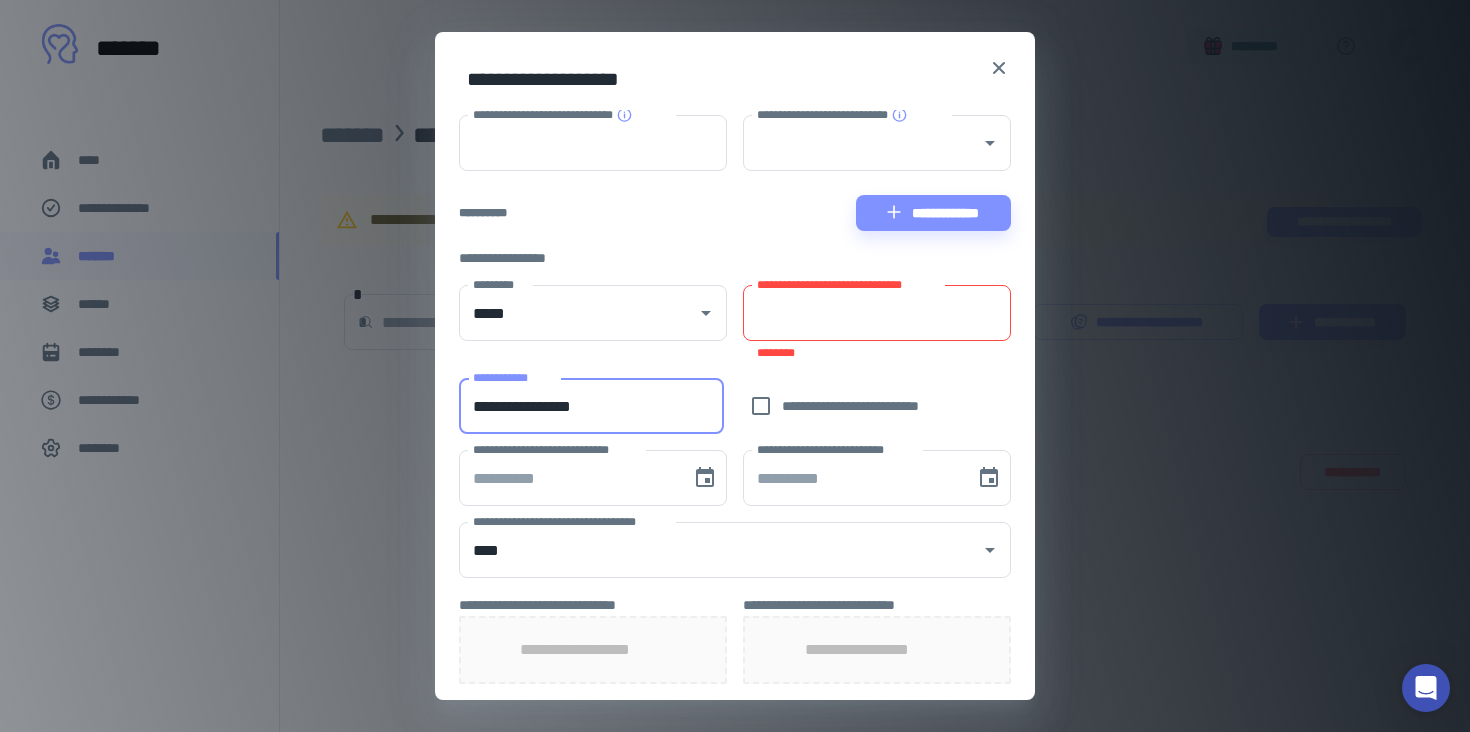 type on "**********" 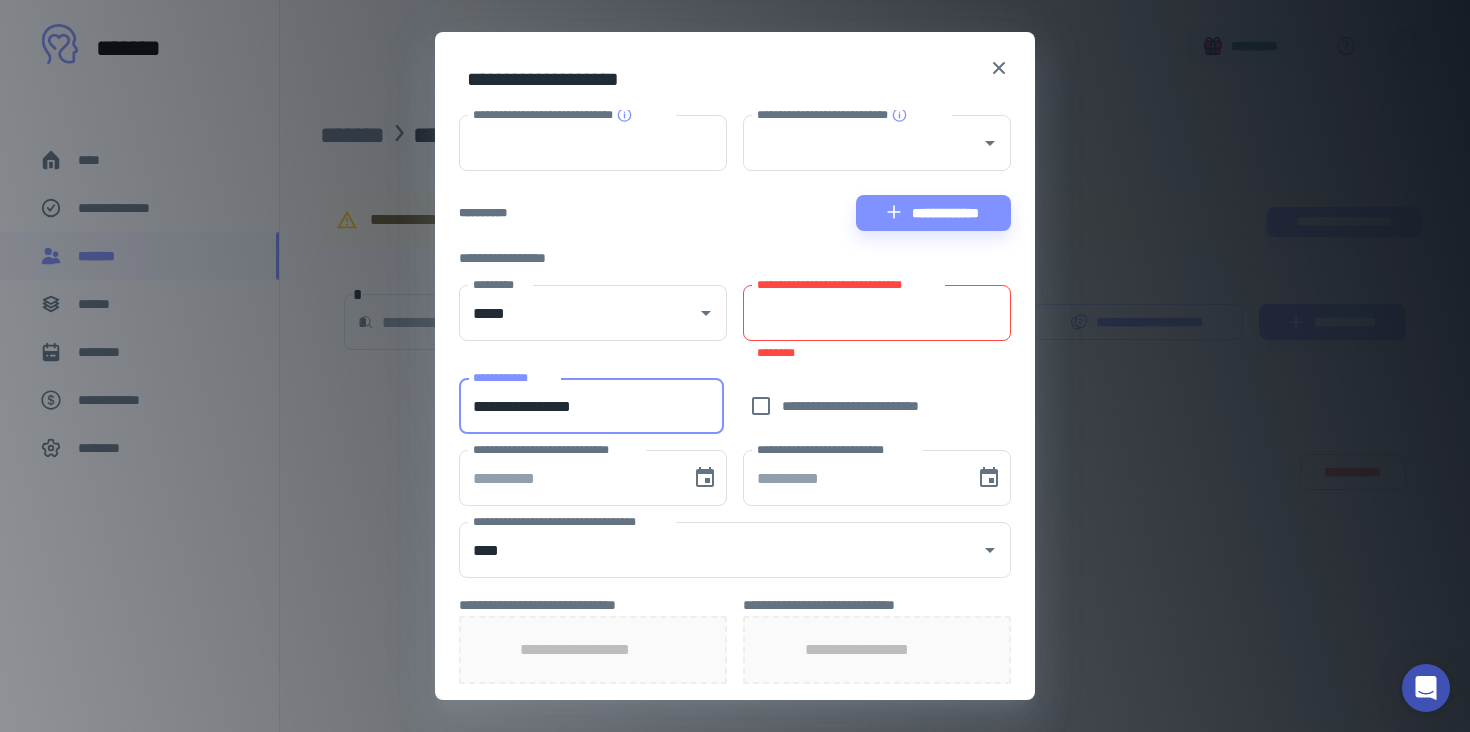 click on "**********" at bounding box center [877, 313] 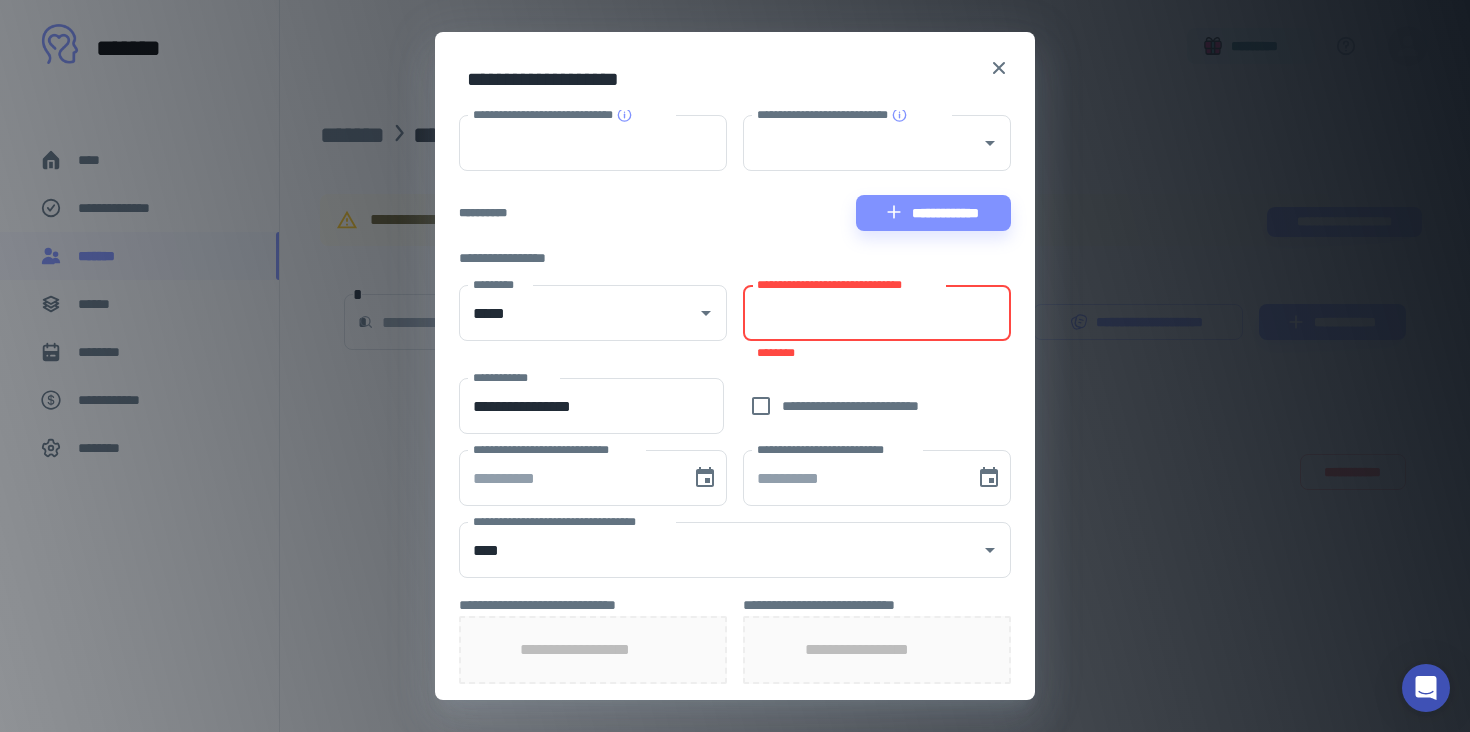 paste on "**********" 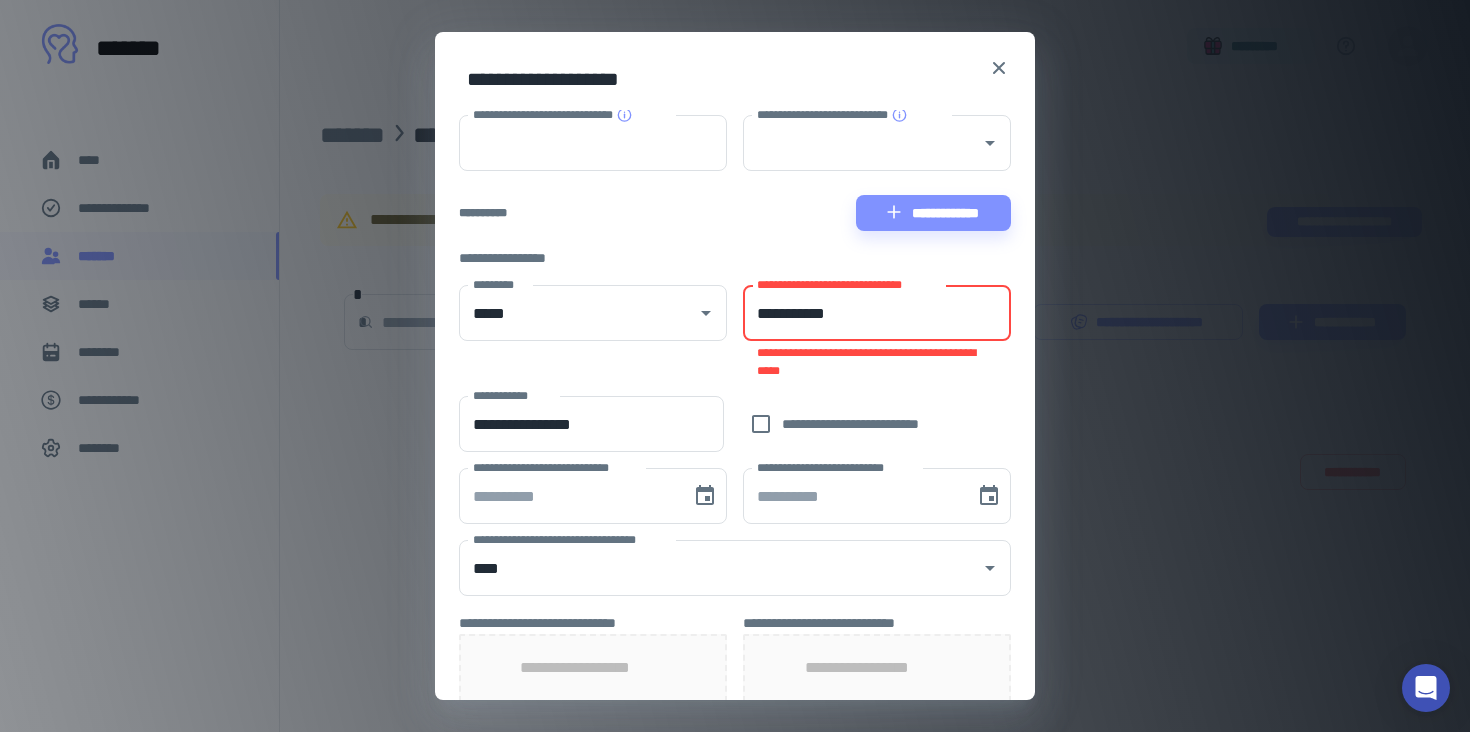 drag, startPoint x: 812, startPoint y: 315, endPoint x: 822, endPoint y: 329, distance: 17.20465 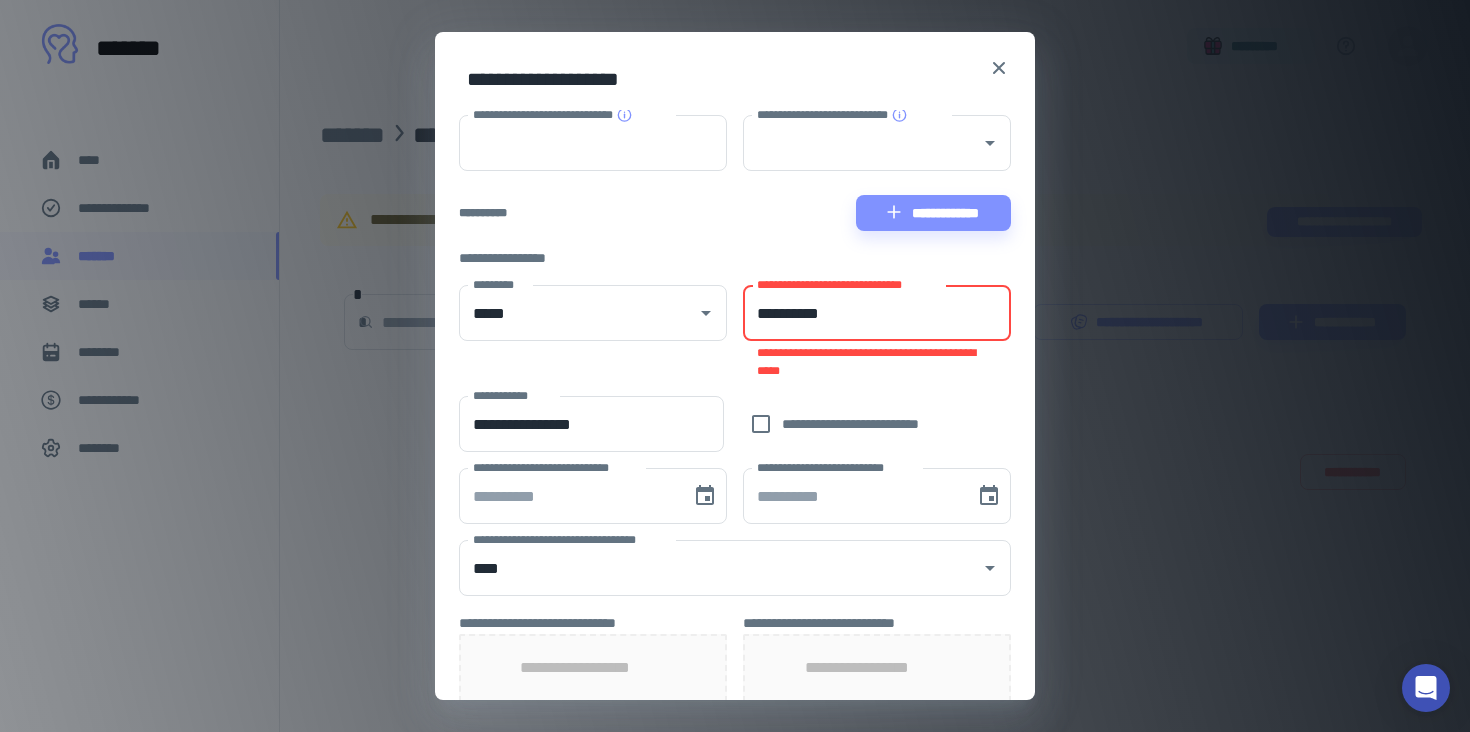 type on "**********" 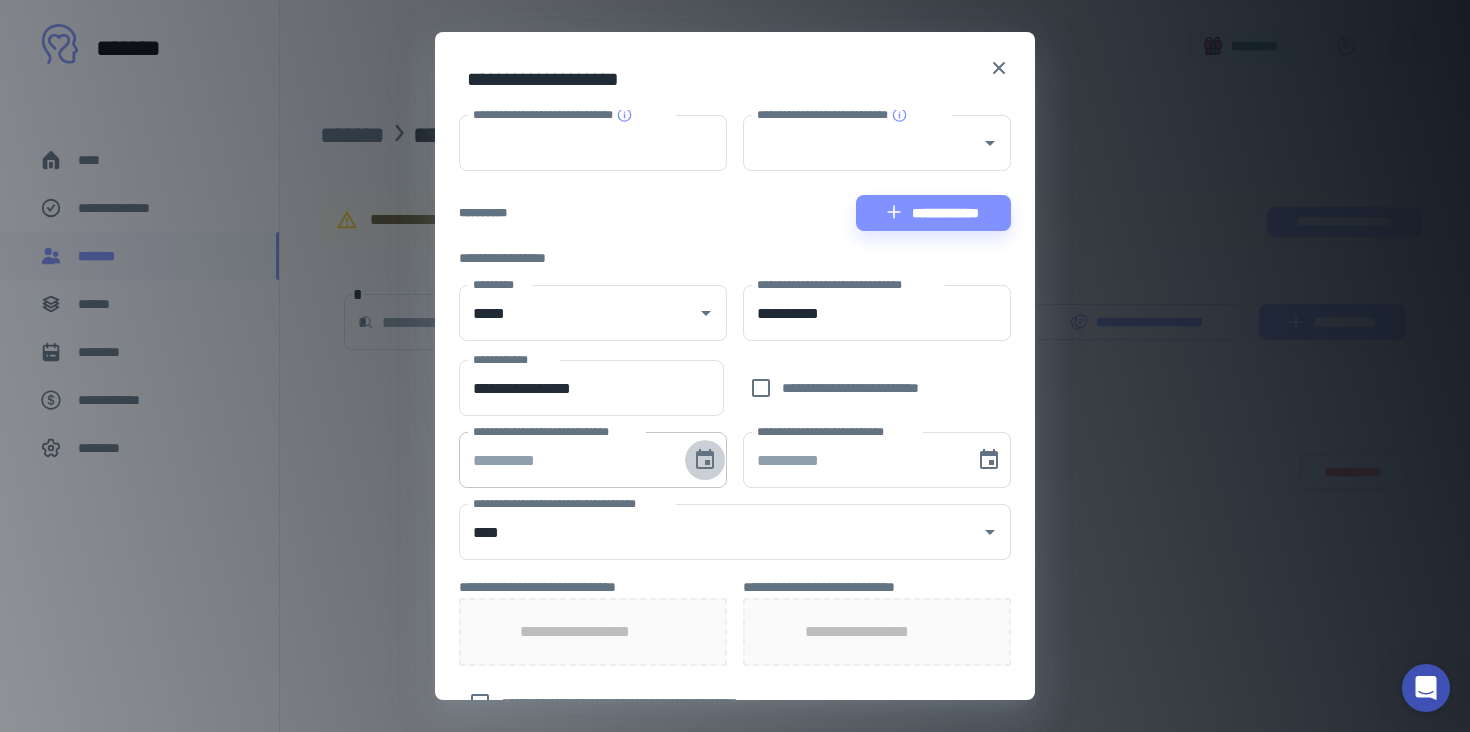 click 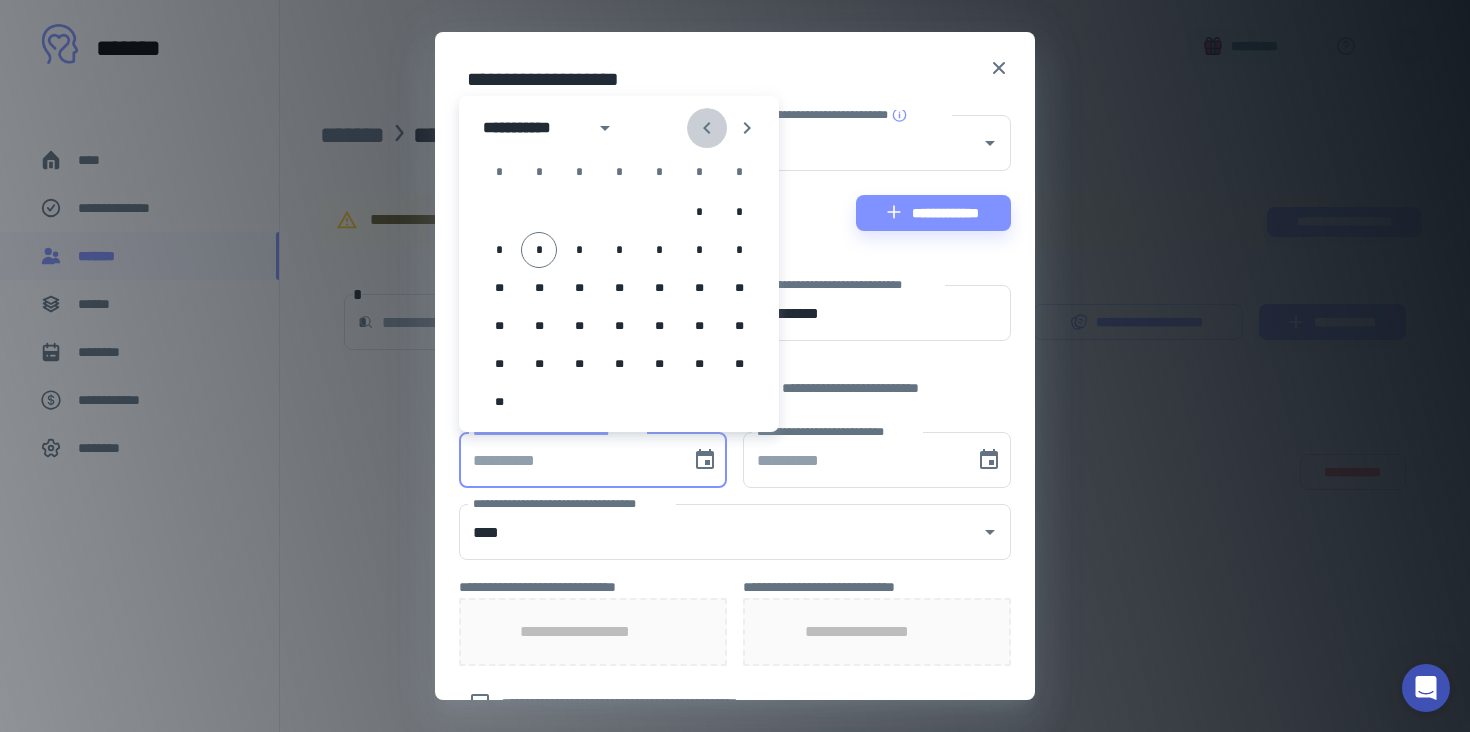 click 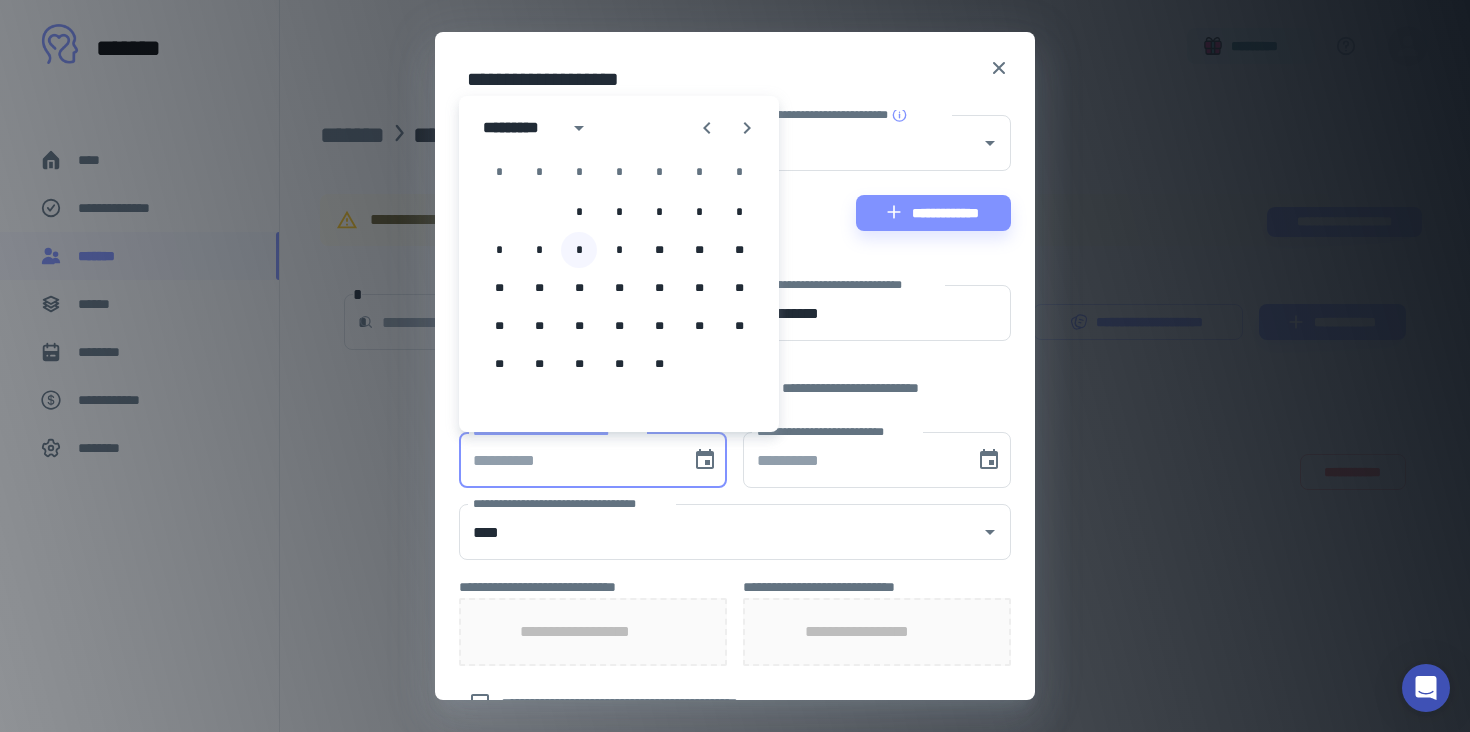 click on "*" at bounding box center [579, 250] 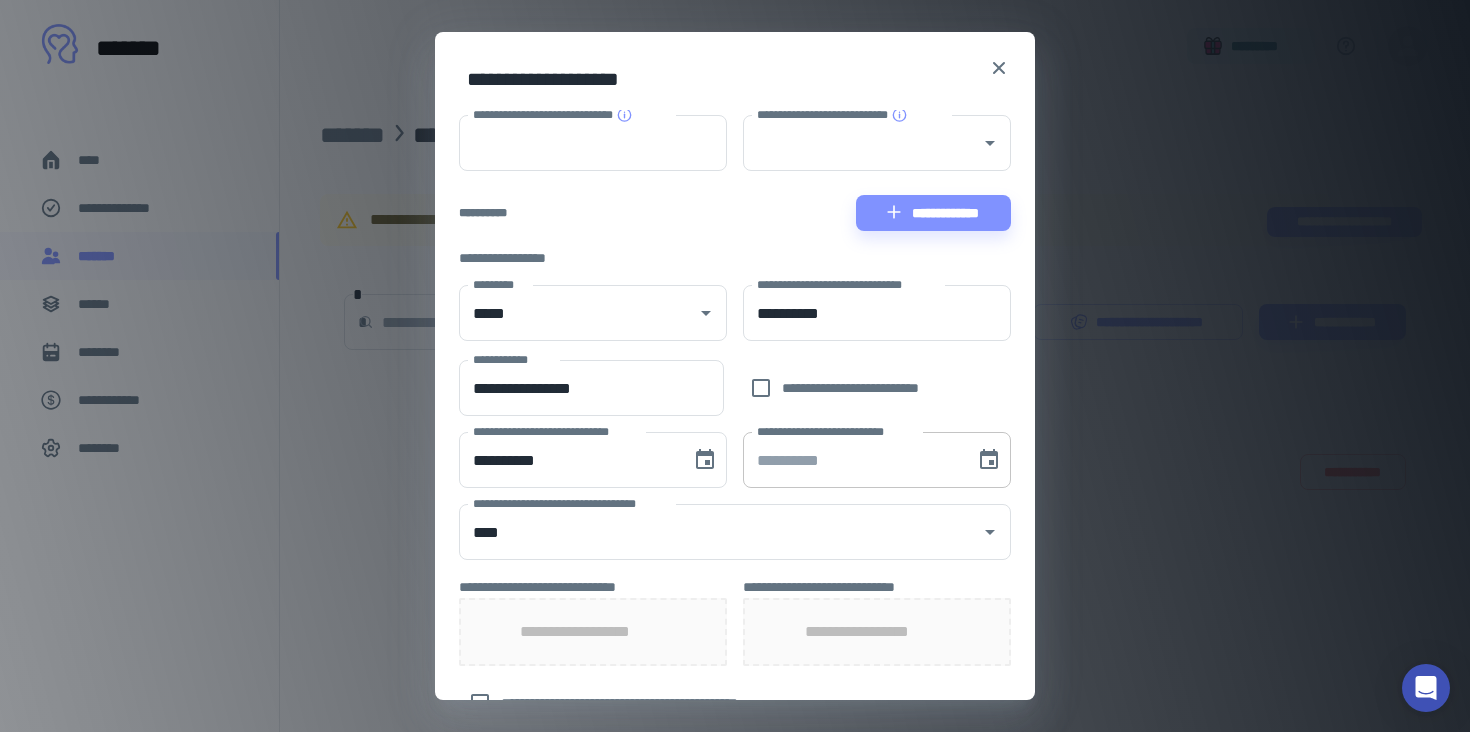 scroll, scrollTop: 531, scrollLeft: 0, axis: vertical 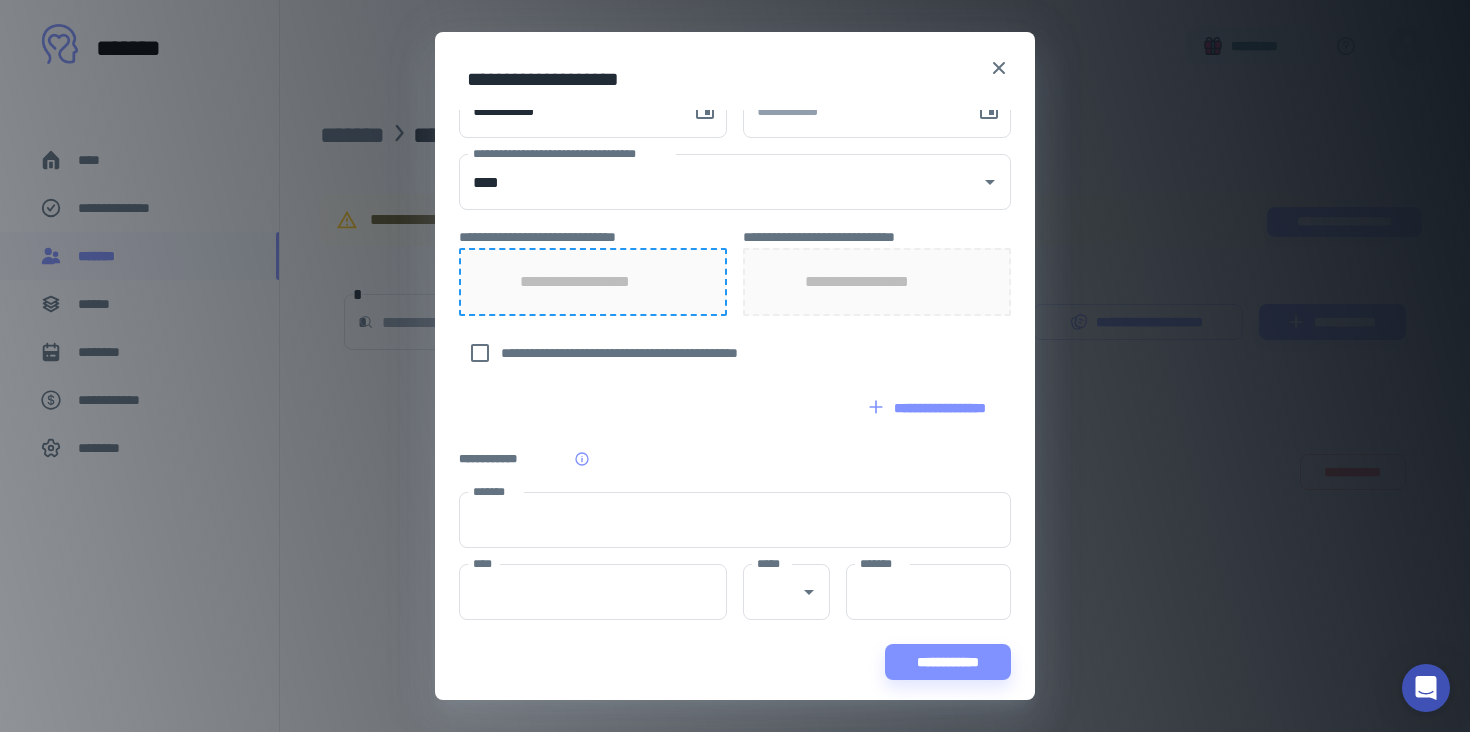 click on "**********" at bounding box center [593, 282] 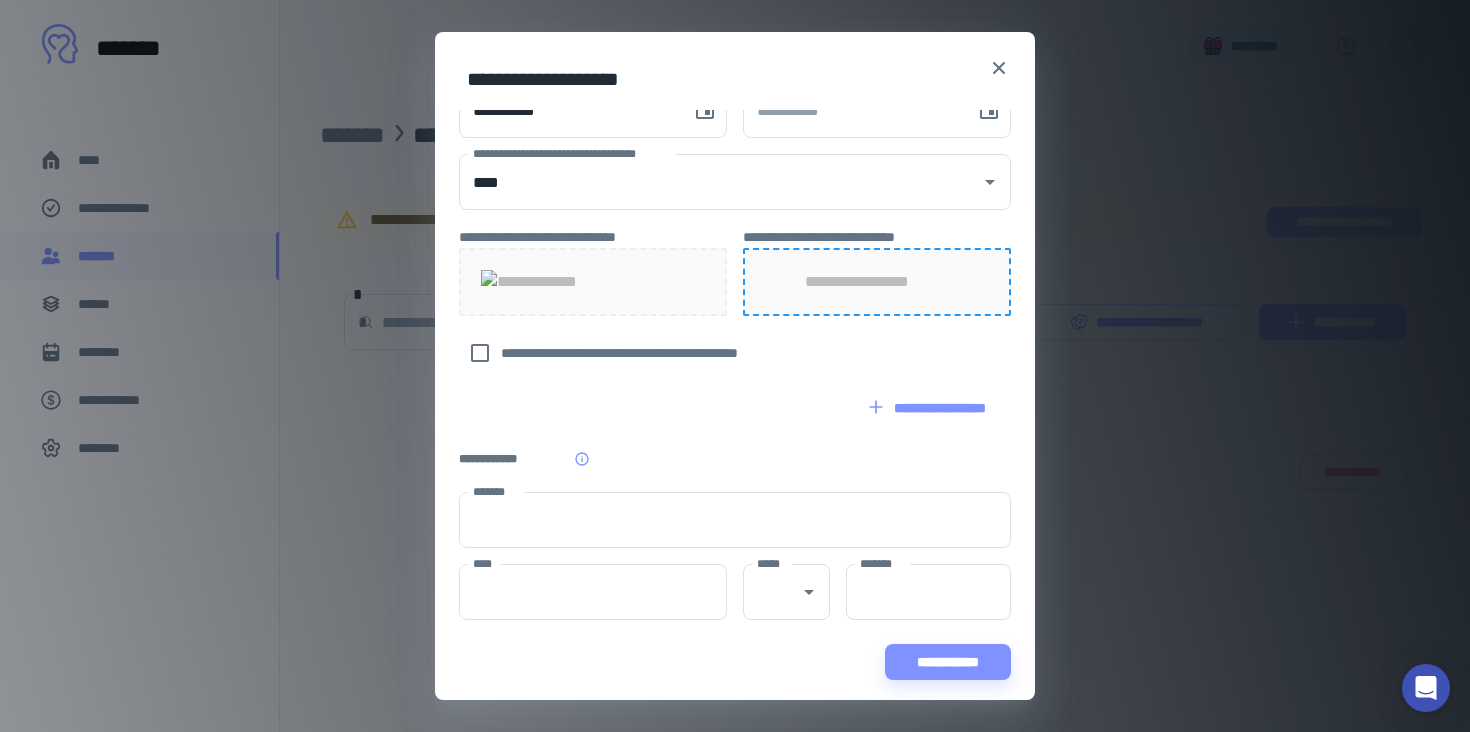 click on "**********" at bounding box center [876, 282] 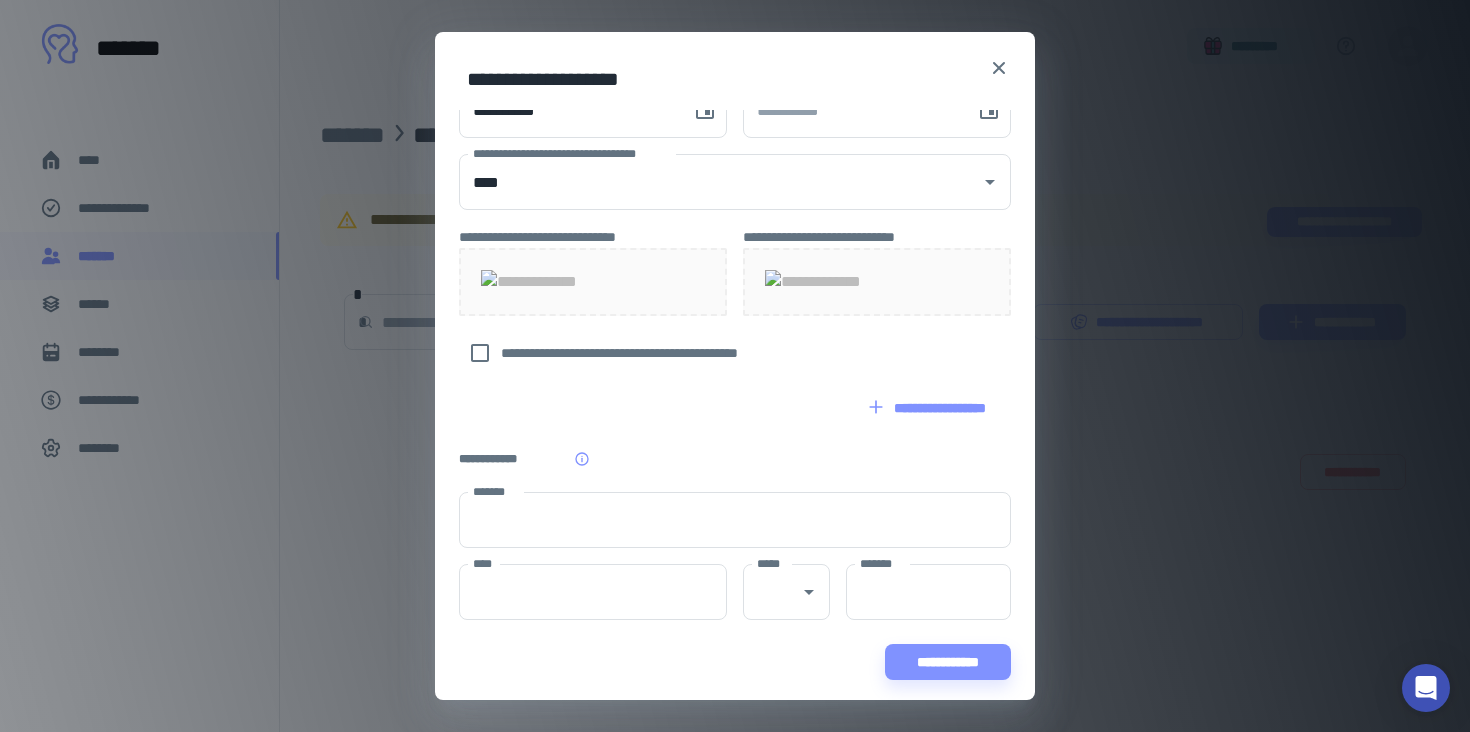 scroll, scrollTop: 780, scrollLeft: 0, axis: vertical 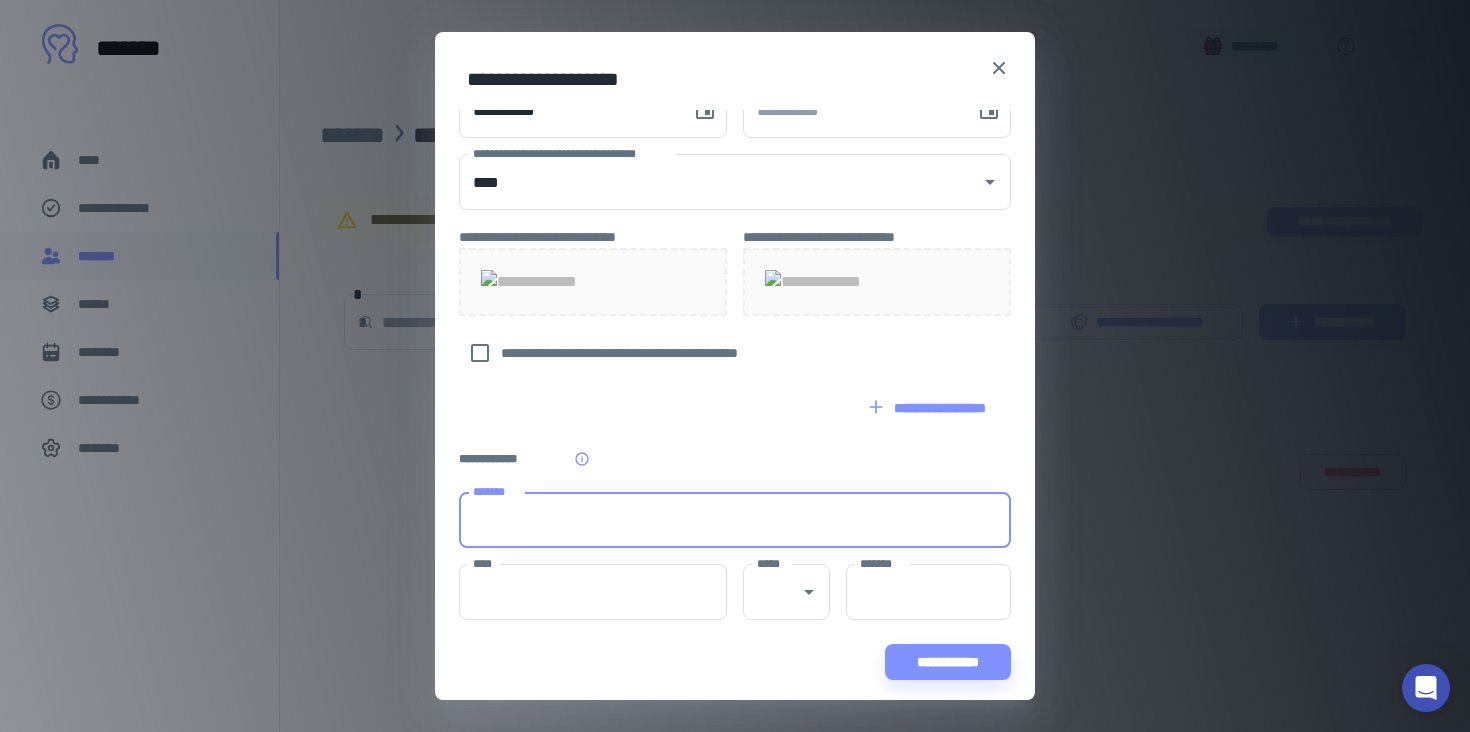 click on "*******" at bounding box center (735, 520) 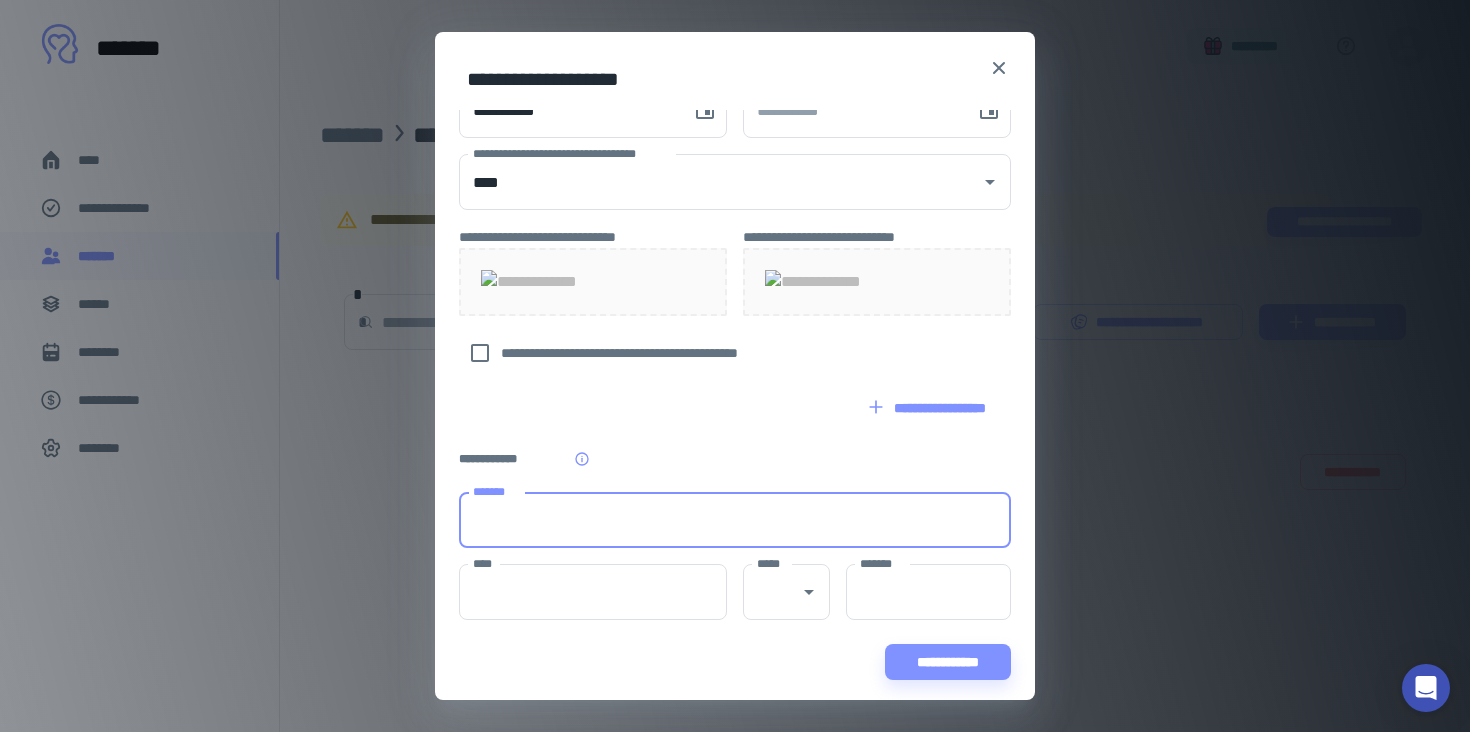click on "**********" at bounding box center [735, 99] 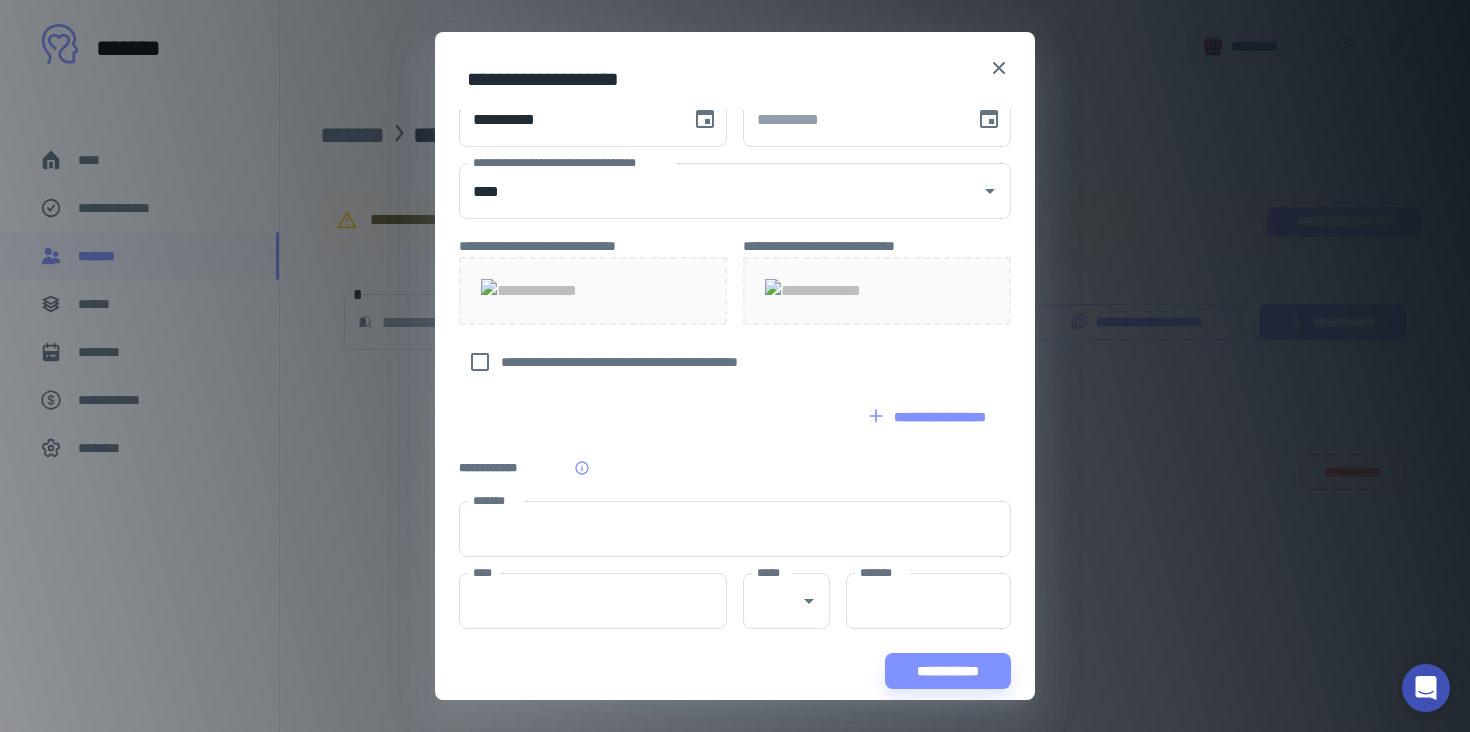 scroll, scrollTop: 780, scrollLeft: 0, axis: vertical 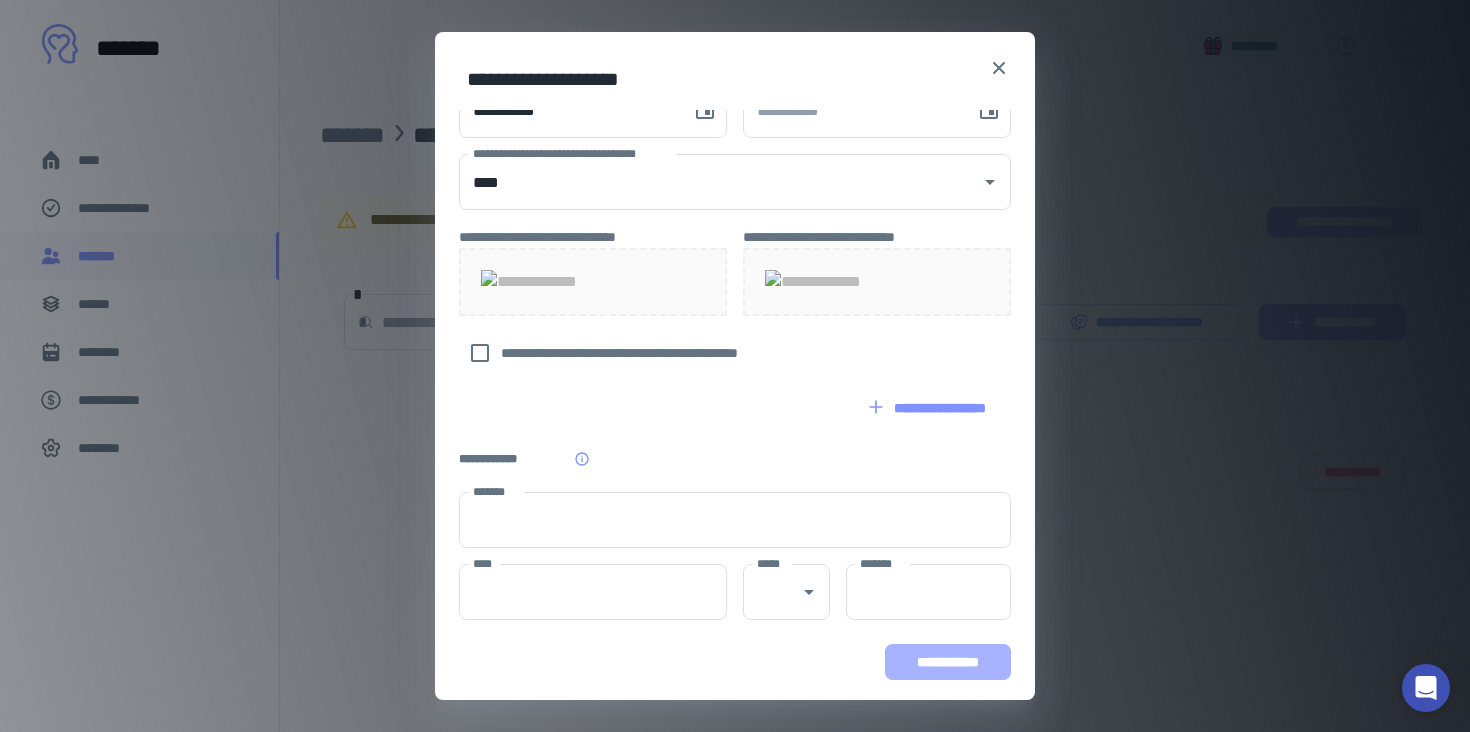 click on "**********" at bounding box center (948, 662) 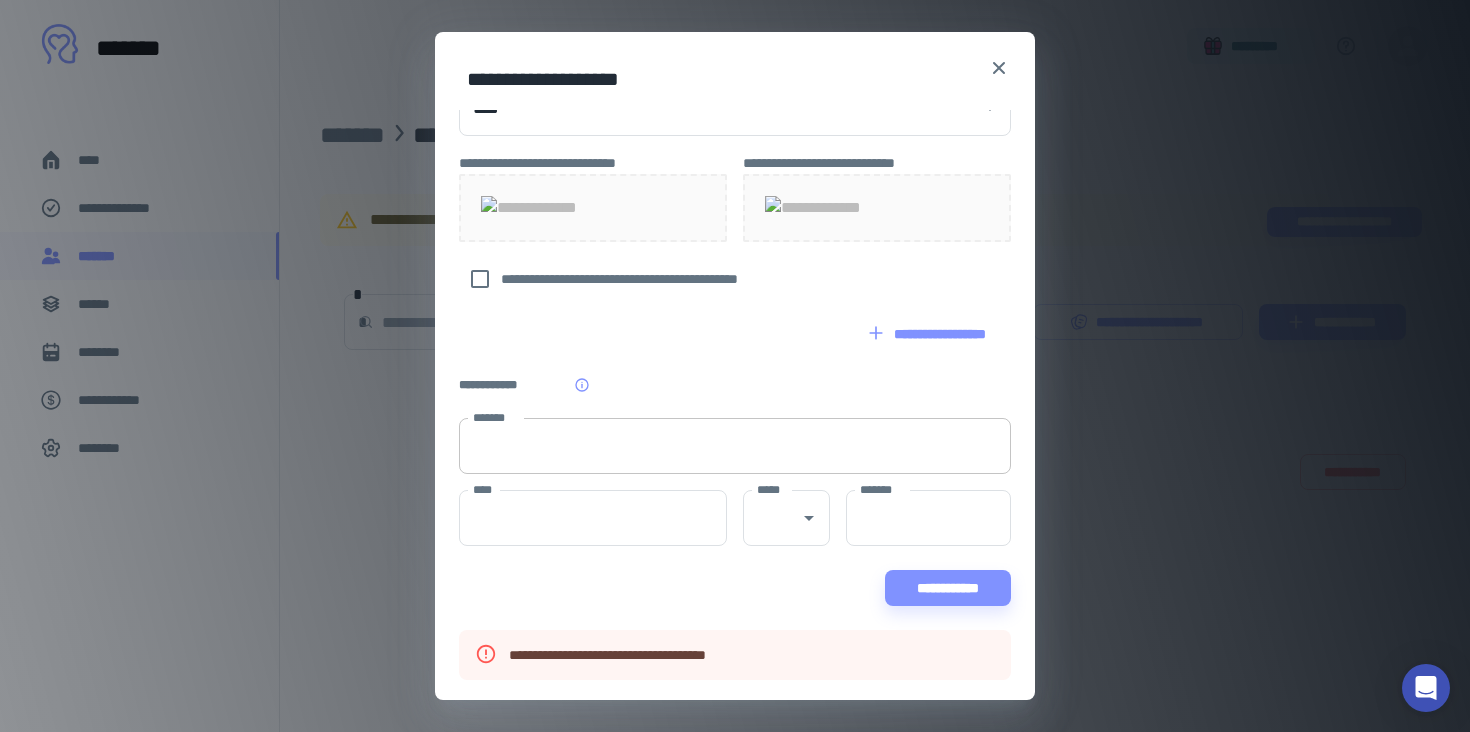 click on "*******" at bounding box center [735, 446] 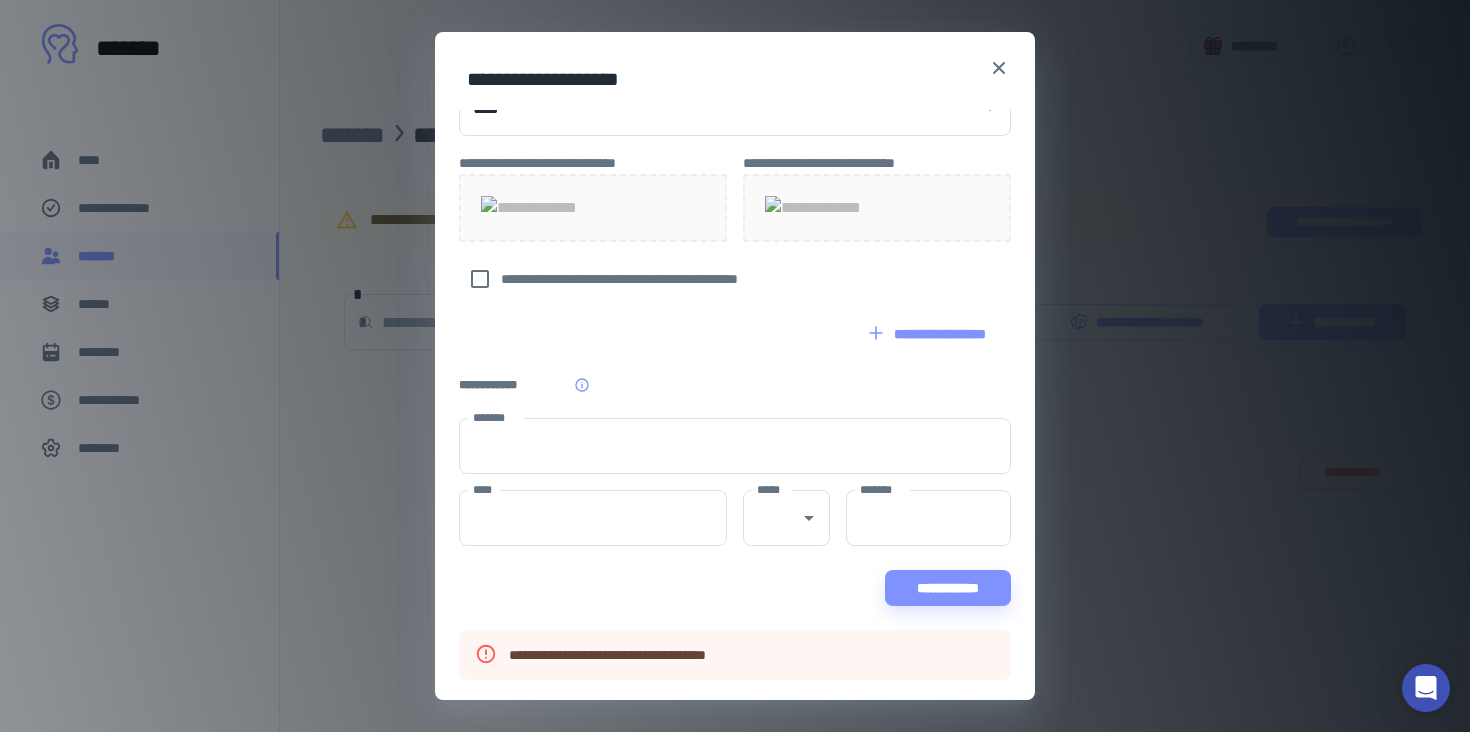 click on "**********" at bounding box center [735, 385] 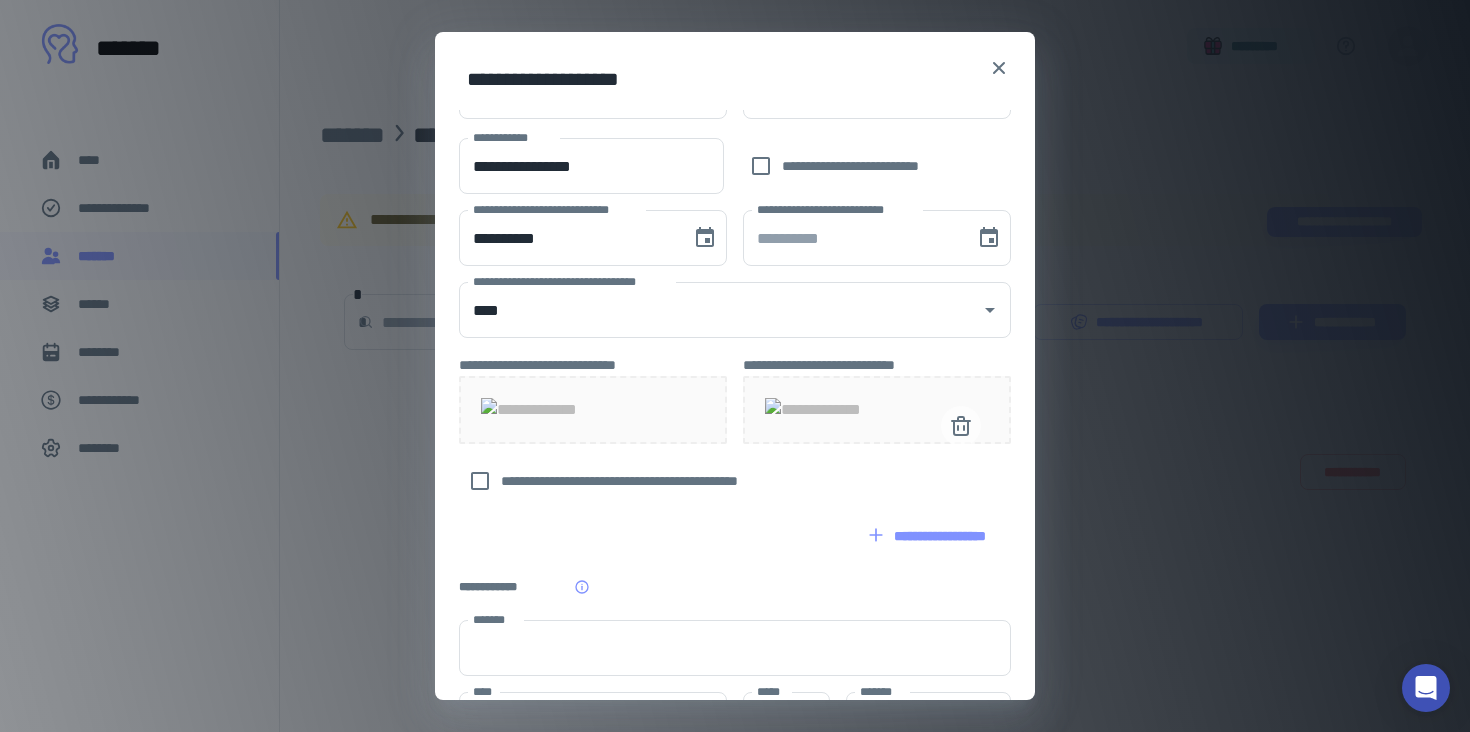 scroll, scrollTop: 854, scrollLeft: 0, axis: vertical 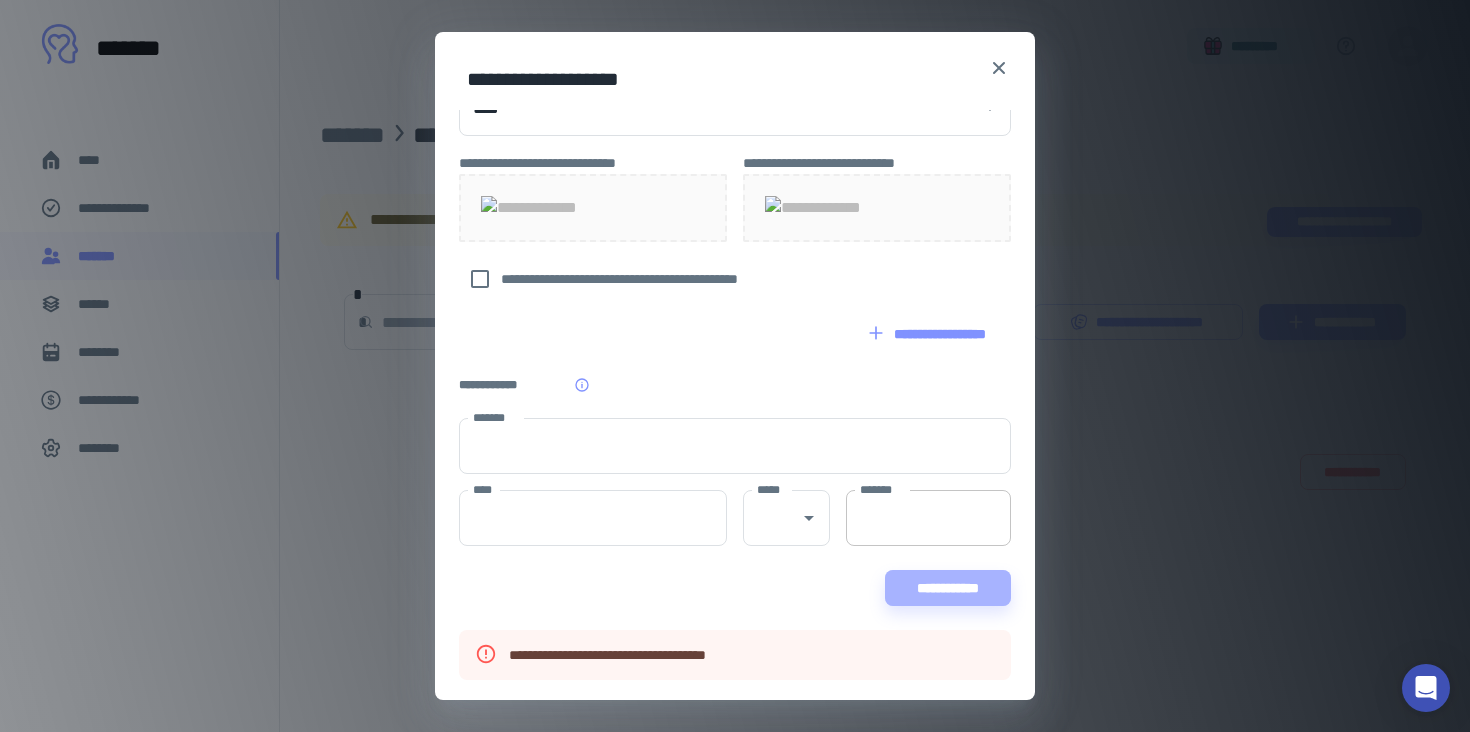 click on "**********" at bounding box center [948, 588] 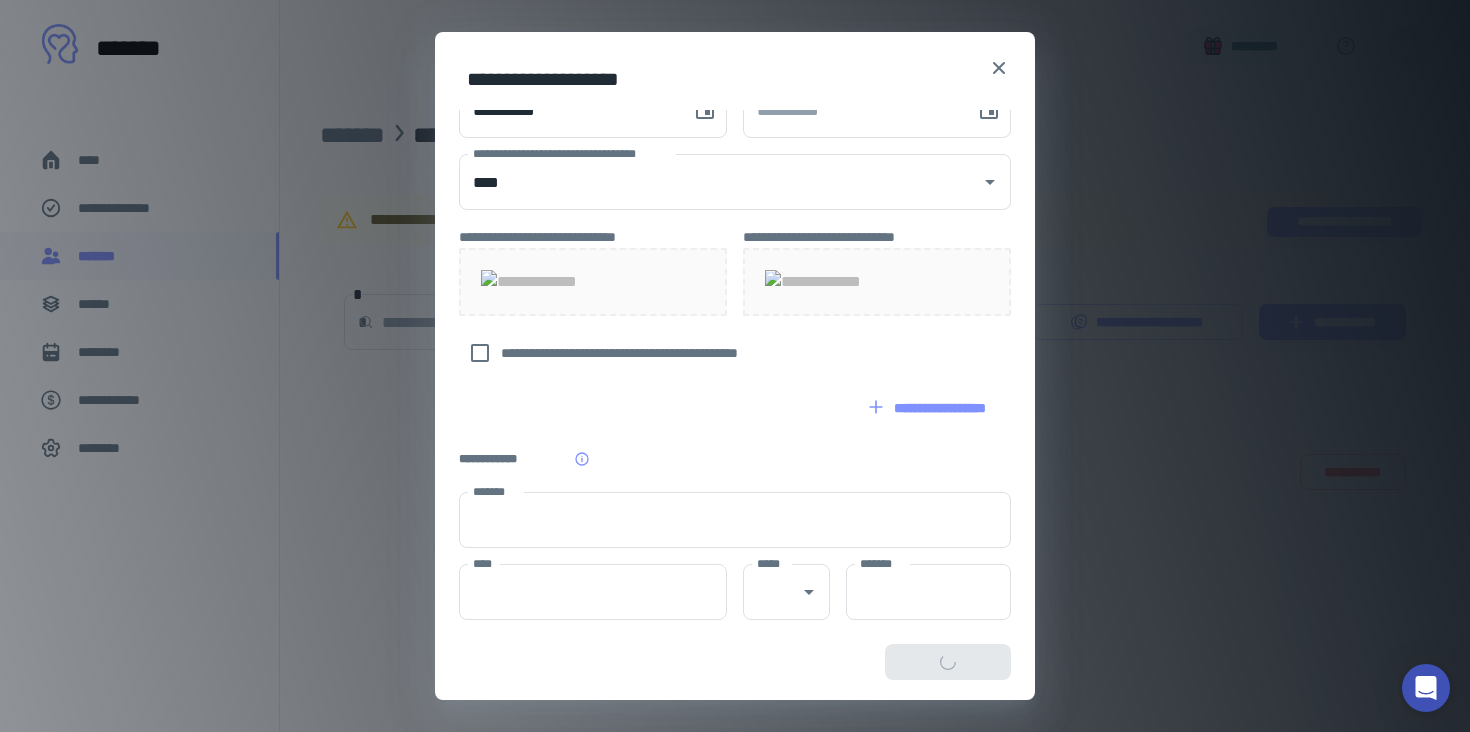scroll, scrollTop: 854, scrollLeft: 0, axis: vertical 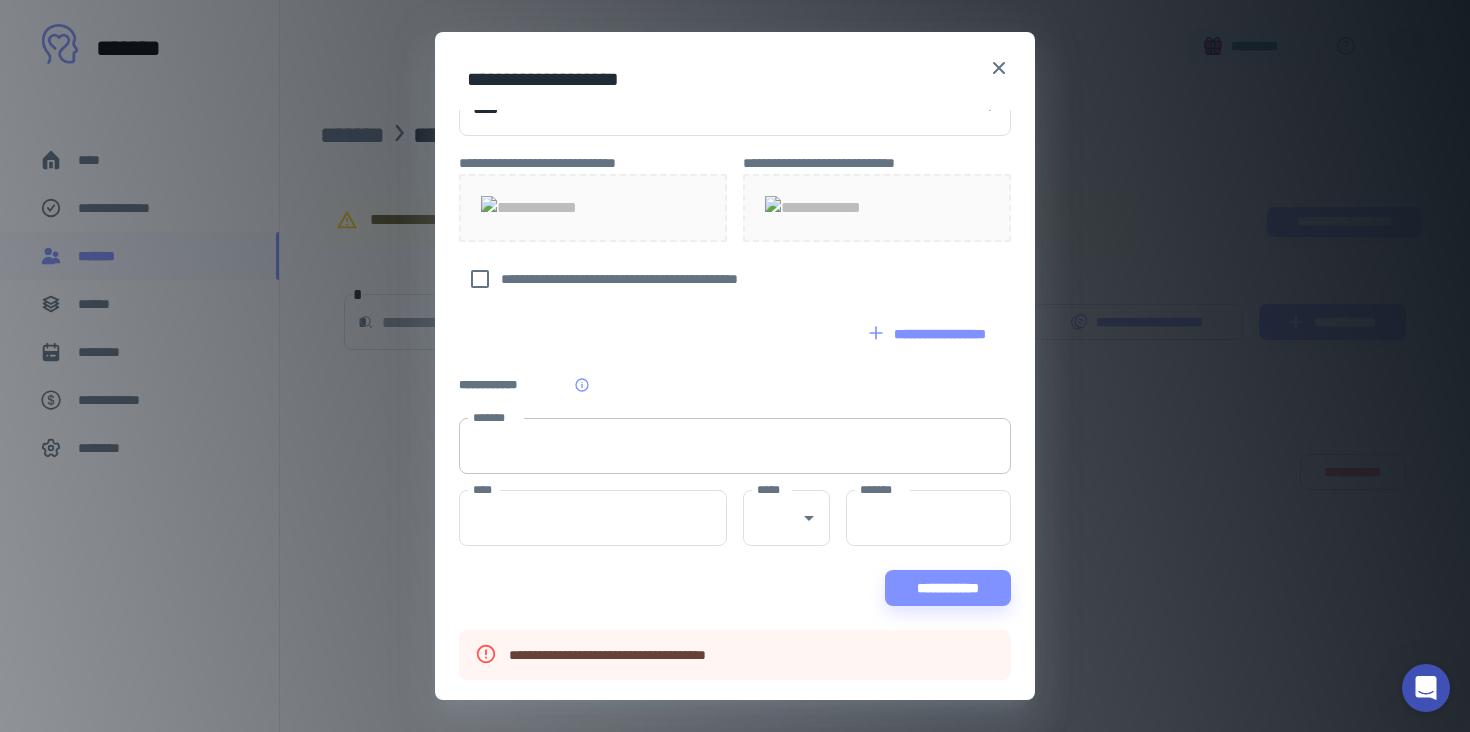 click on "*******" at bounding box center (735, 446) 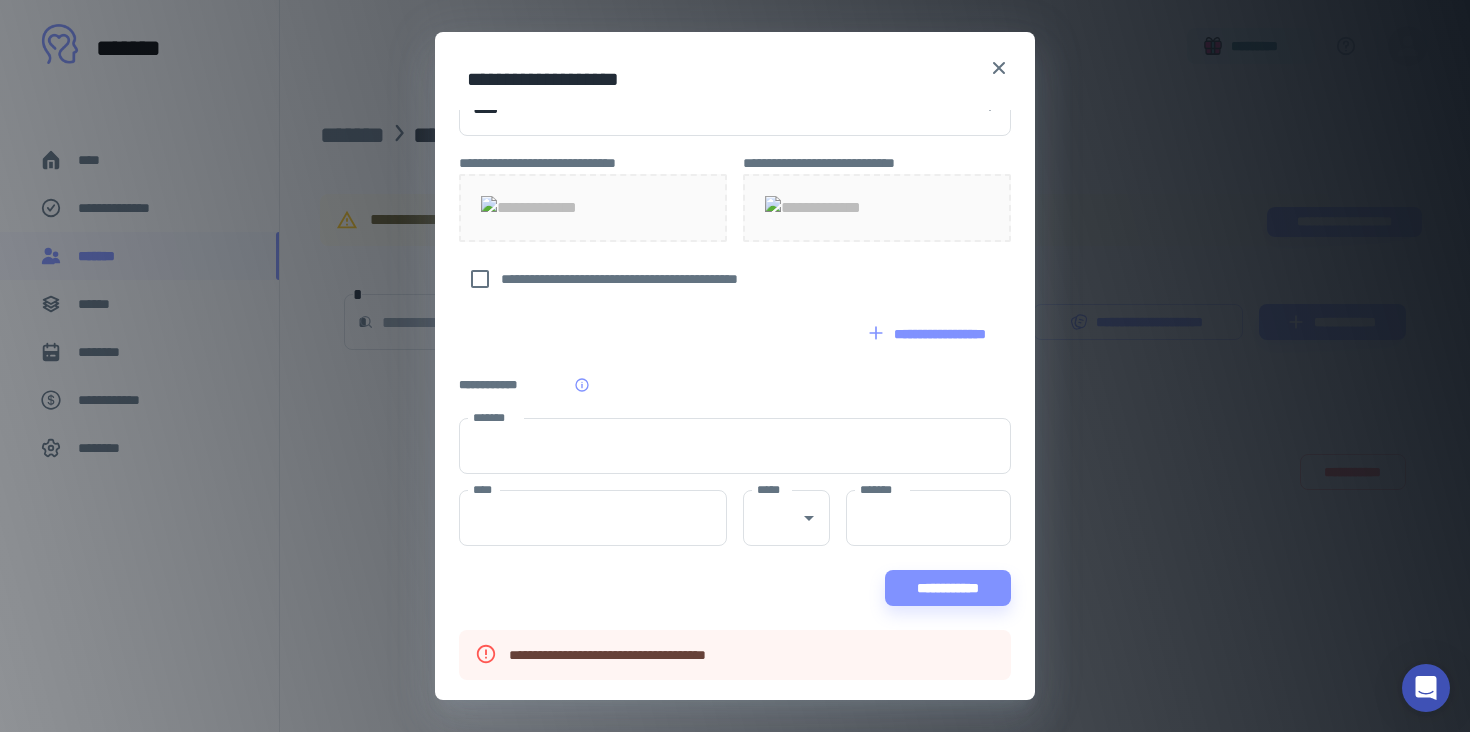 click on "**********" at bounding box center [735, 25] 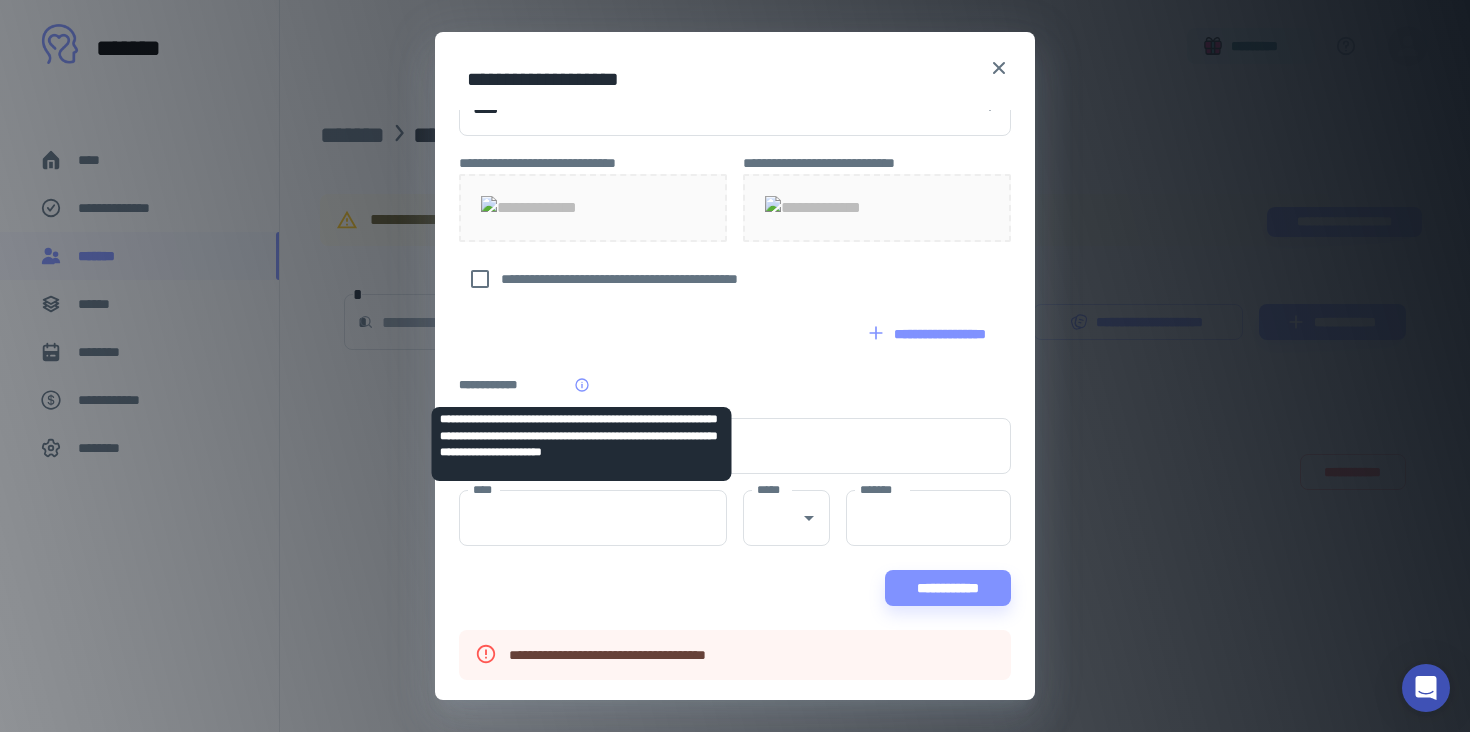 click 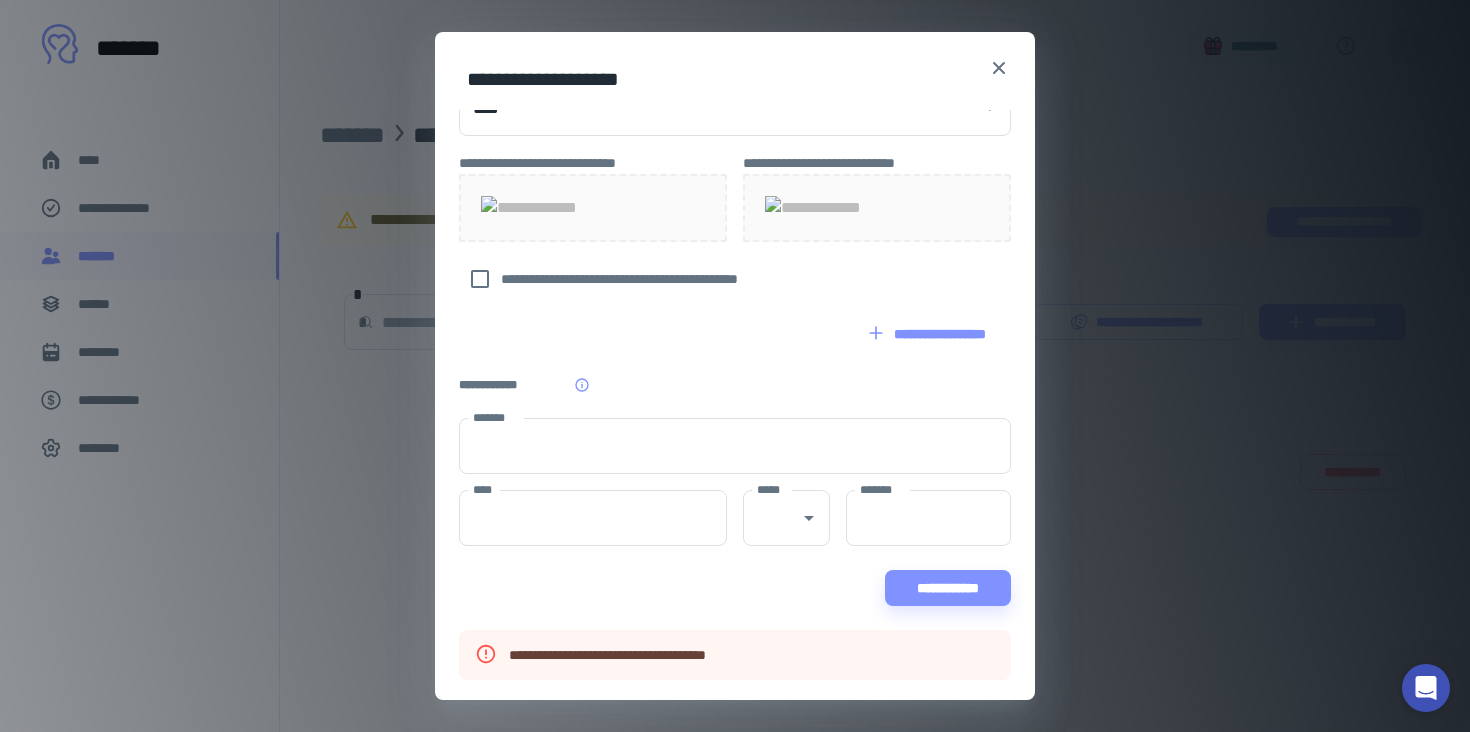 click on "**********" at bounding box center (735, 25) 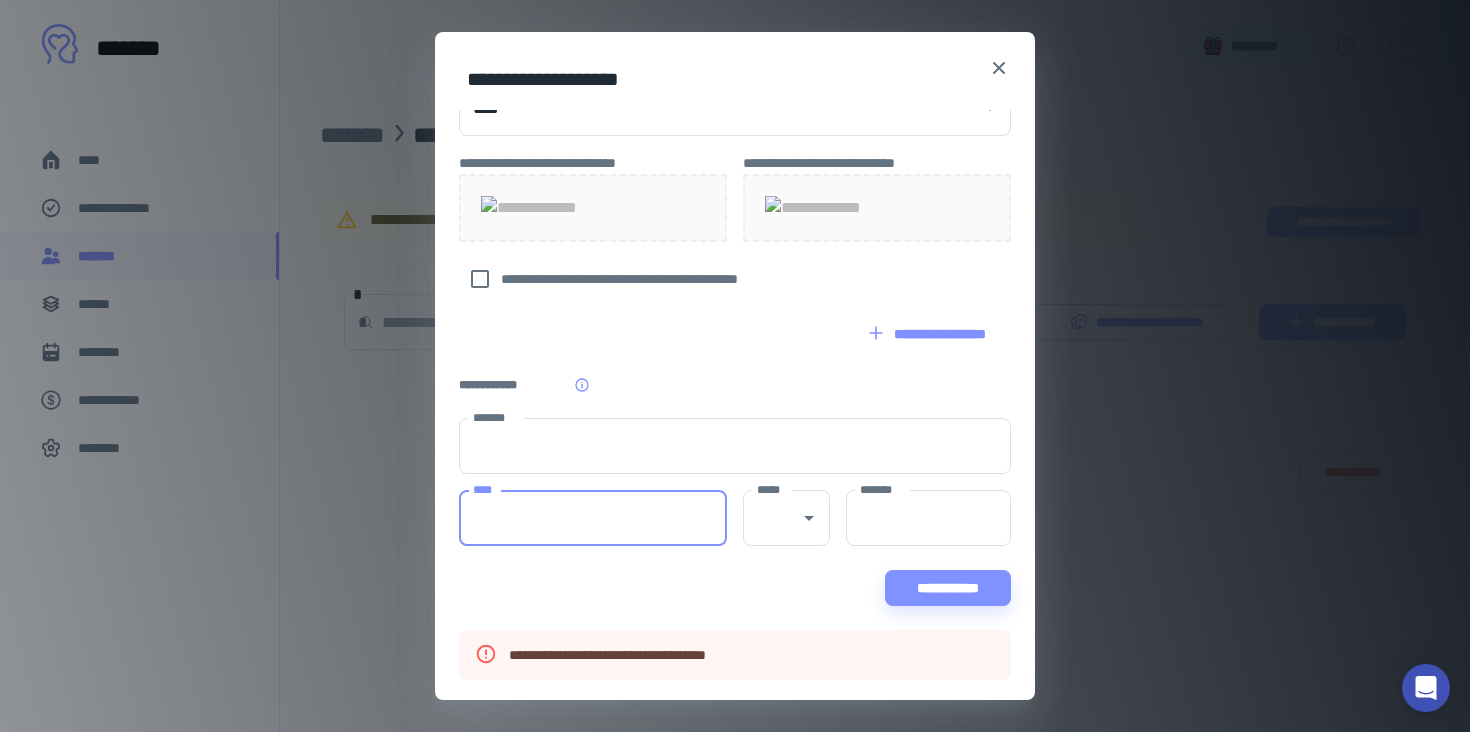 drag, startPoint x: 632, startPoint y: 521, endPoint x: 641, endPoint y: 506, distance: 17.492855 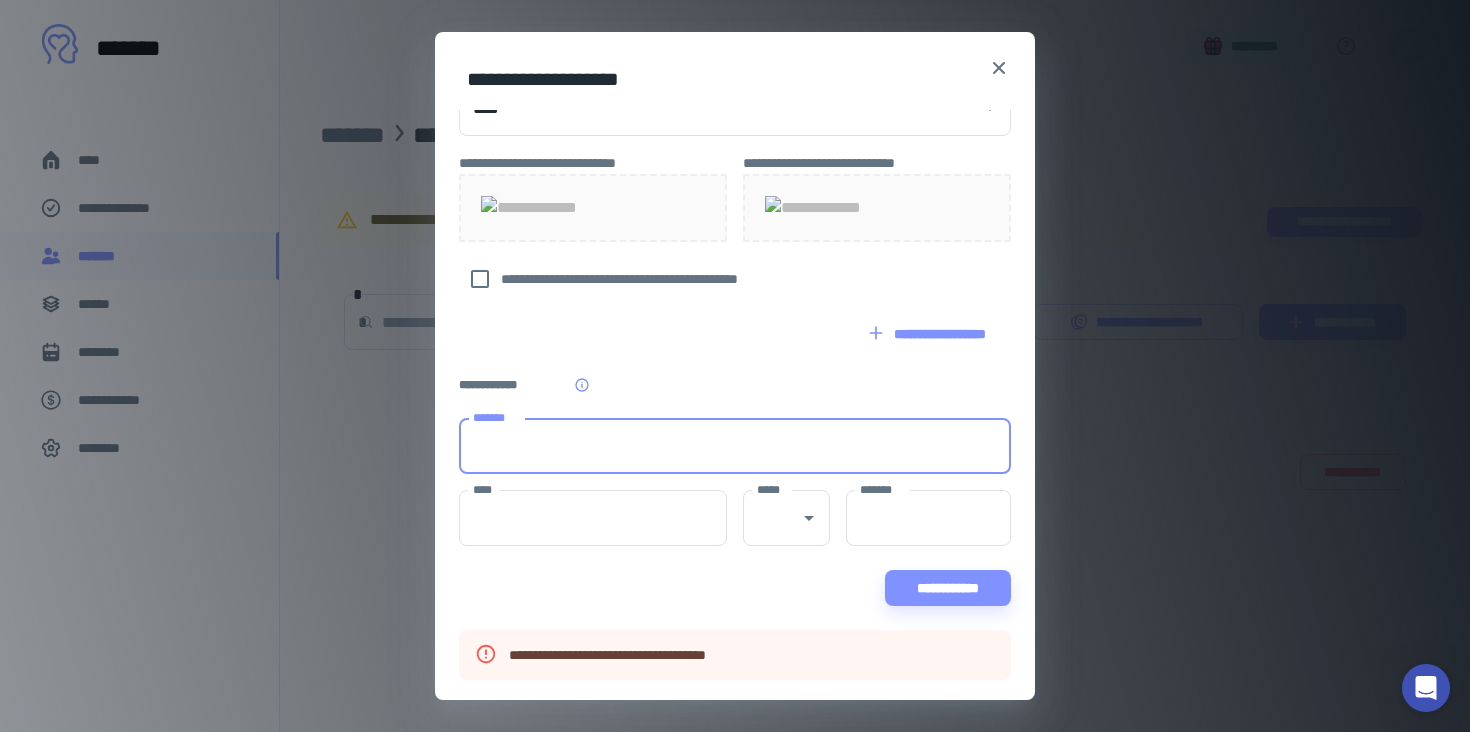click on "*******" at bounding box center (735, 446) 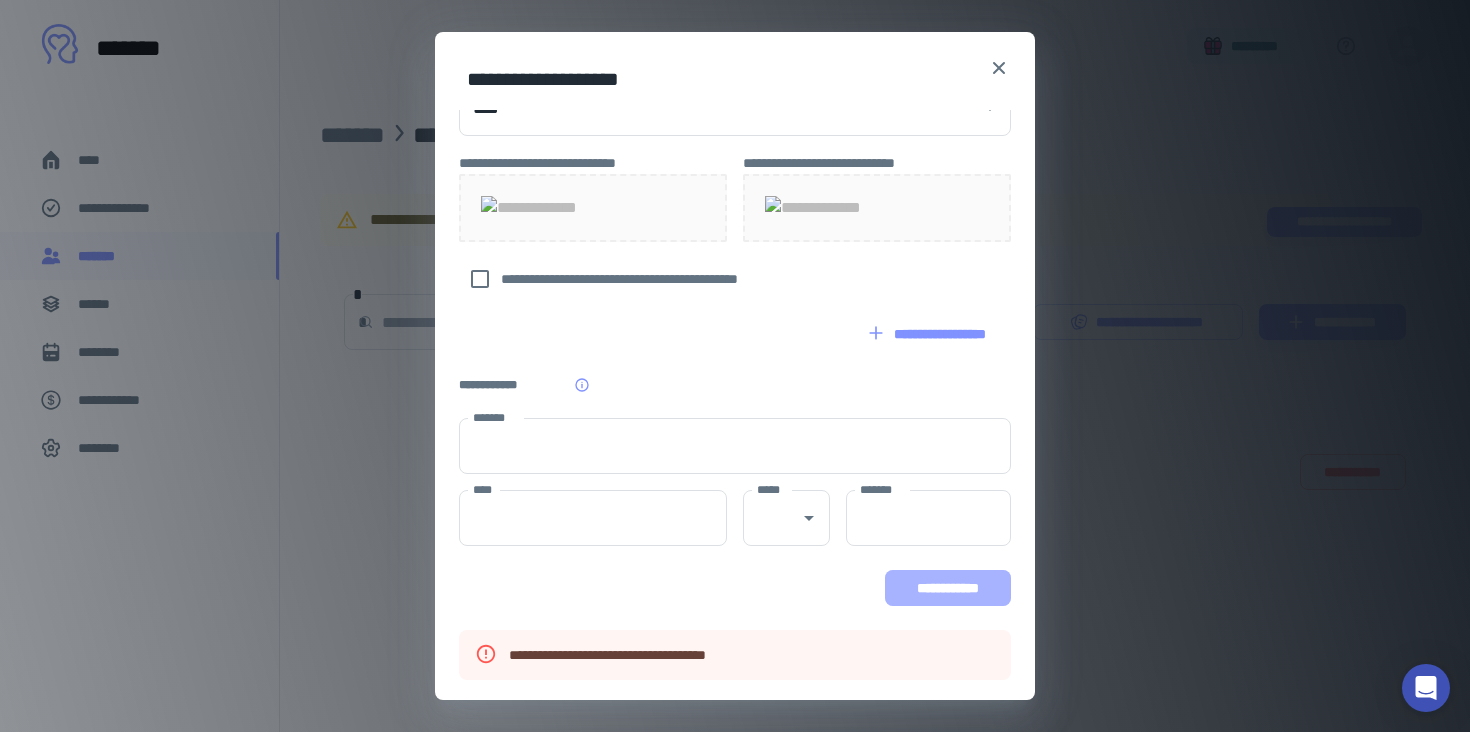 drag, startPoint x: 913, startPoint y: 593, endPoint x: 916, endPoint y: 583, distance: 10.440307 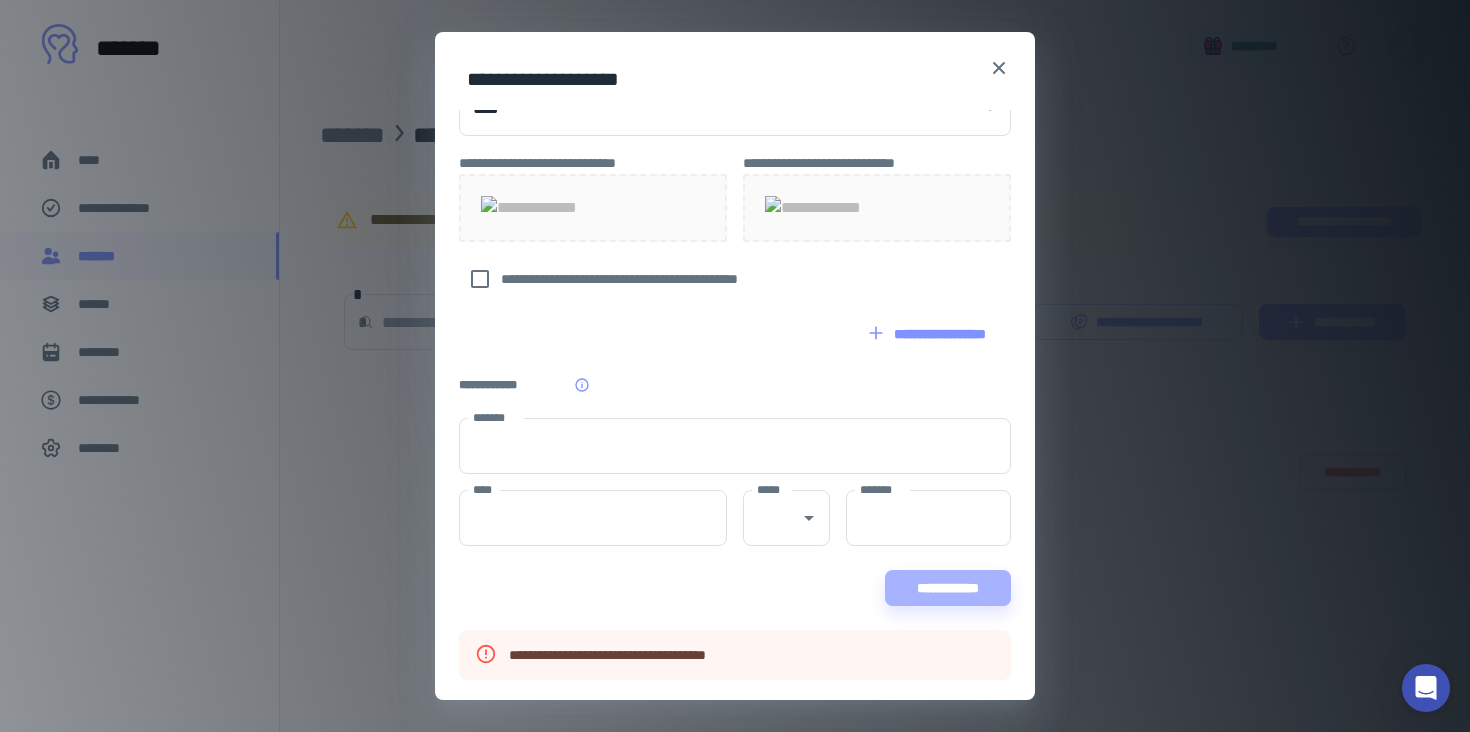 scroll, scrollTop: 854, scrollLeft: 0, axis: vertical 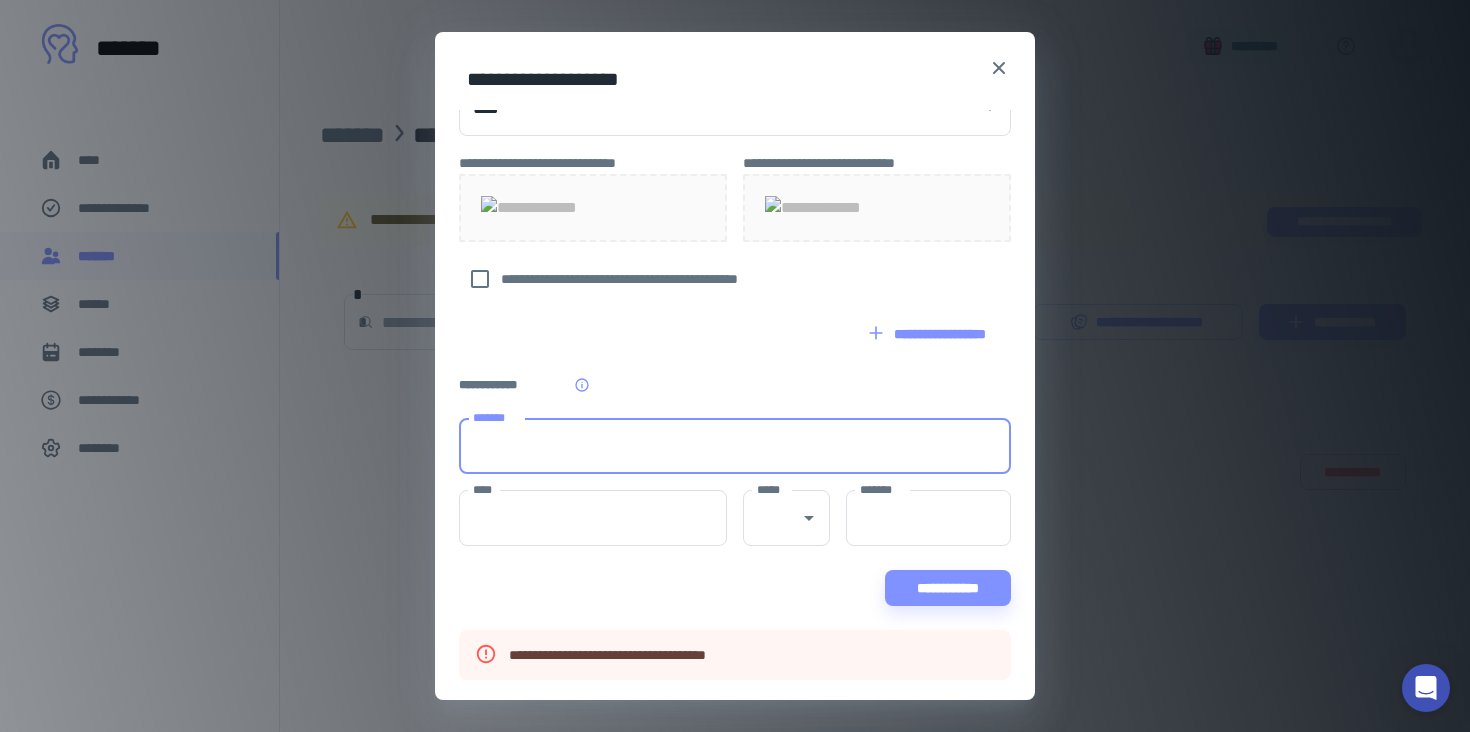 click on "*******" at bounding box center [735, 446] 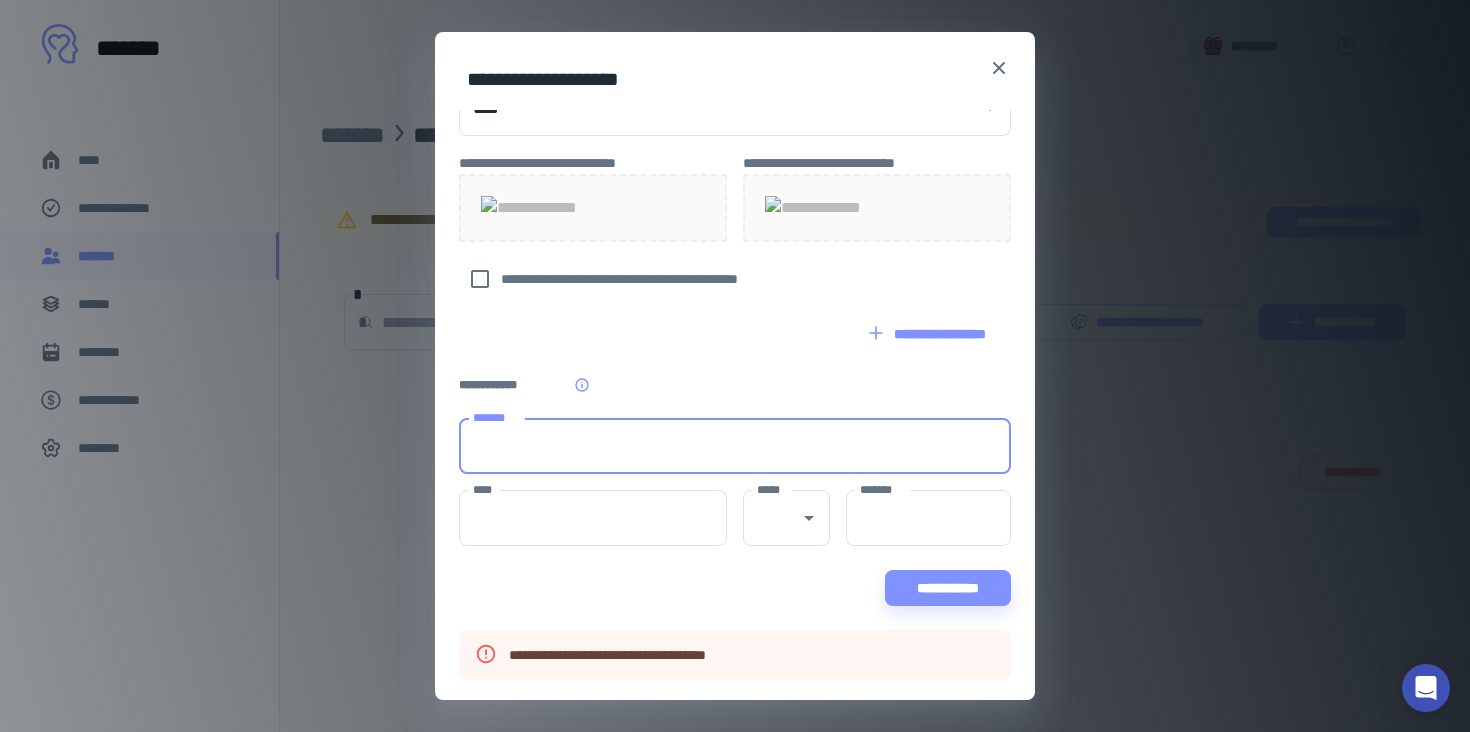 click on "**********" at bounding box center (735, 385) 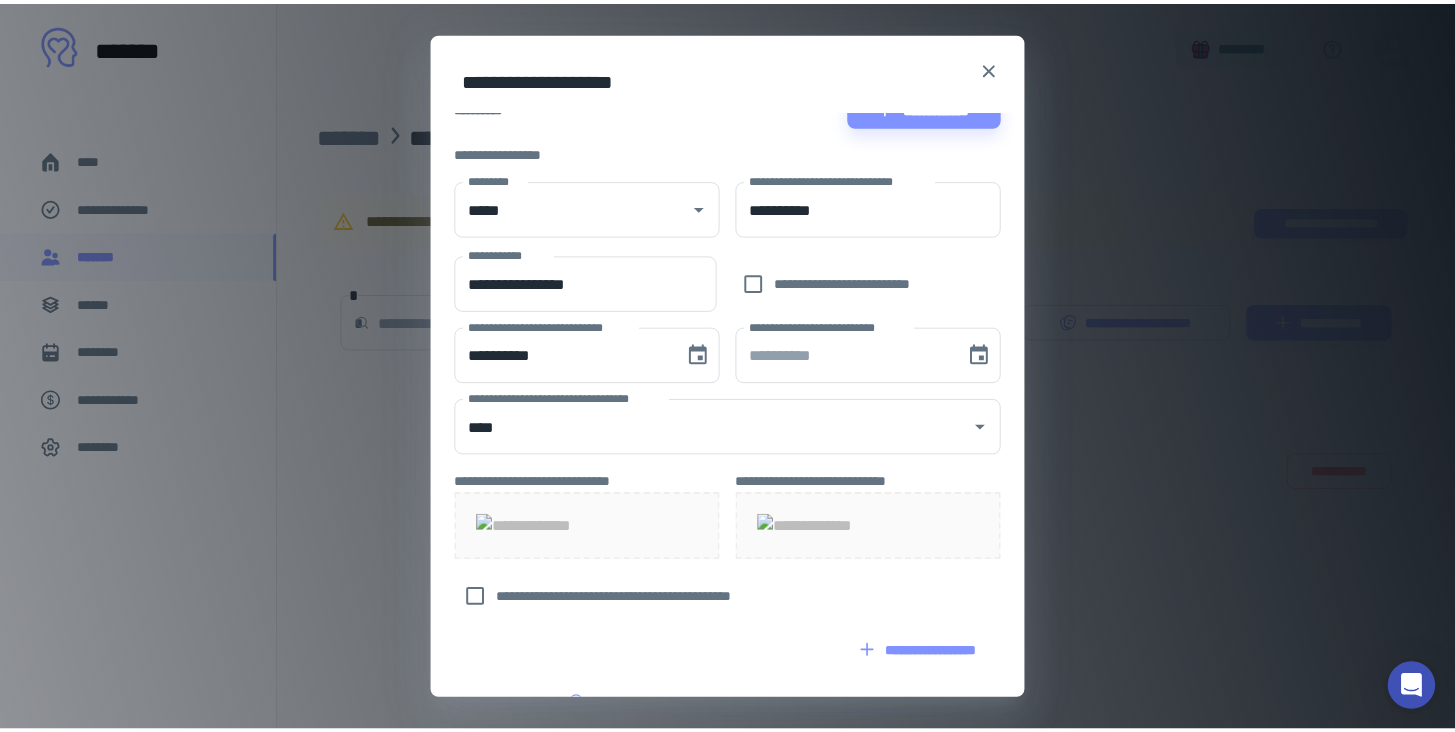 scroll, scrollTop: 0, scrollLeft: 0, axis: both 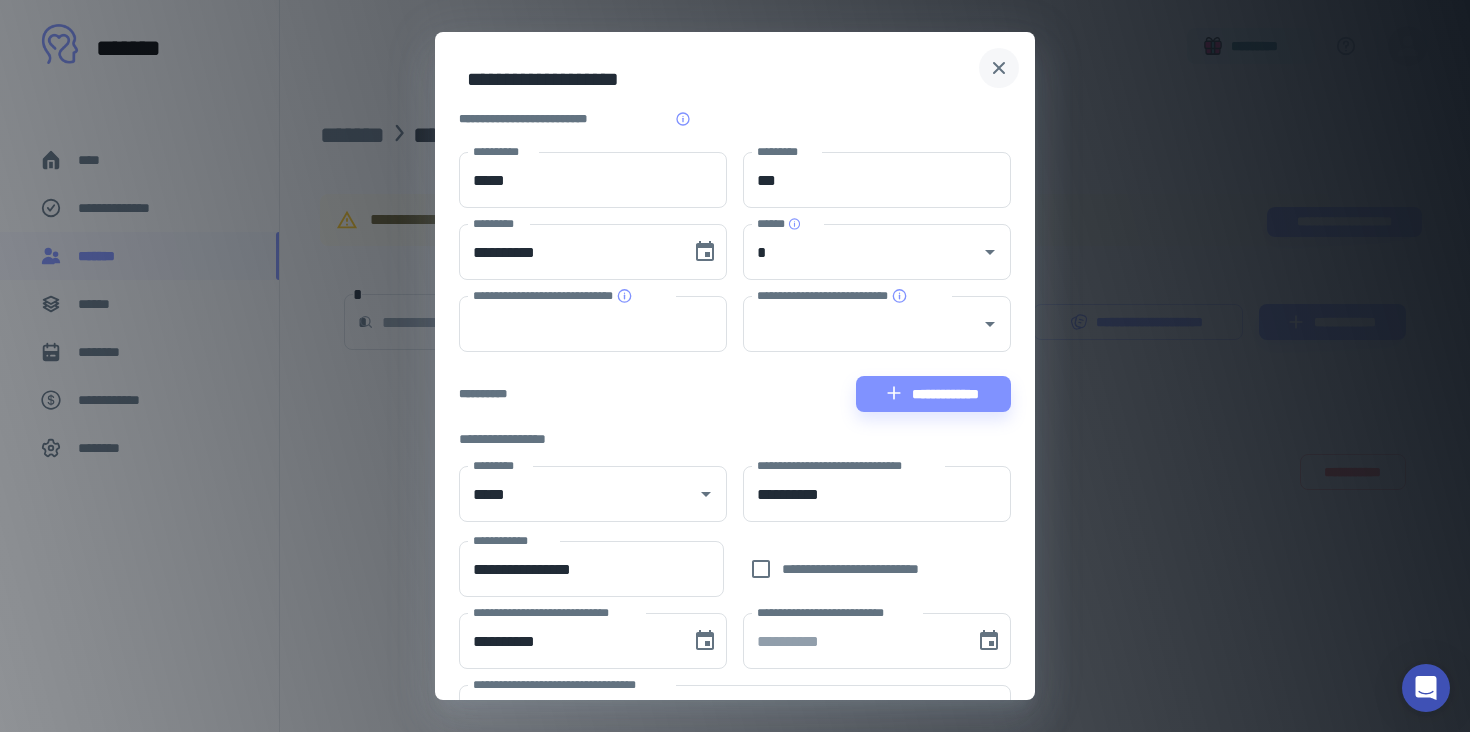 click 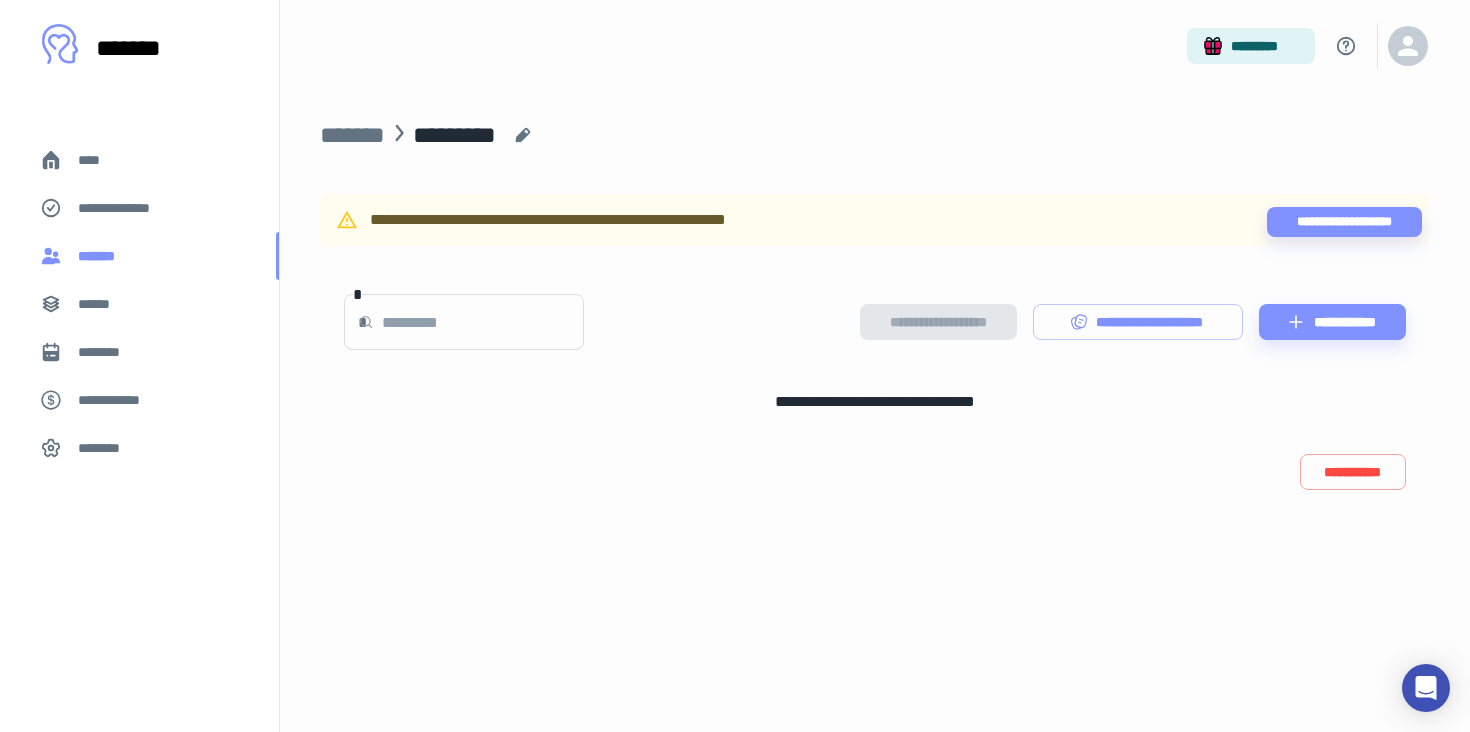 click on "*******" at bounding box center (139, 256) 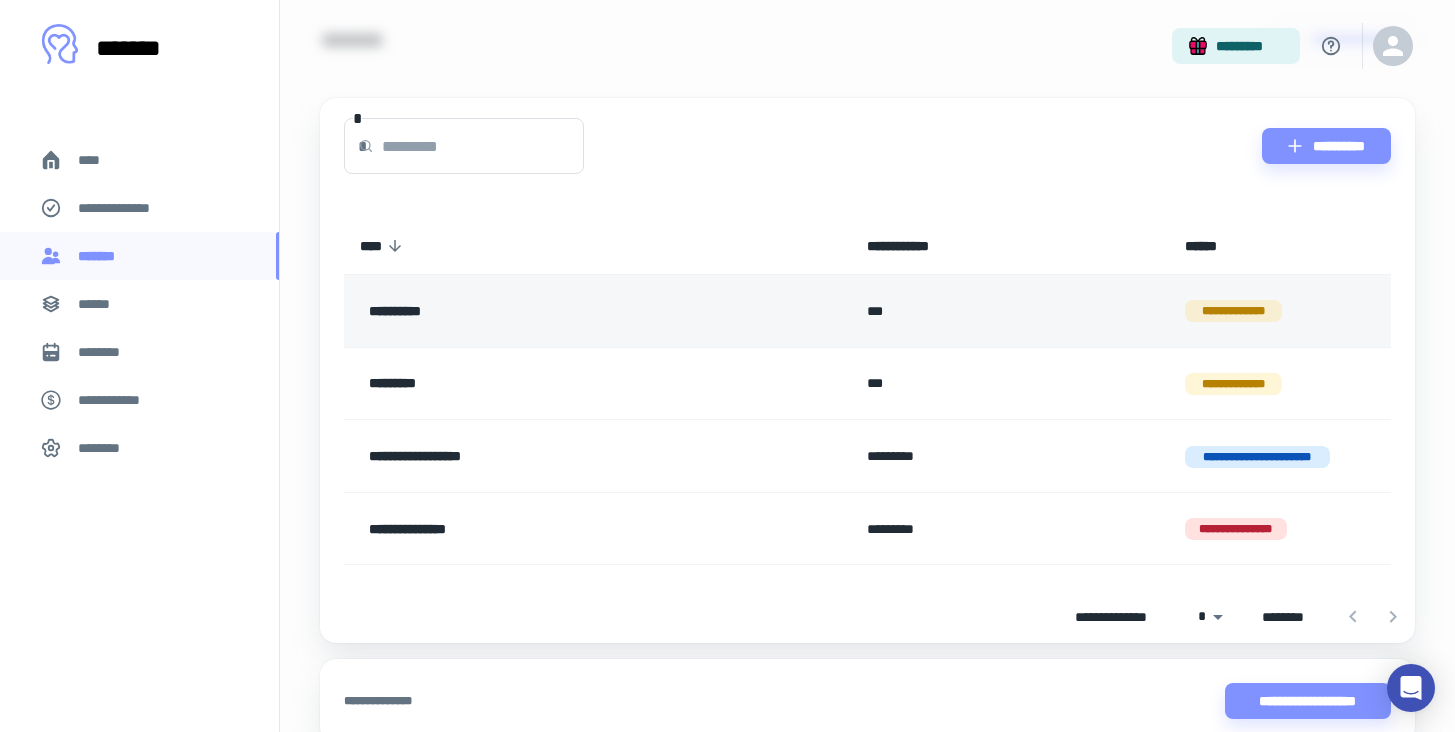 scroll, scrollTop: 173, scrollLeft: 0, axis: vertical 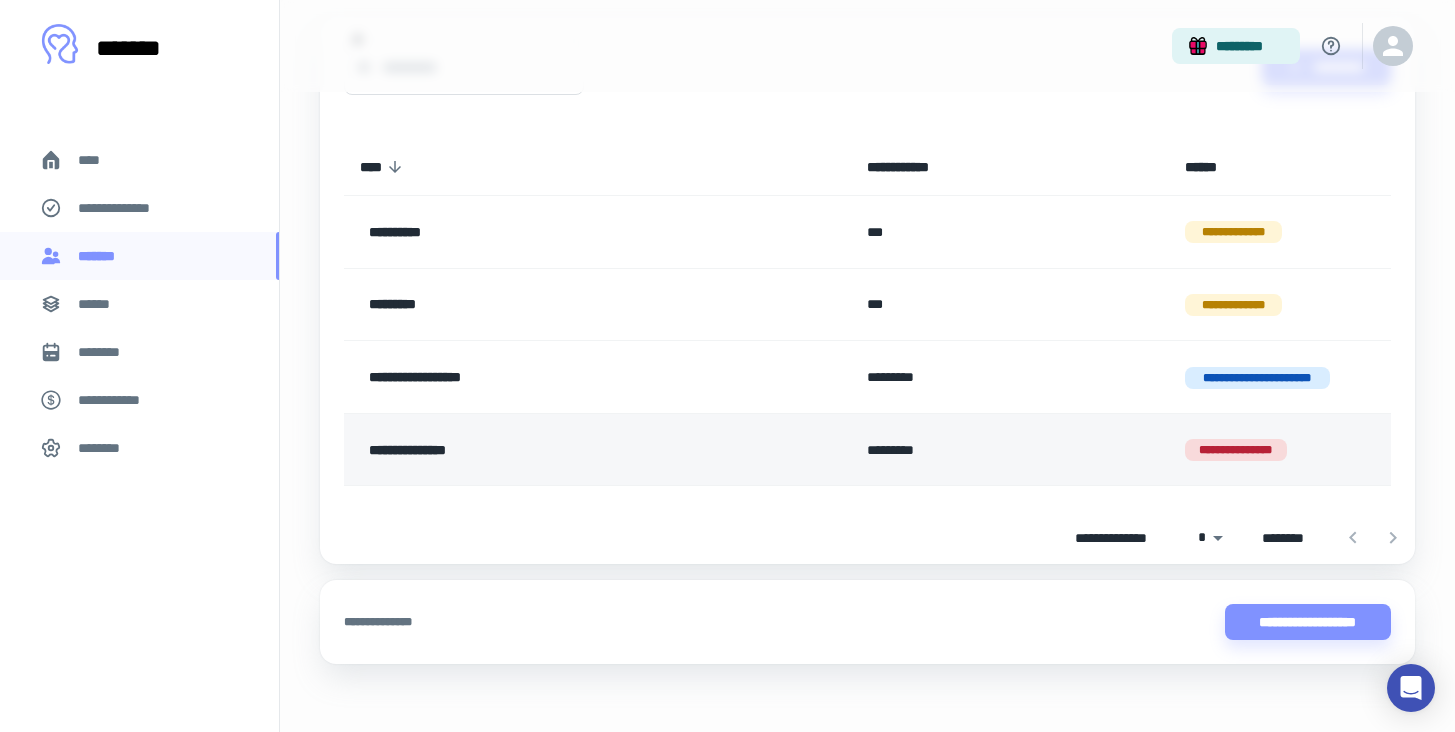 click on "**********" at bounding box center [546, 450] 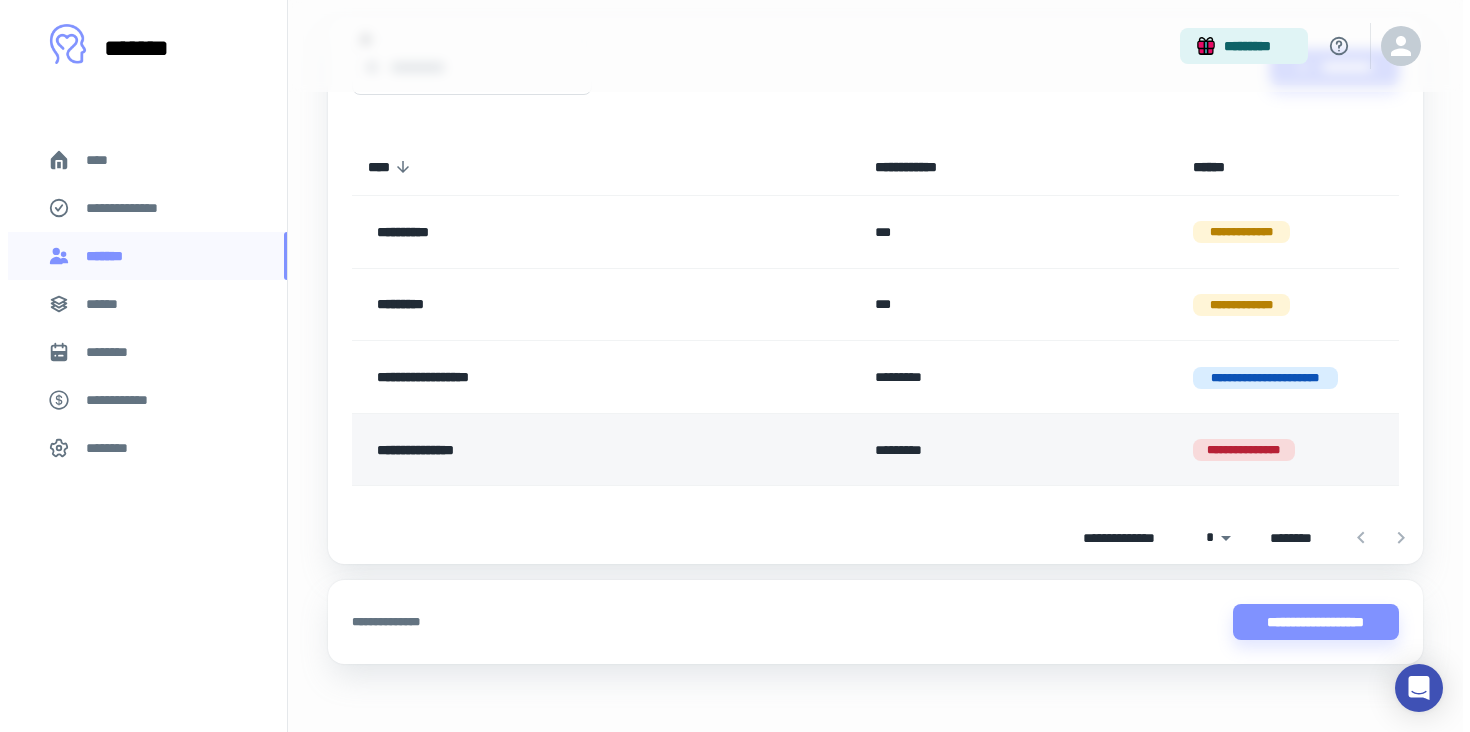 scroll, scrollTop: 0, scrollLeft: 0, axis: both 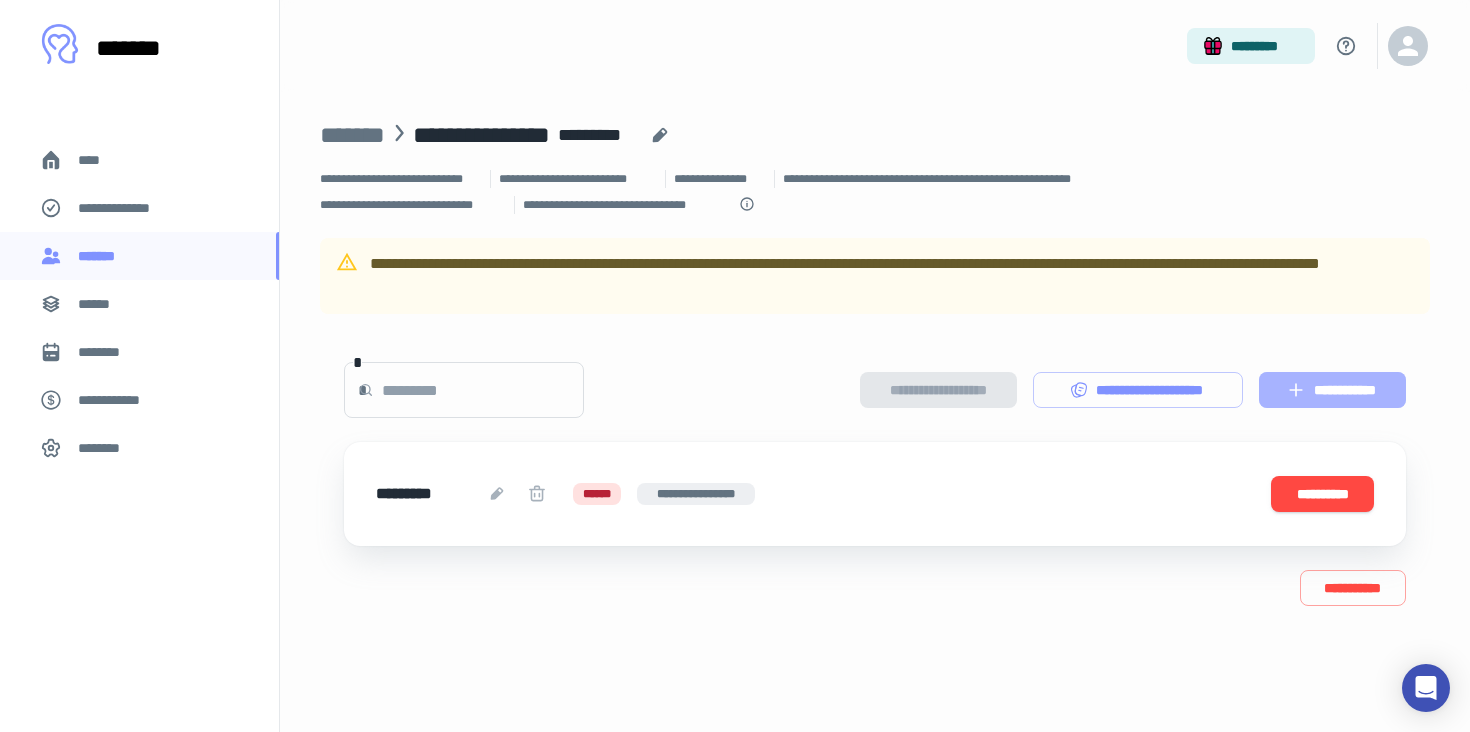 click on "**********" at bounding box center (1332, 390) 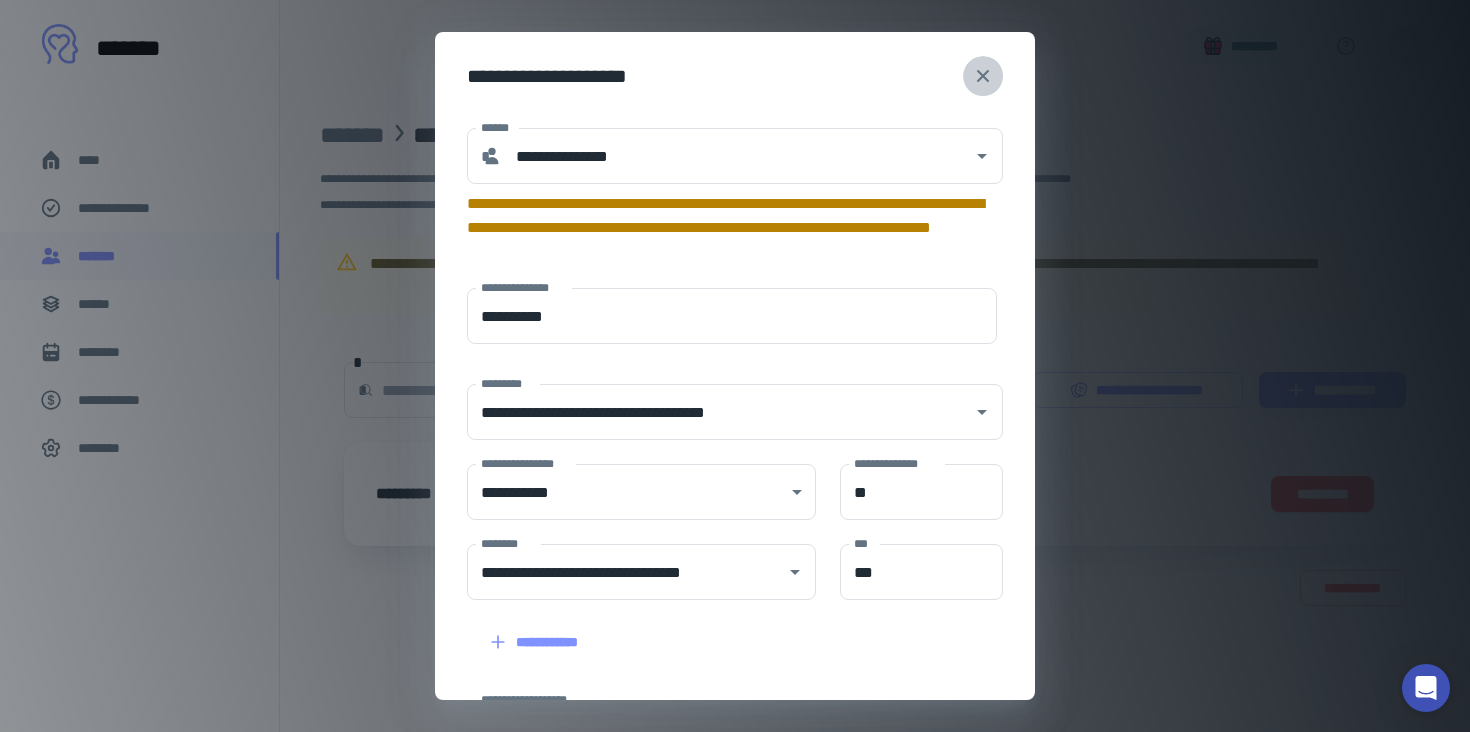 click 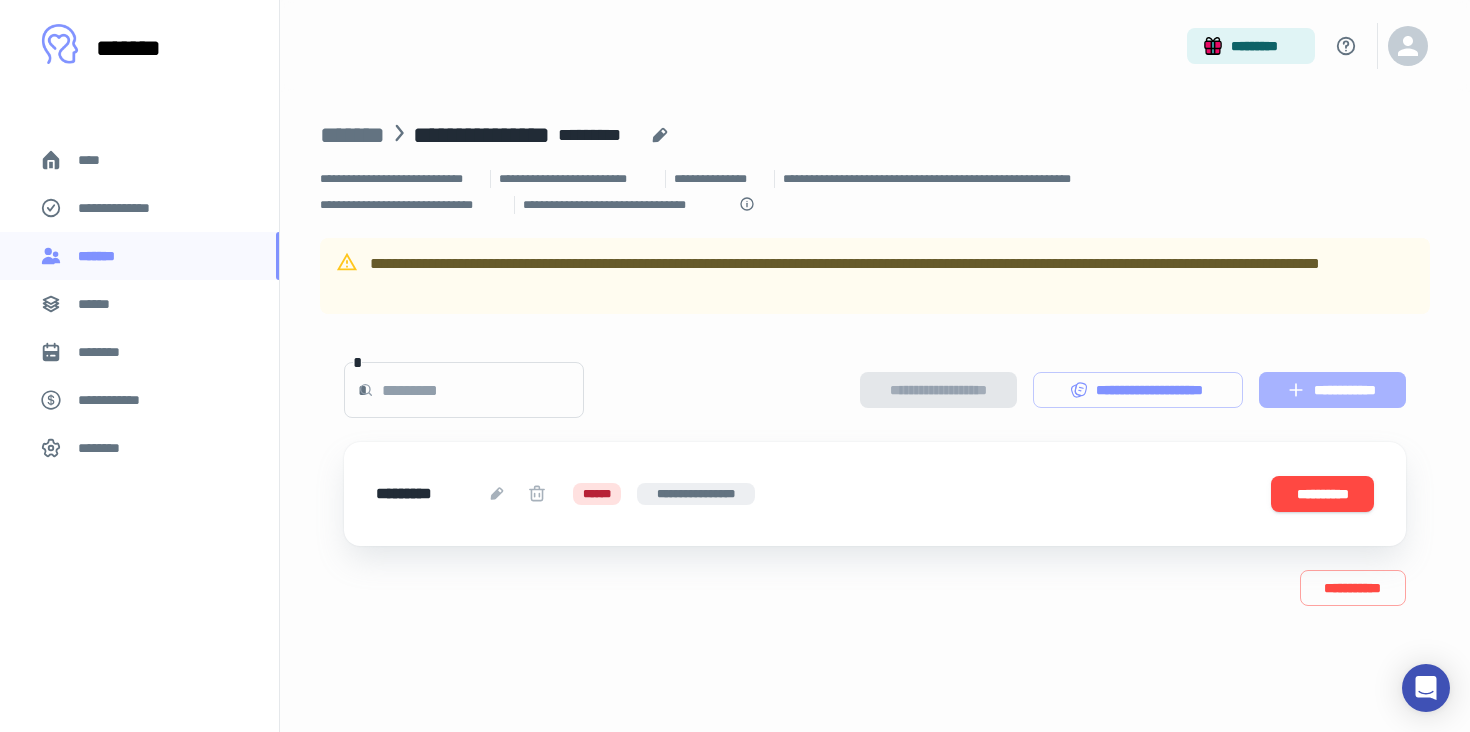click on "**********" at bounding box center (1332, 390) 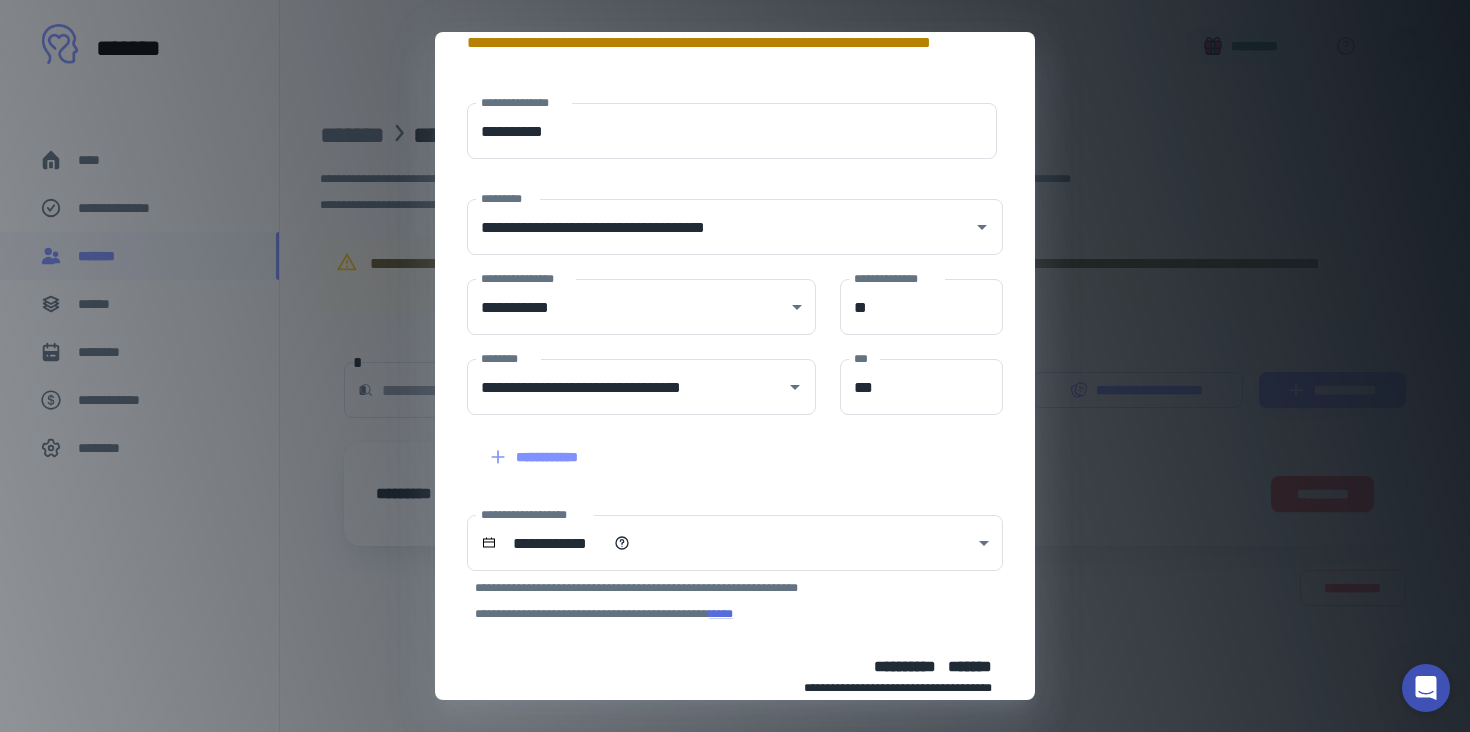 scroll, scrollTop: 292, scrollLeft: 0, axis: vertical 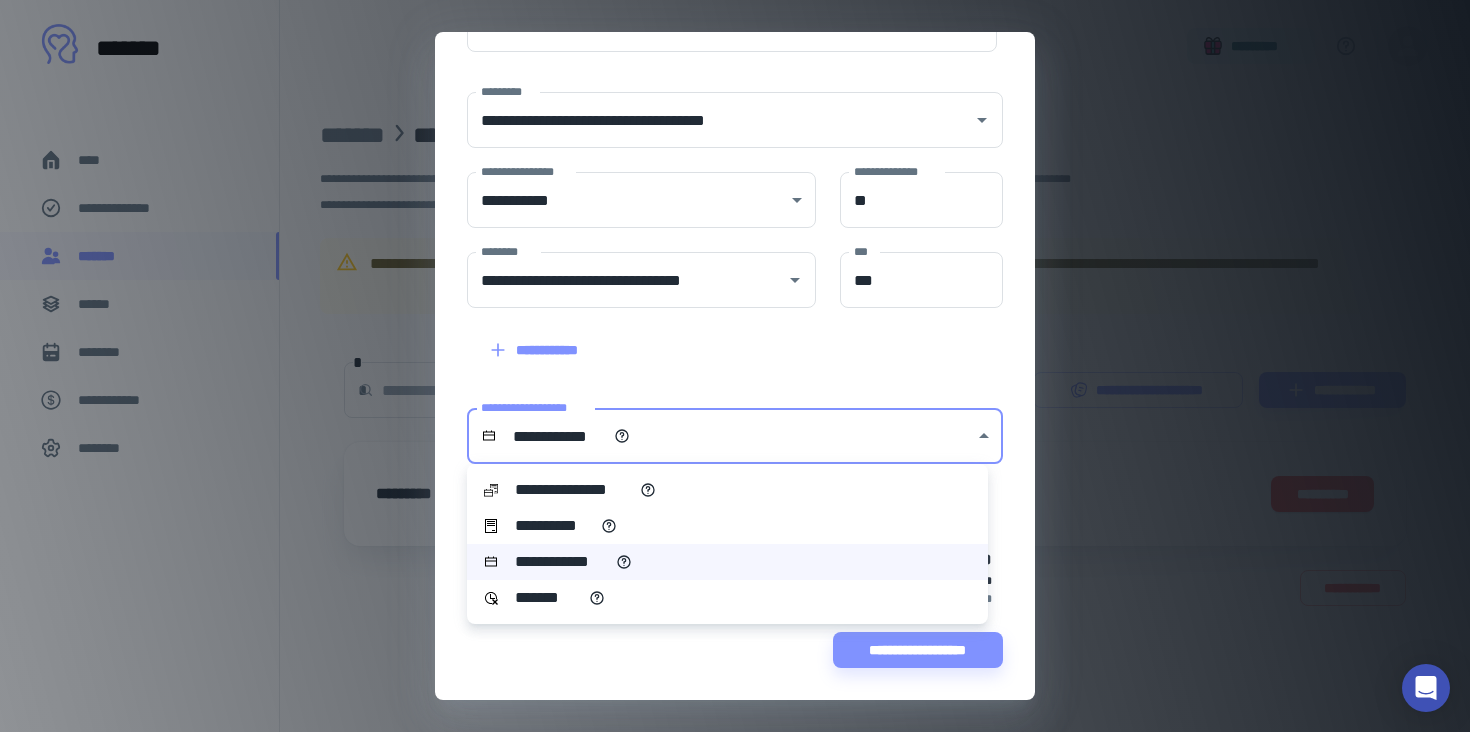 click on "**********" at bounding box center (735, 366) 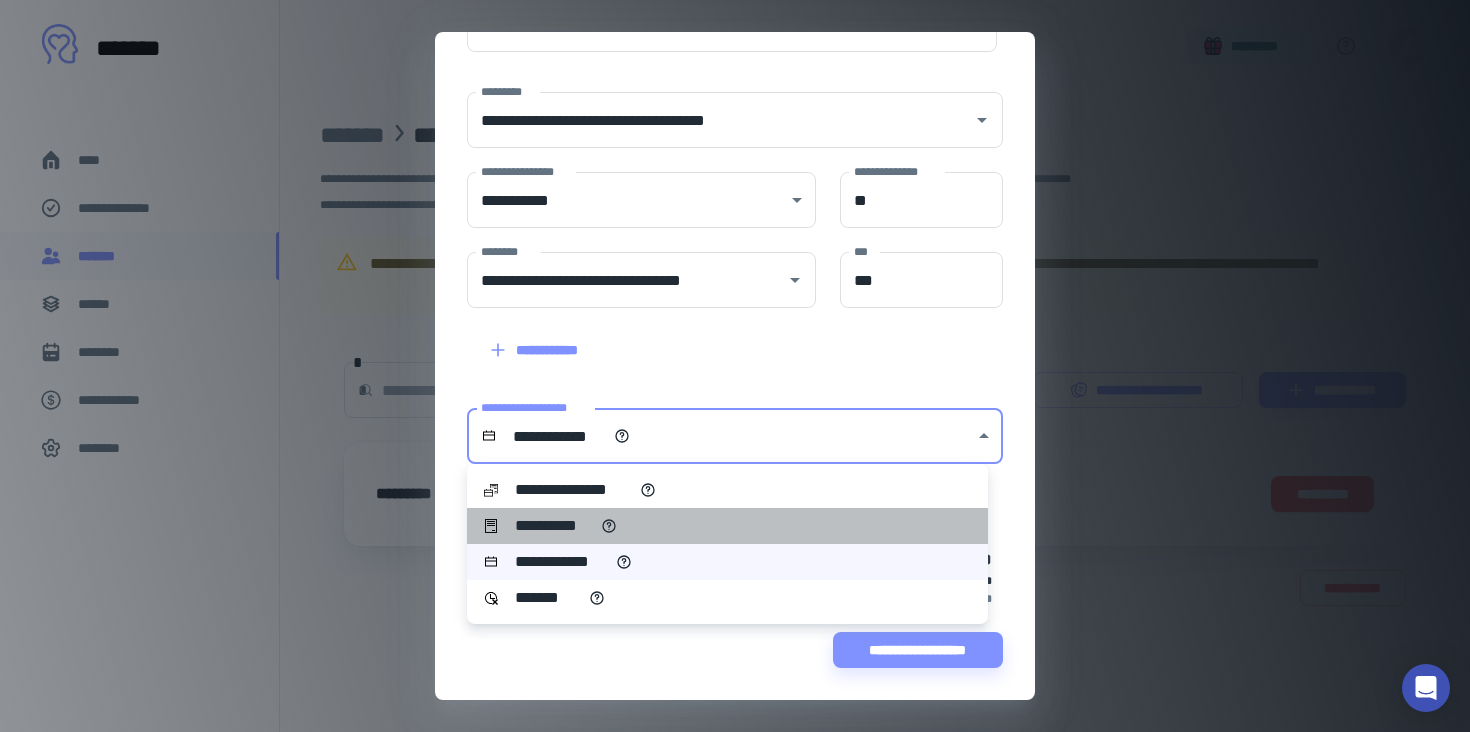 click on "**********" at bounding box center [554, 526] 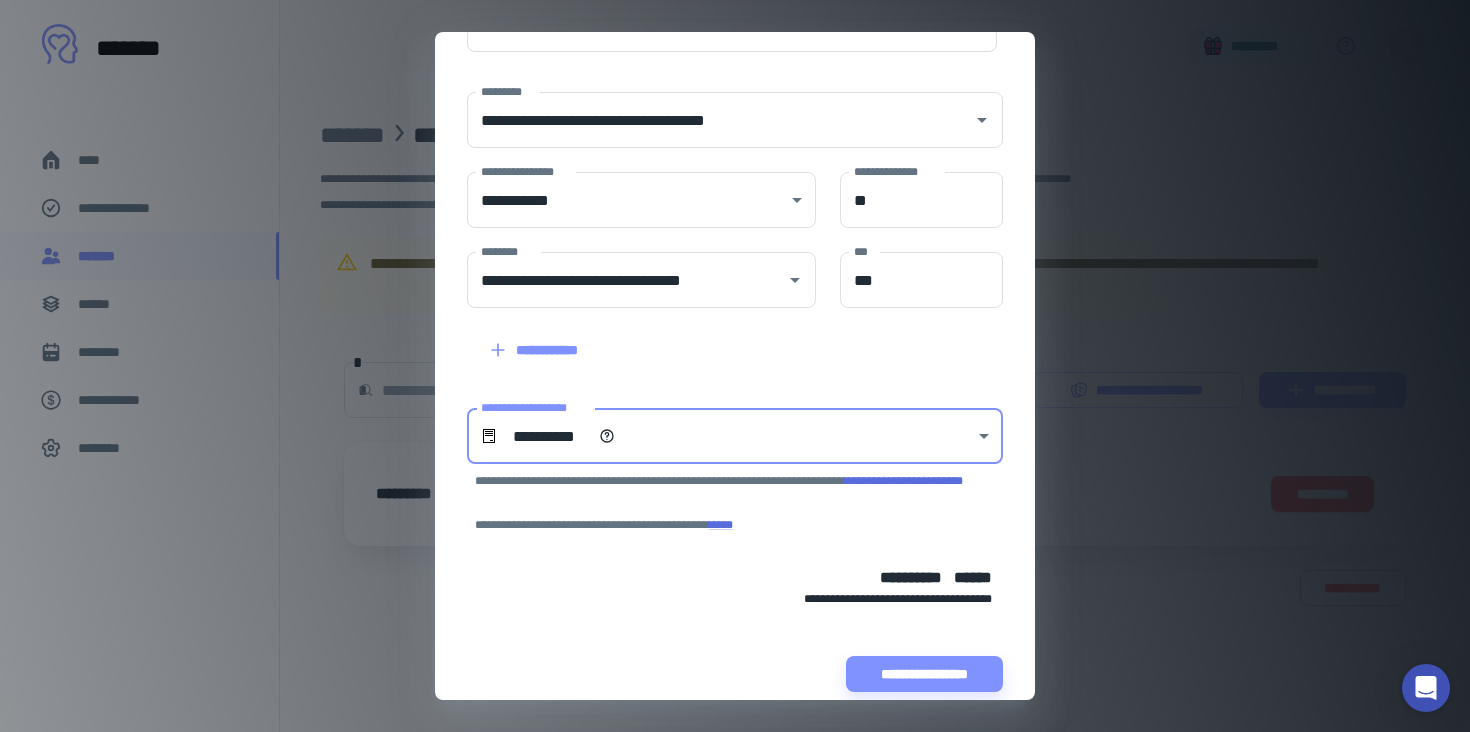 click on "**********" at bounding box center [735, 366] 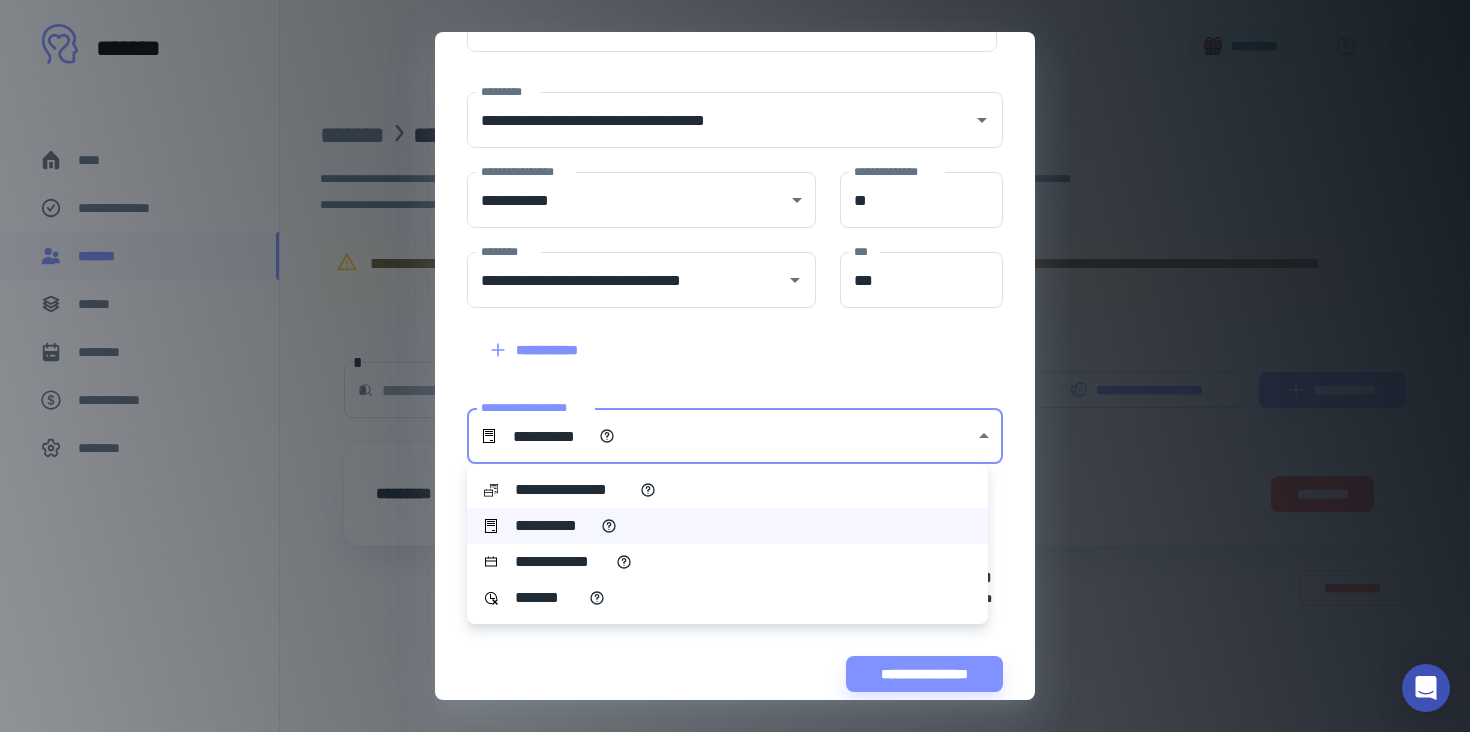 click on "**********" at bounding box center (573, 490) 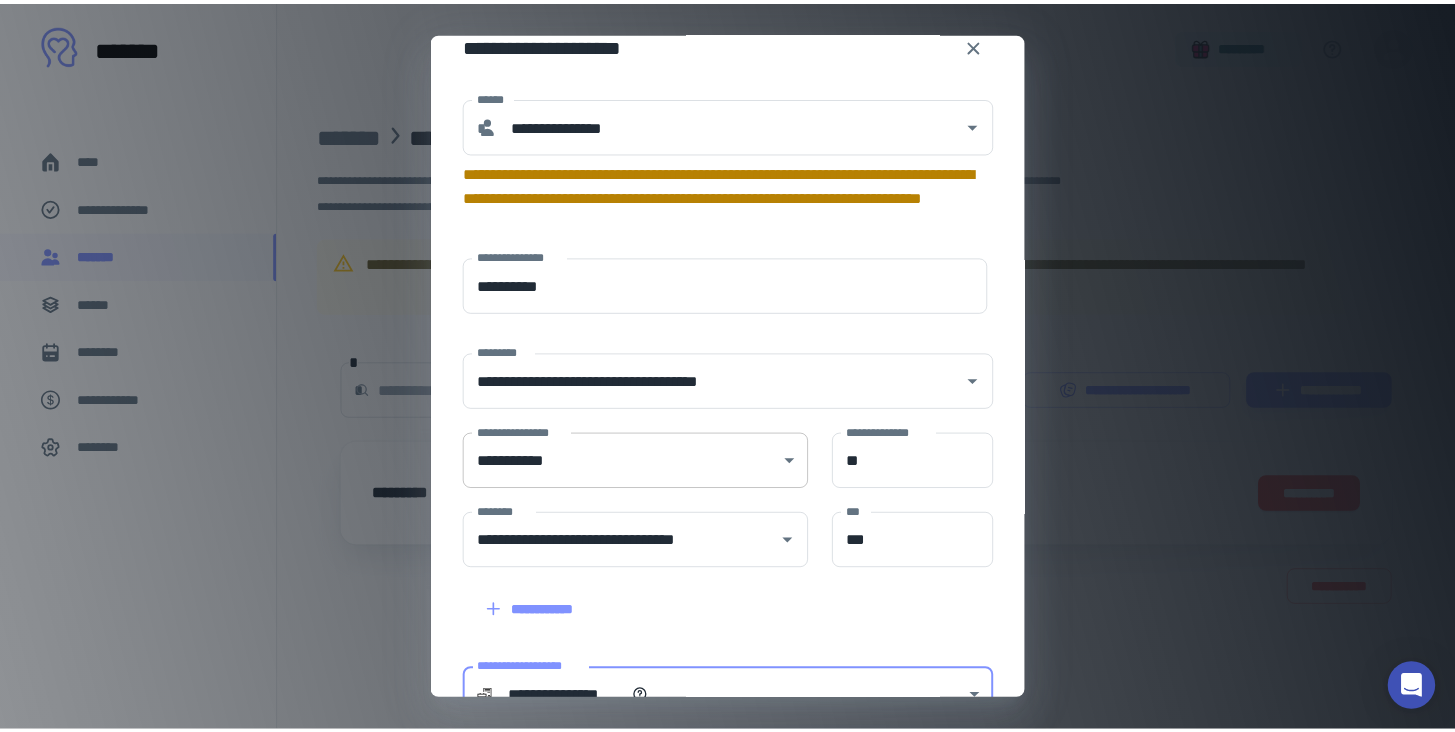 scroll, scrollTop: 0, scrollLeft: 0, axis: both 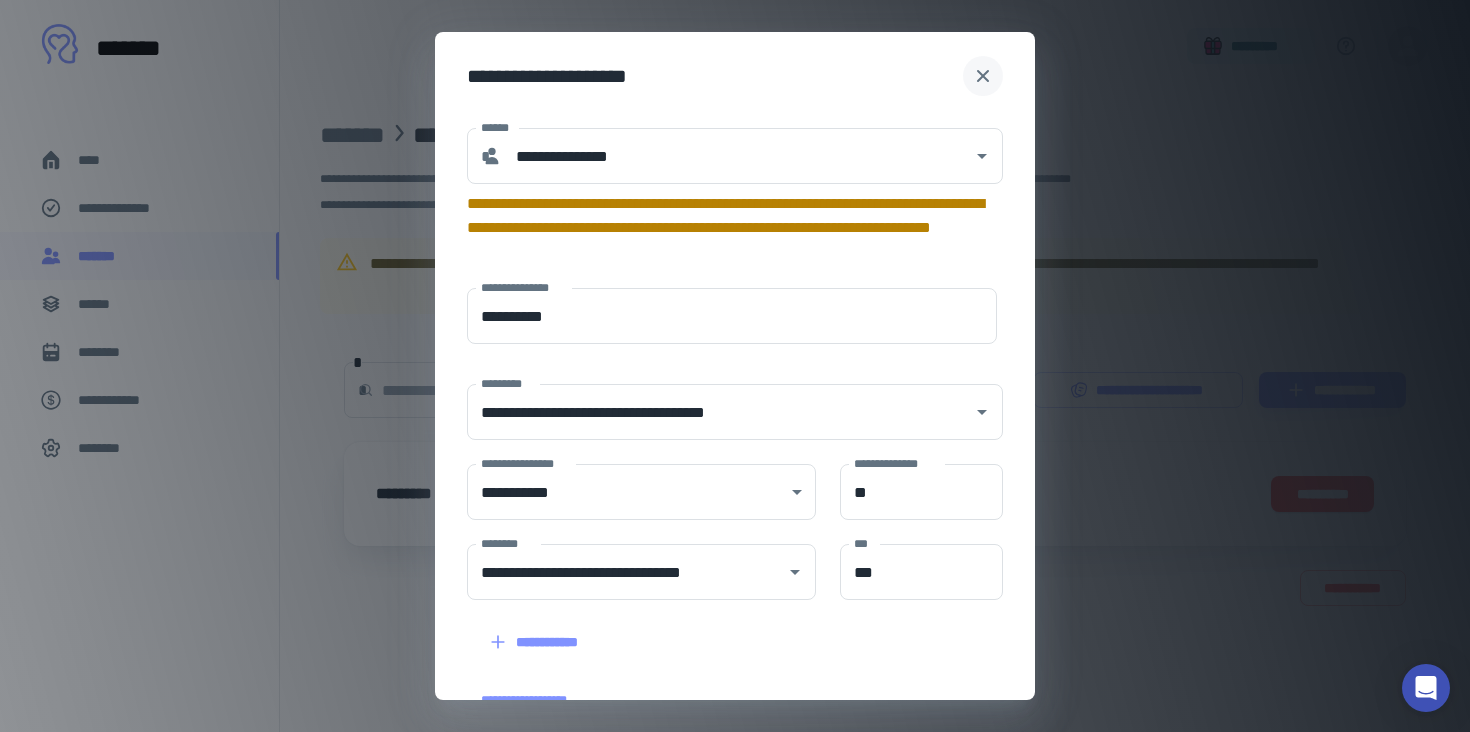click 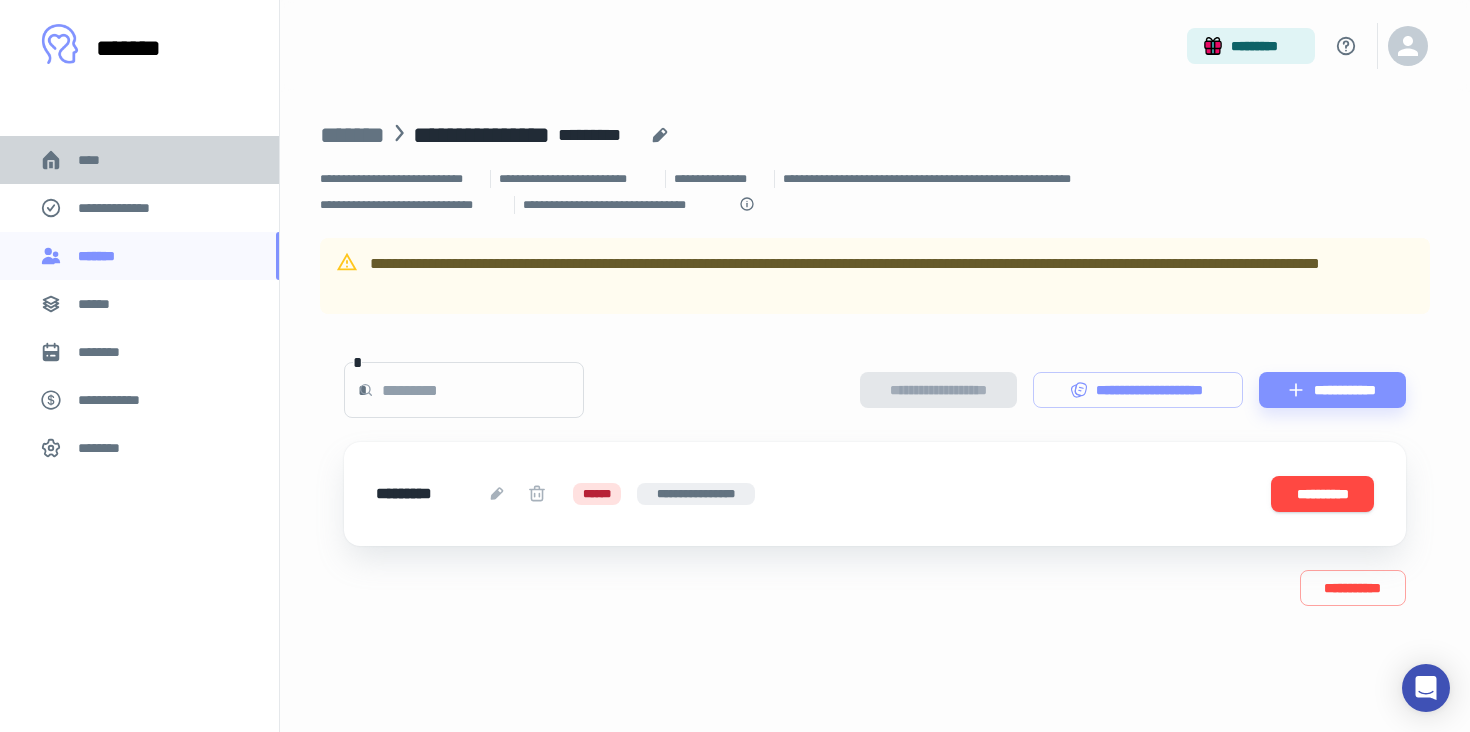 click on "****" at bounding box center (139, 160) 